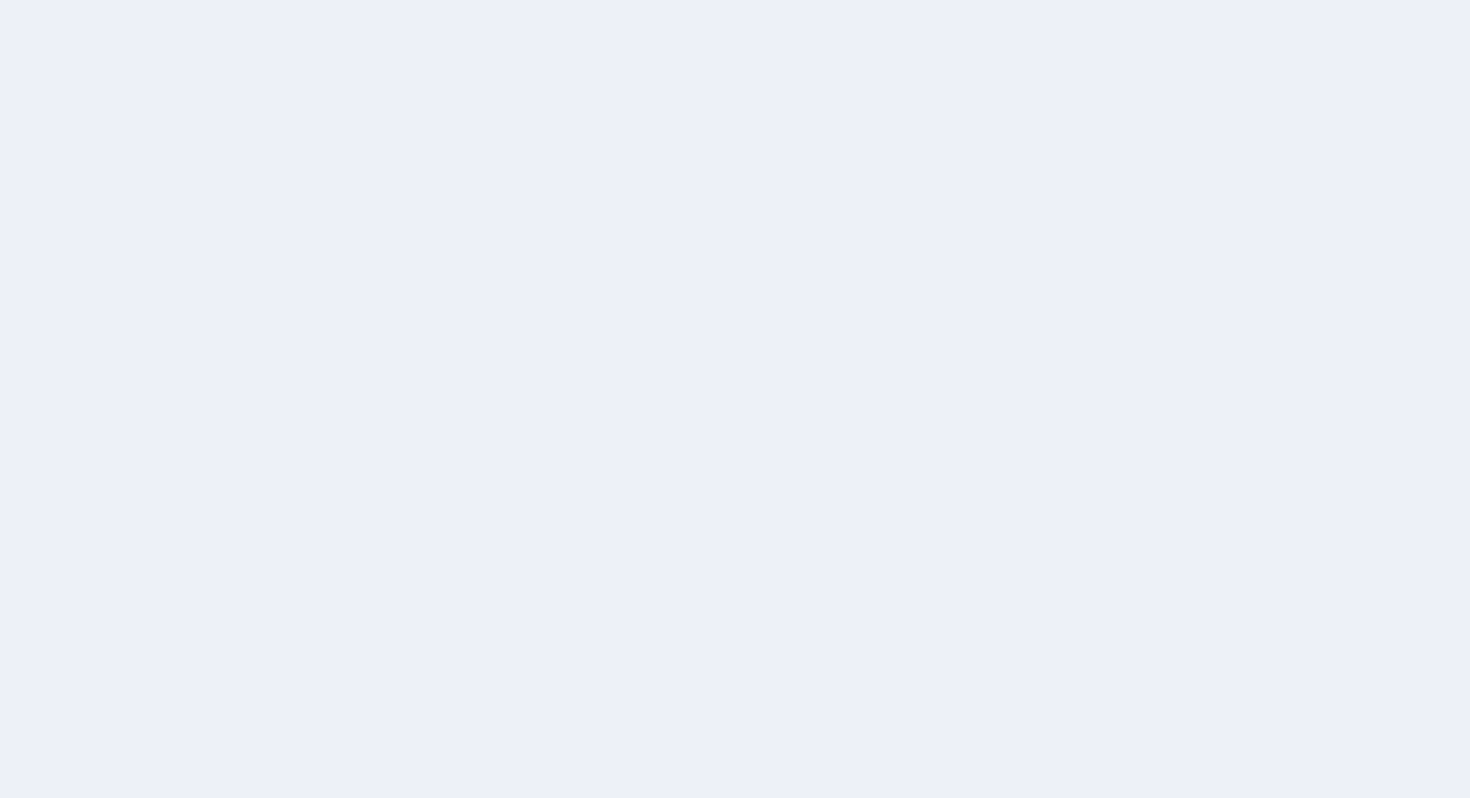 scroll, scrollTop: 0, scrollLeft: 0, axis: both 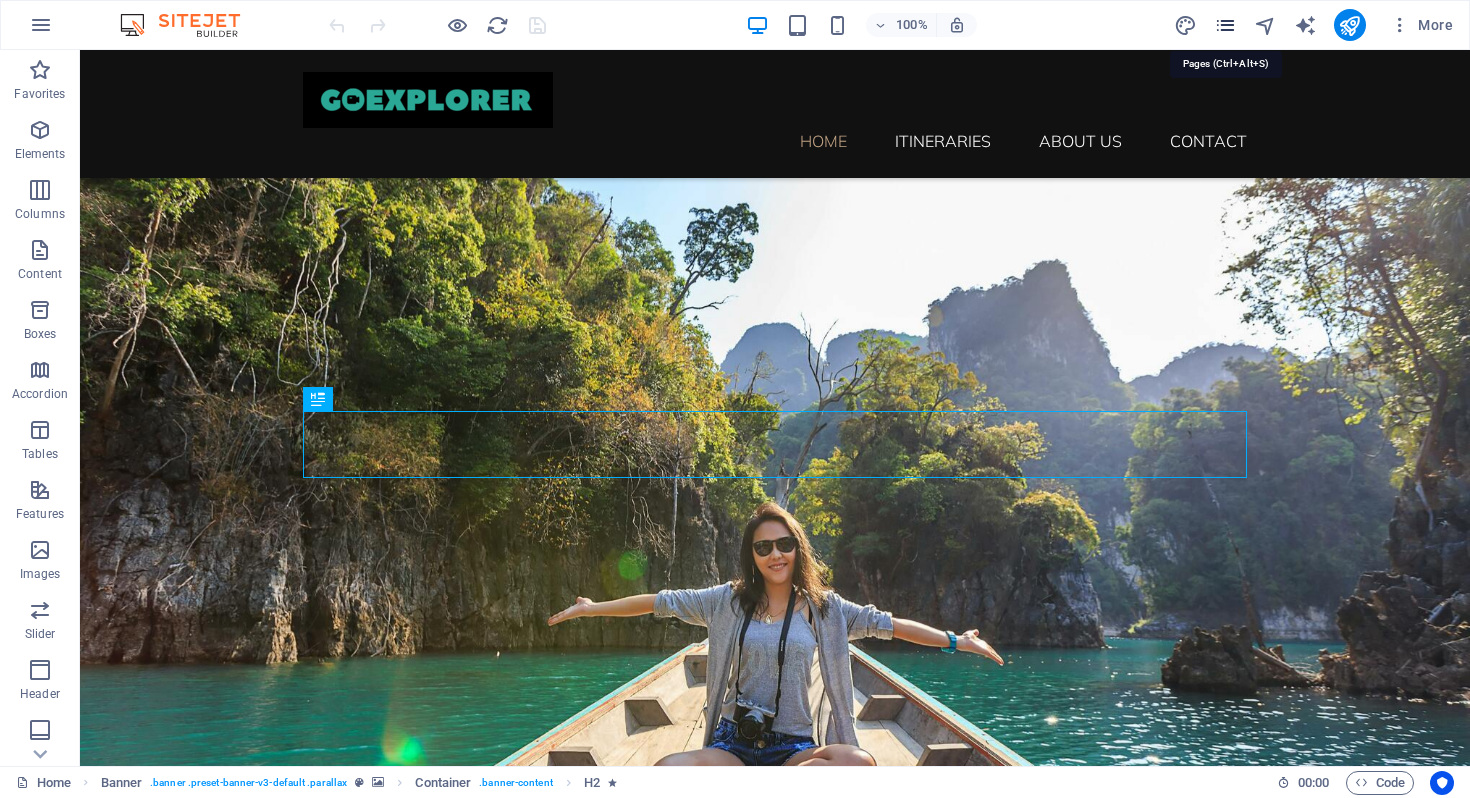 click at bounding box center [1225, 25] 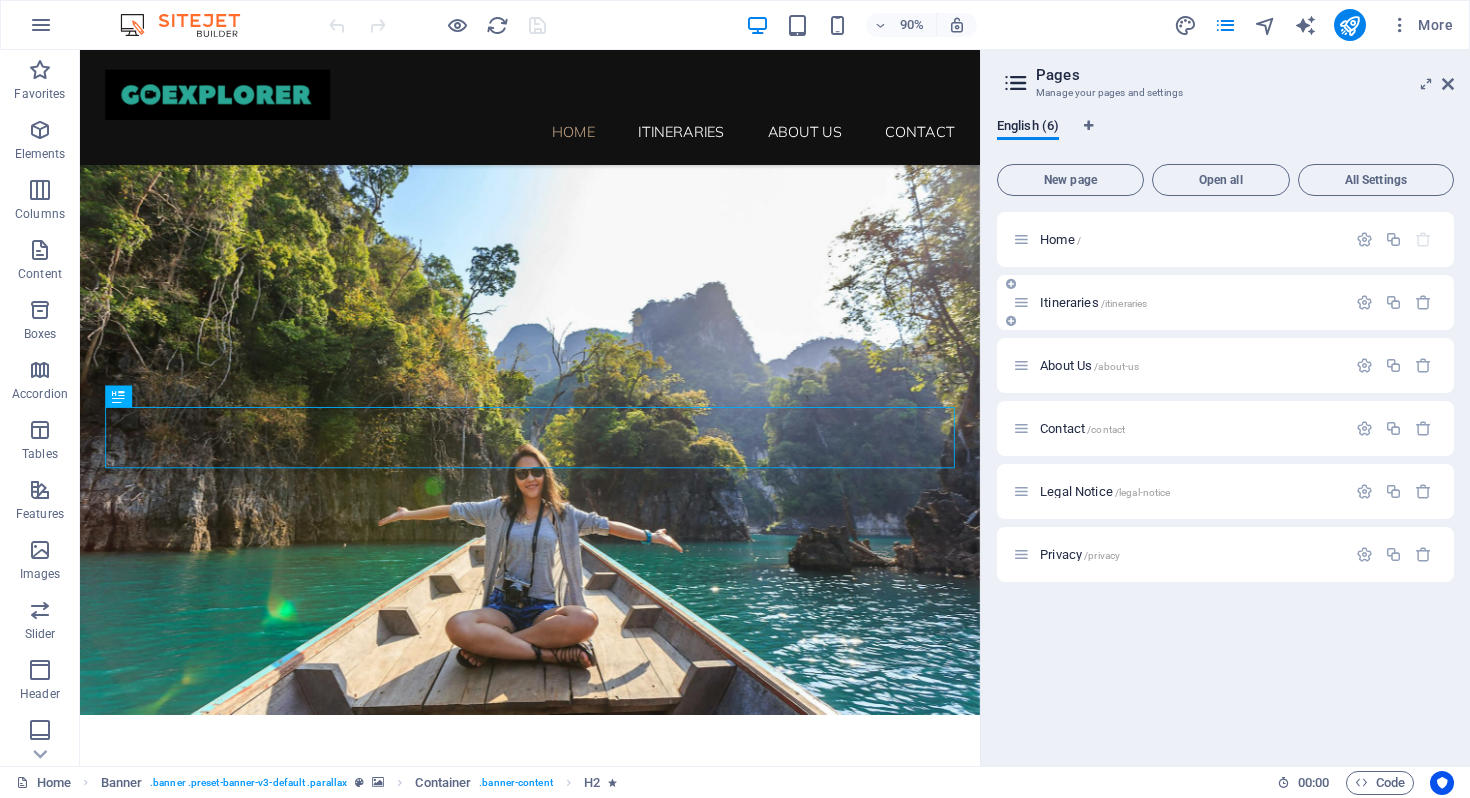 click at bounding box center [1021, 302] 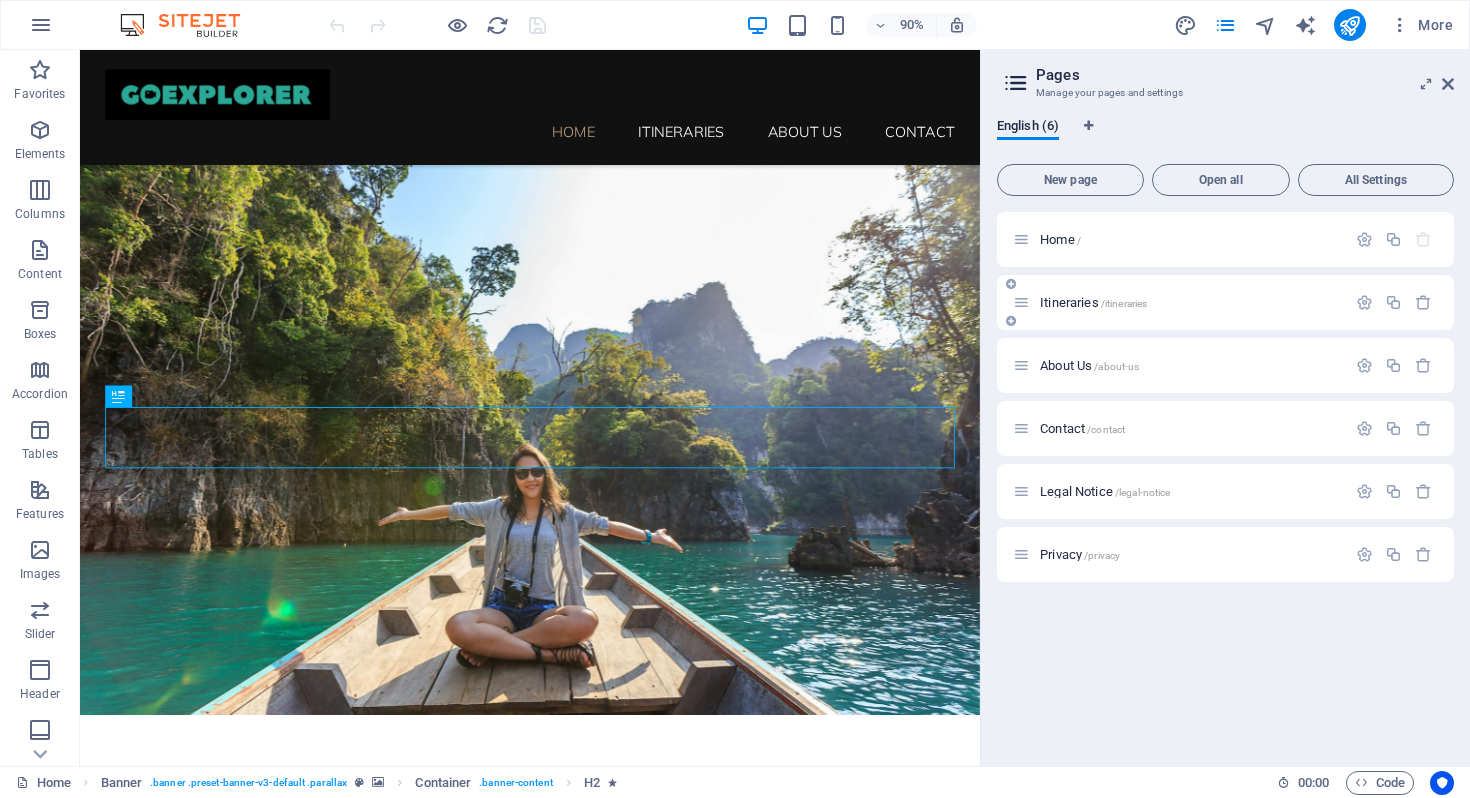 click on "Itineraries /itineraries" at bounding box center (1190, 302) 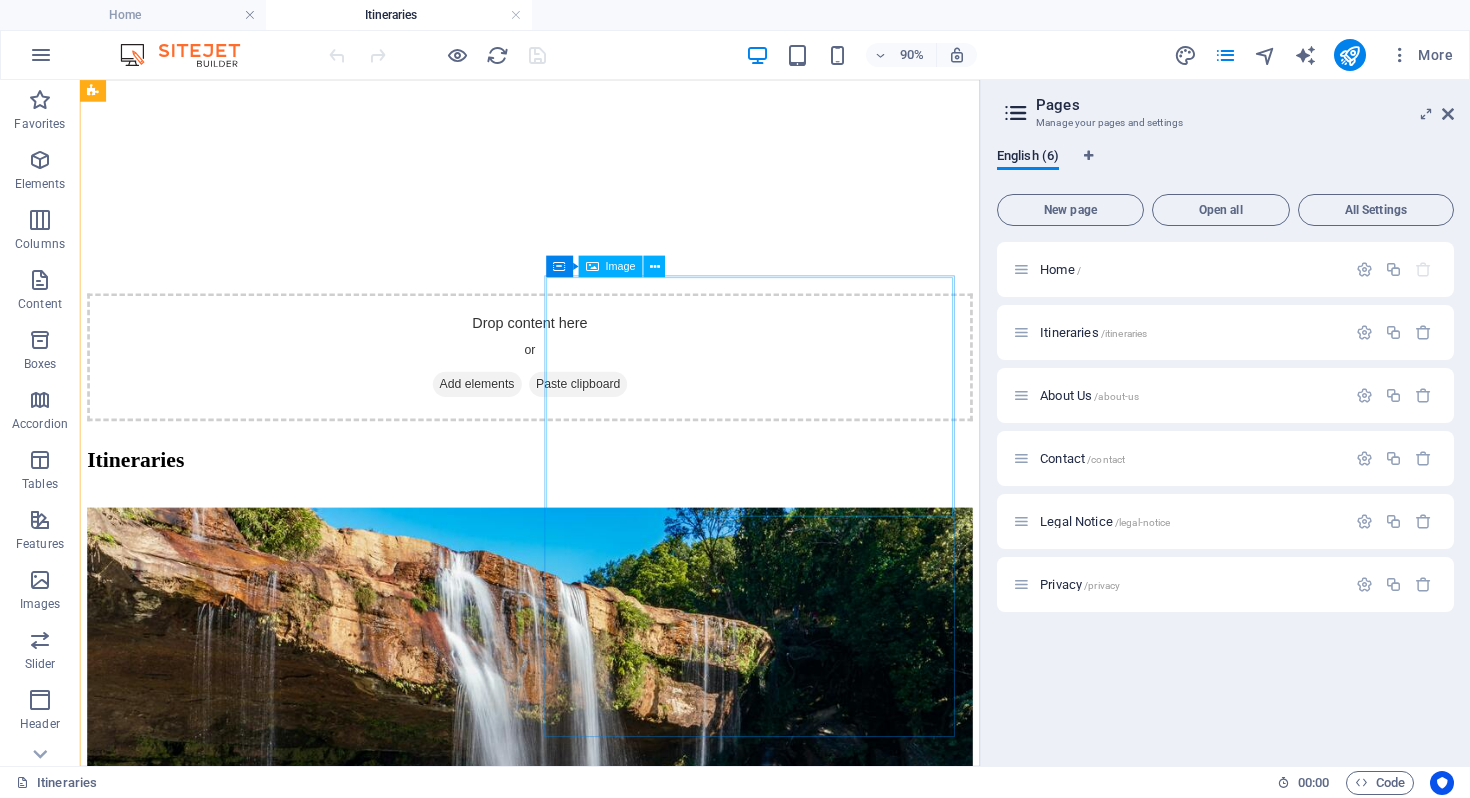 scroll, scrollTop: 1582, scrollLeft: 0, axis: vertical 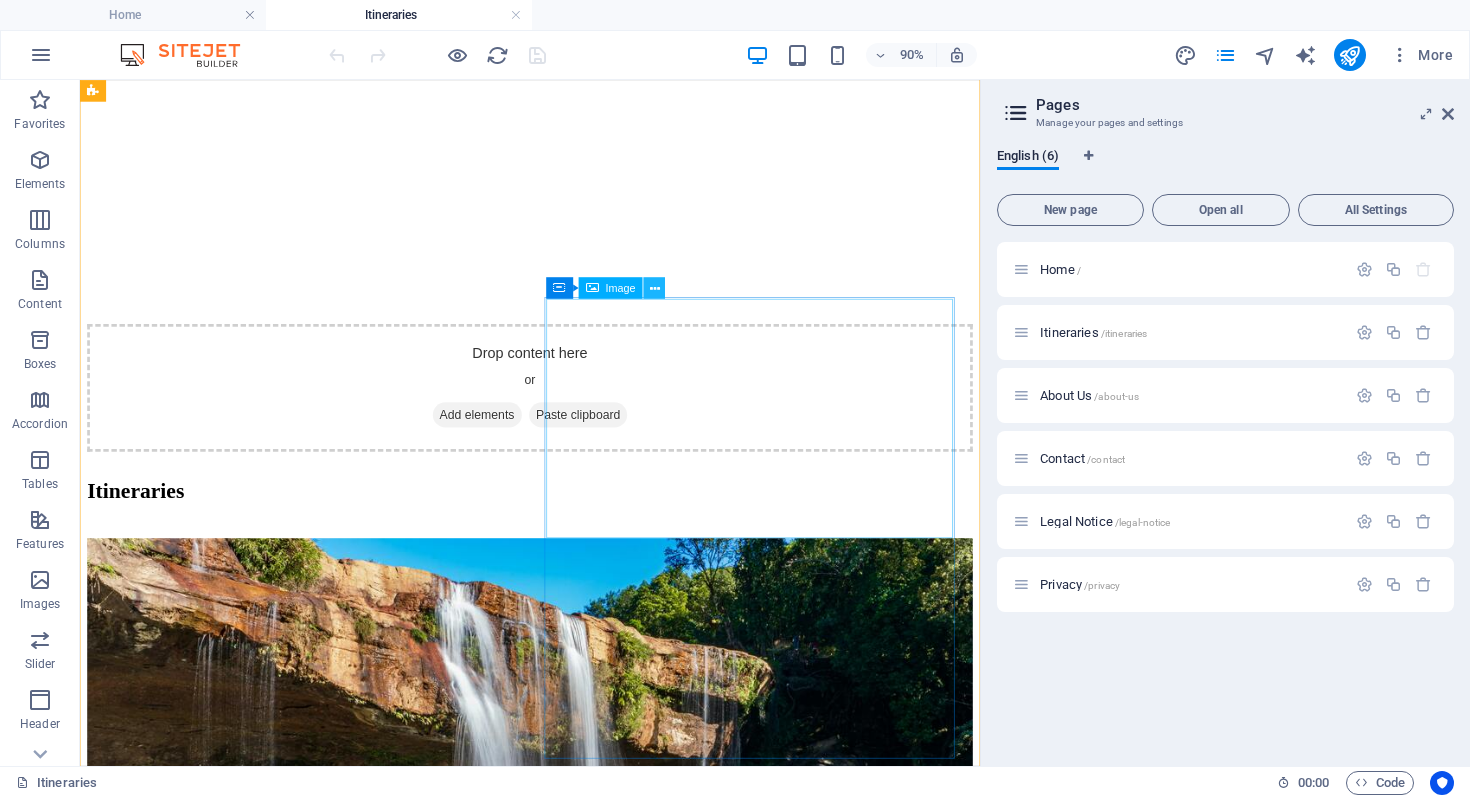 click at bounding box center [655, 288] 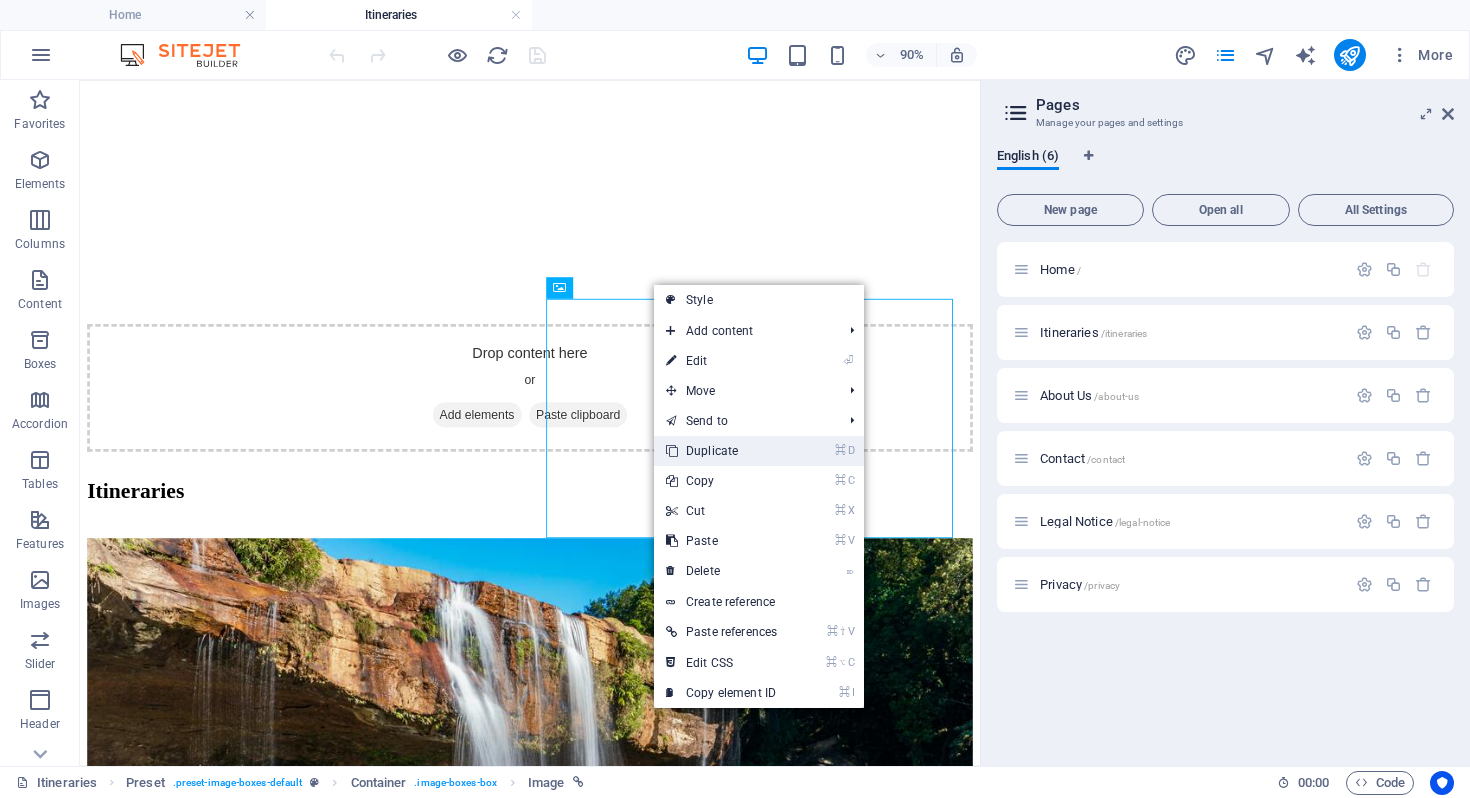 click on "⌘ D  Duplicate" at bounding box center (721, 451) 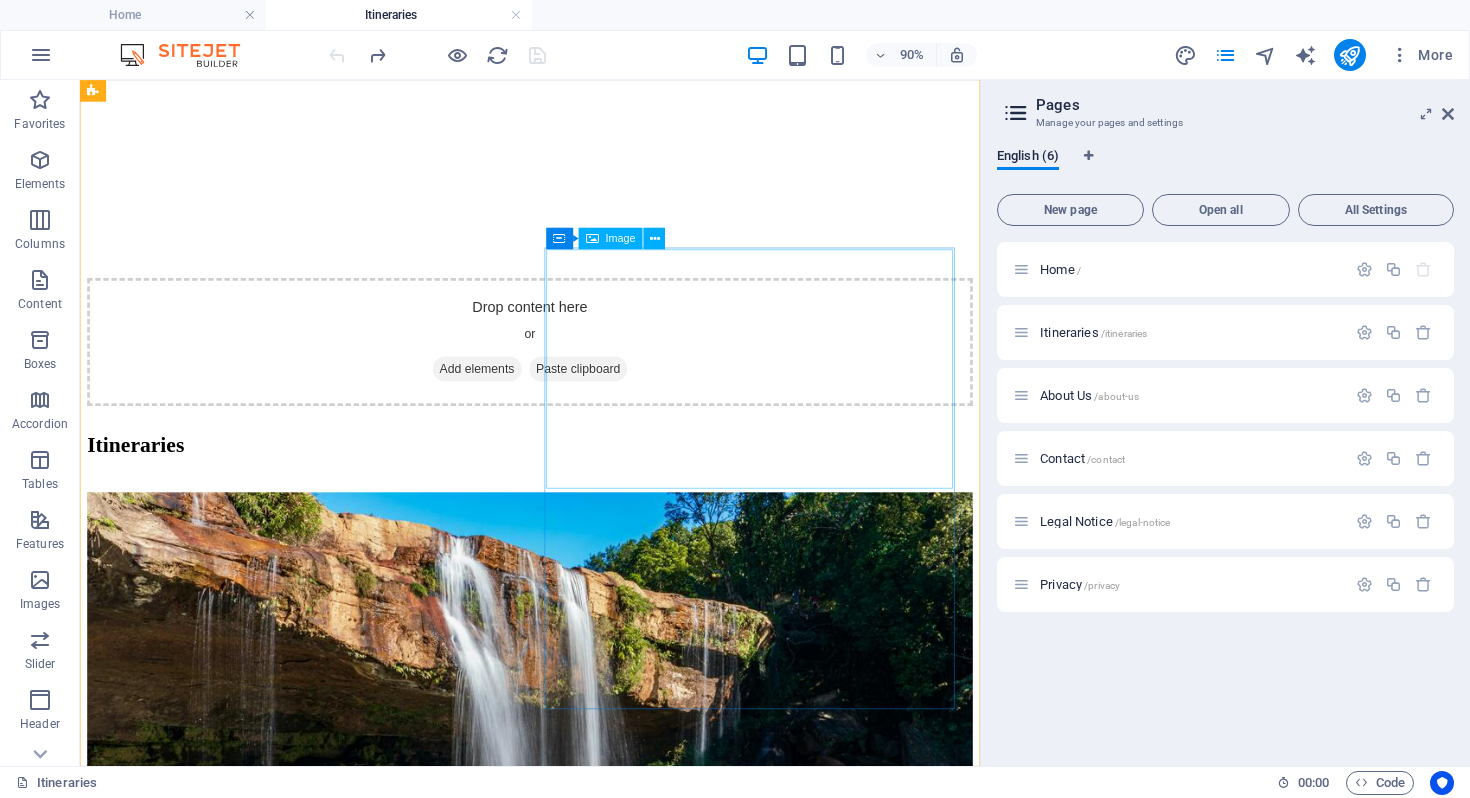 scroll, scrollTop: 1632, scrollLeft: 0, axis: vertical 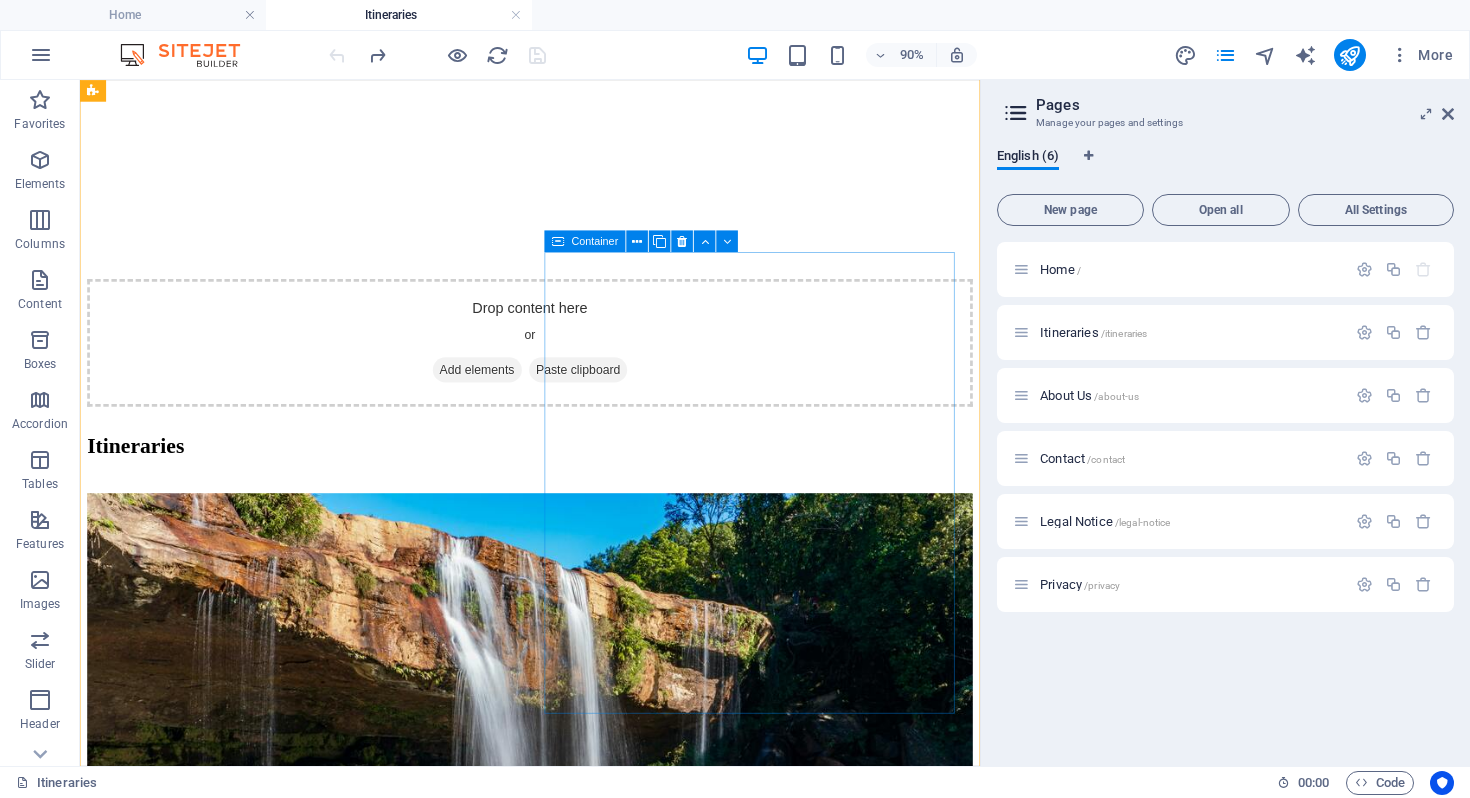 click at bounding box center [558, 241] 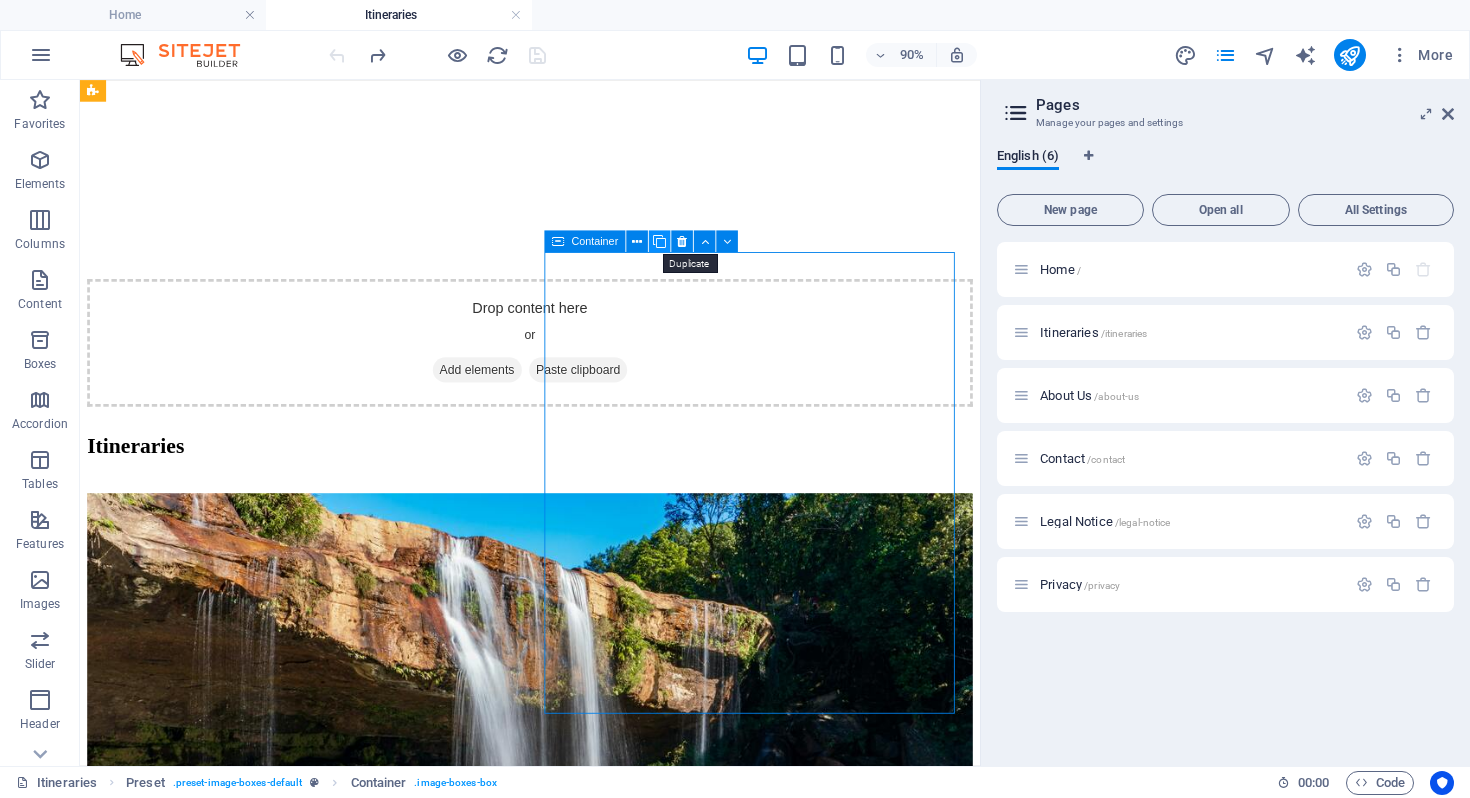 click at bounding box center (659, 241) 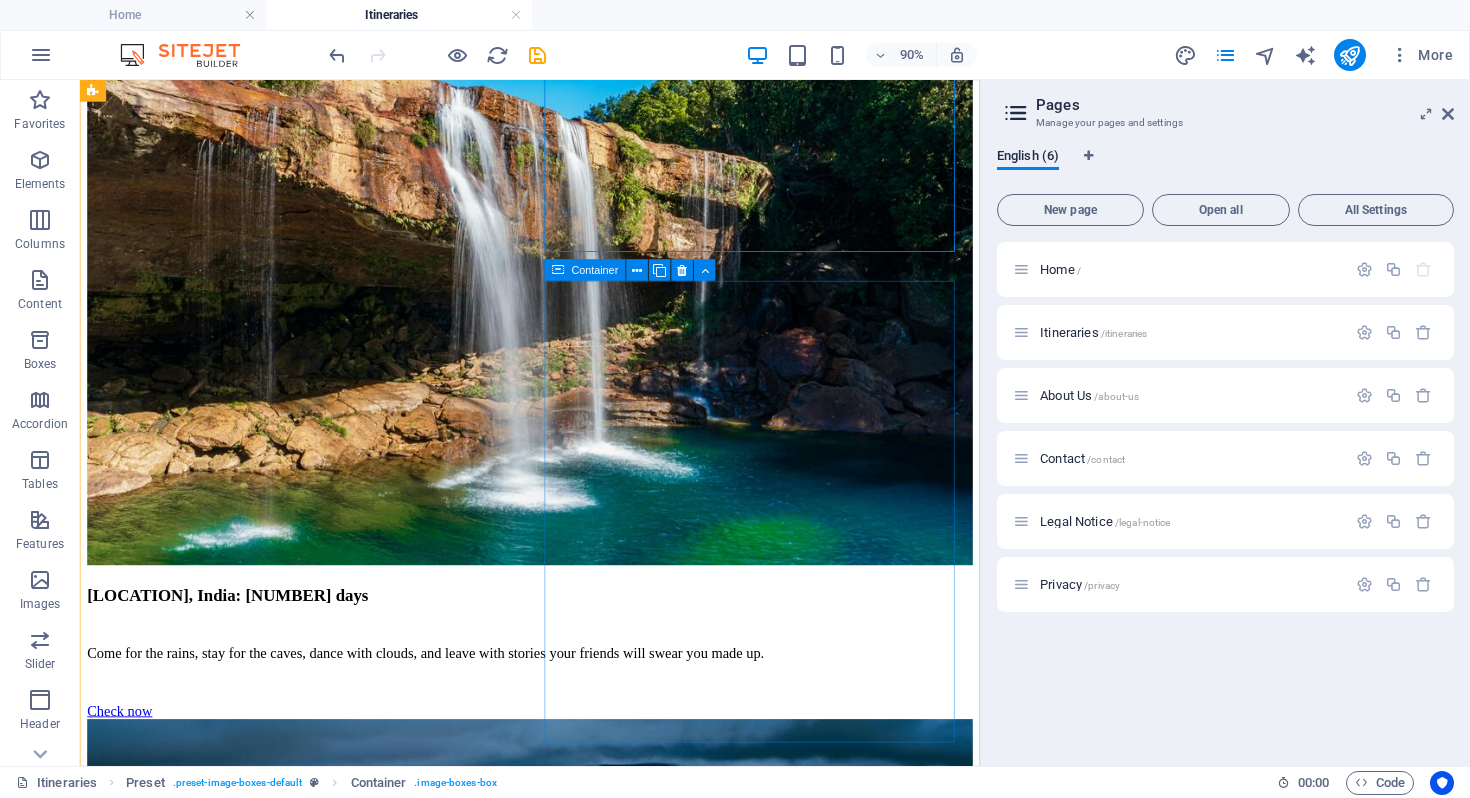 scroll, scrollTop: 2146, scrollLeft: 0, axis: vertical 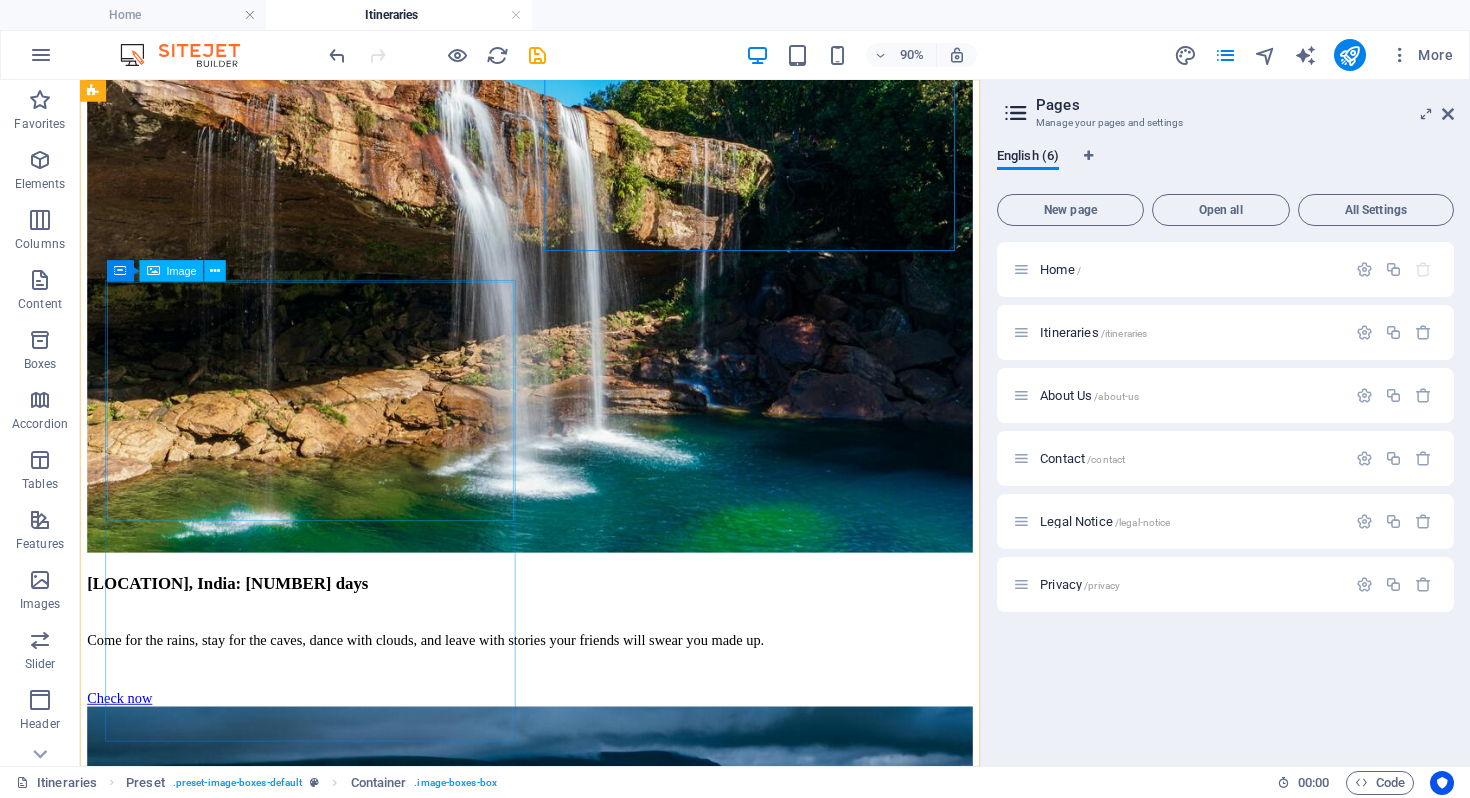 click at bounding box center (580, 4824) 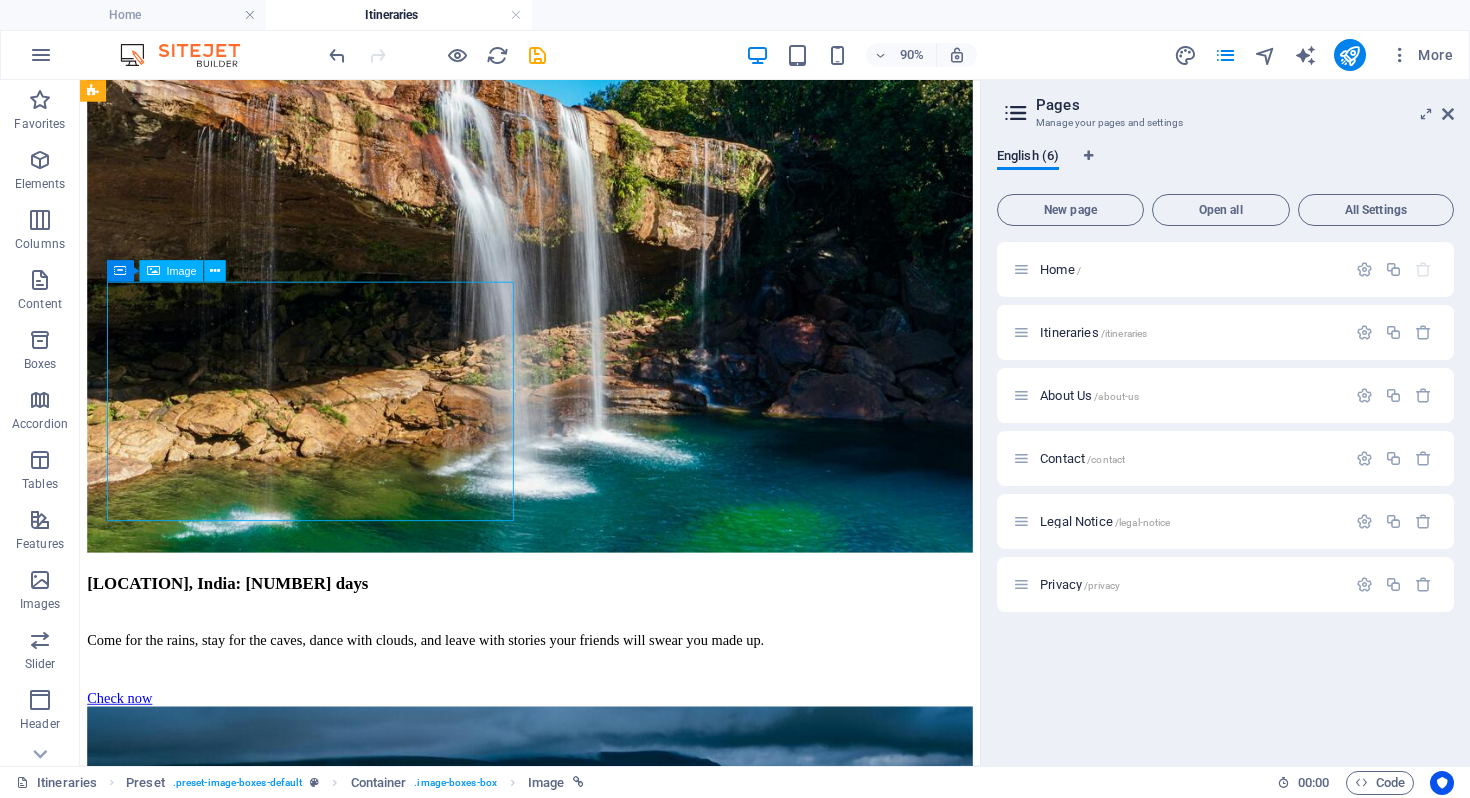 click at bounding box center (580, 4824) 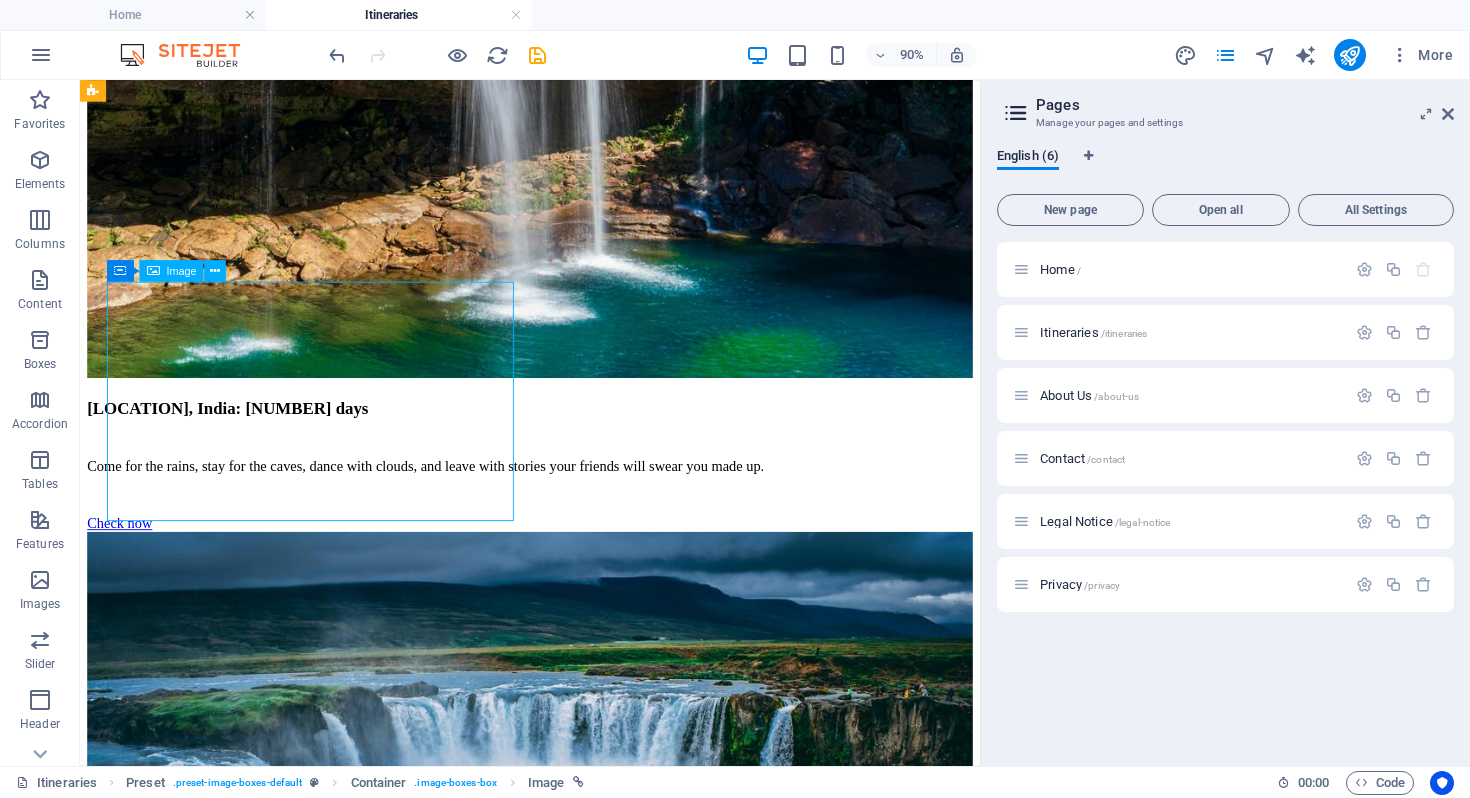 select on "%" 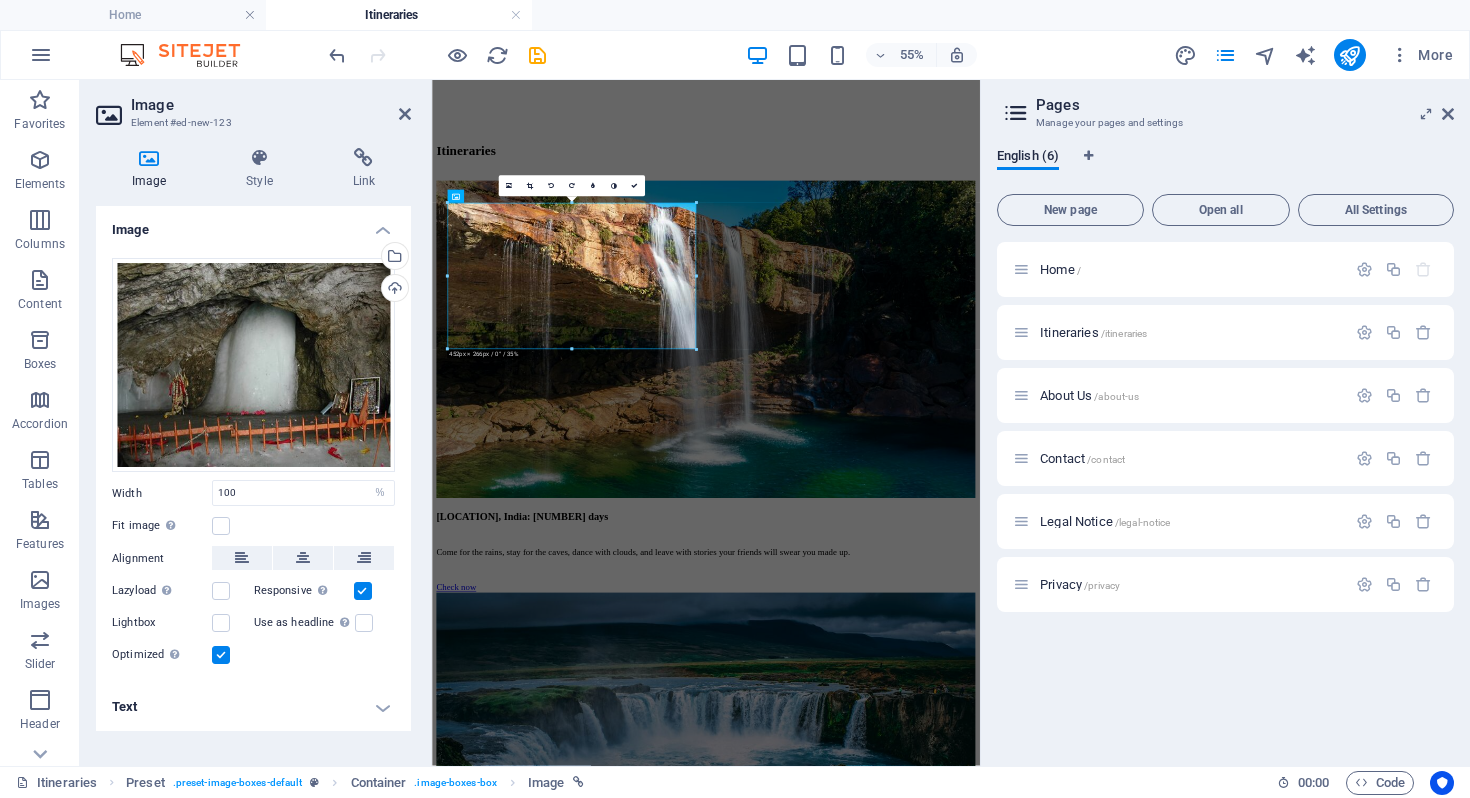 click at bounding box center (149, 158) 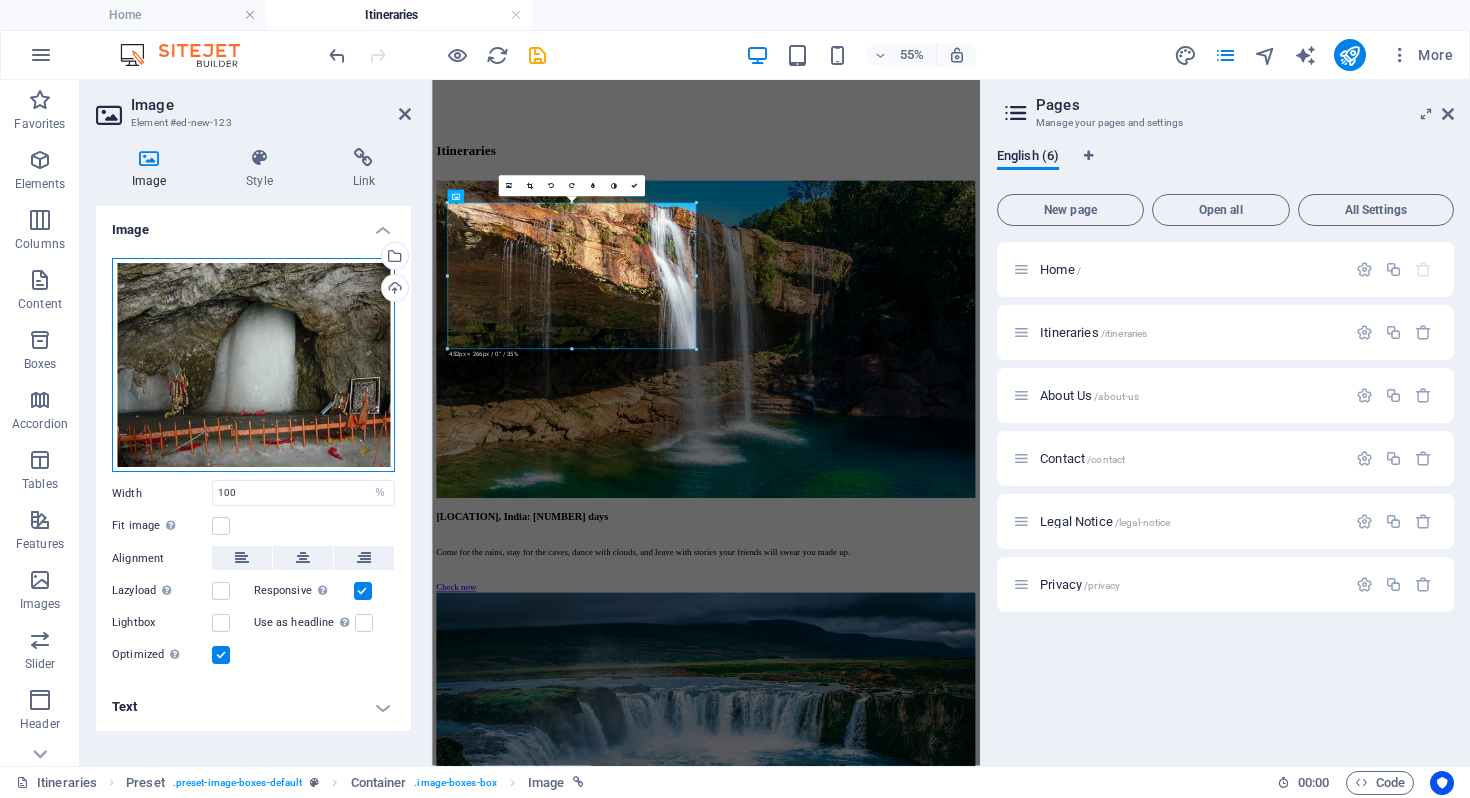 click on "Drag files here, click to choose files or select files from Files or our free stock photos & videos" at bounding box center (253, 365) 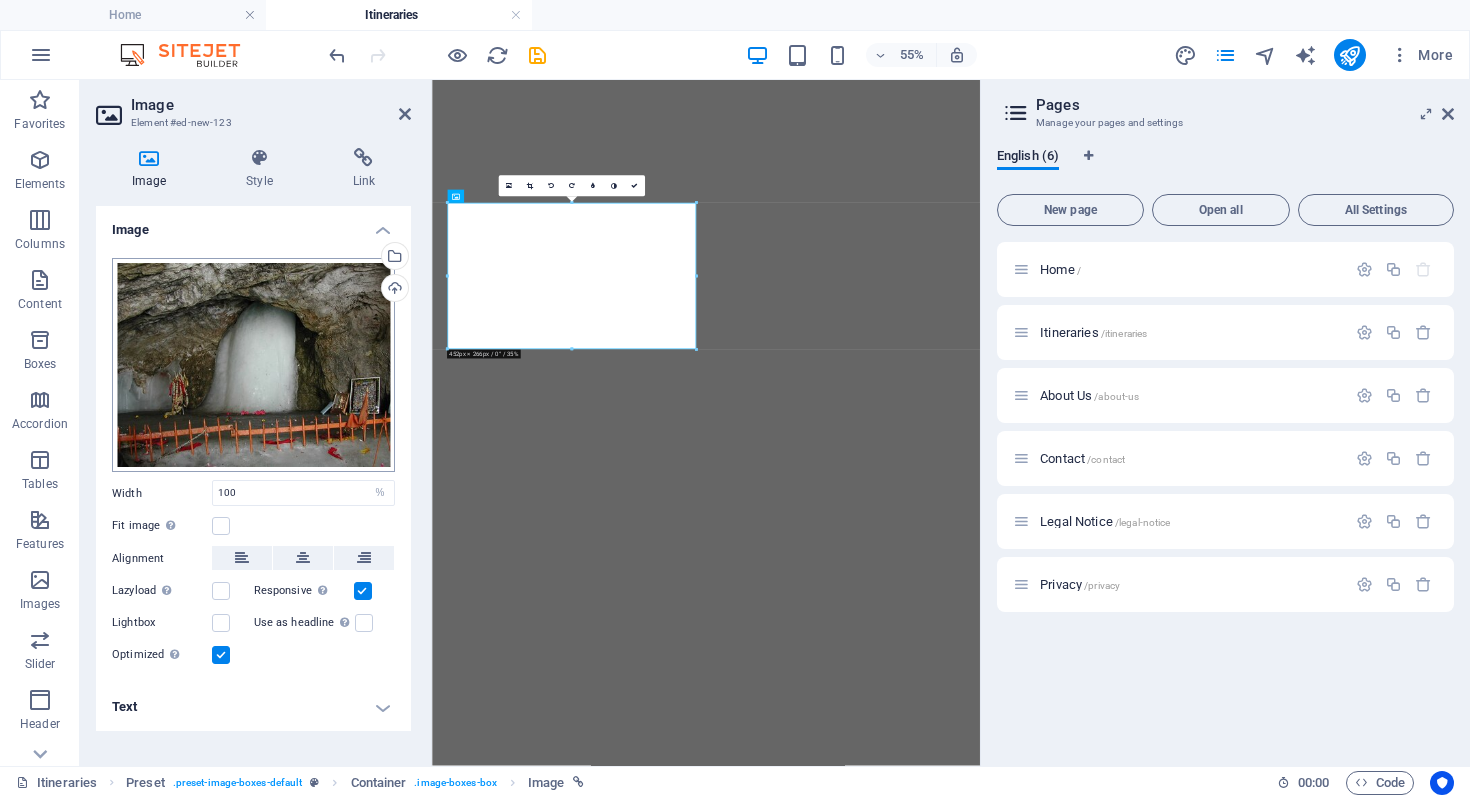 scroll, scrollTop: 2962, scrollLeft: 0, axis: vertical 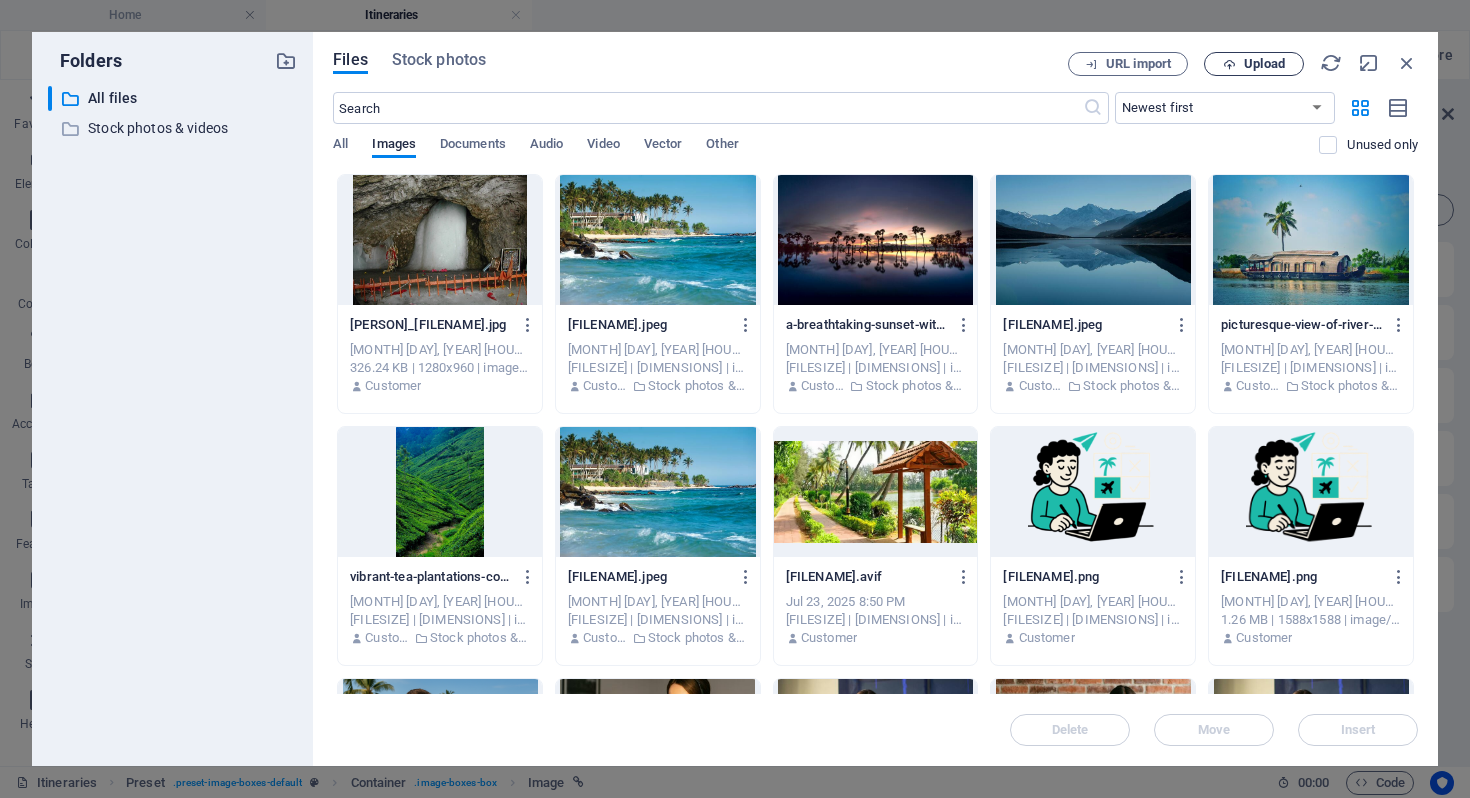 click on "Upload" at bounding box center (1264, 64) 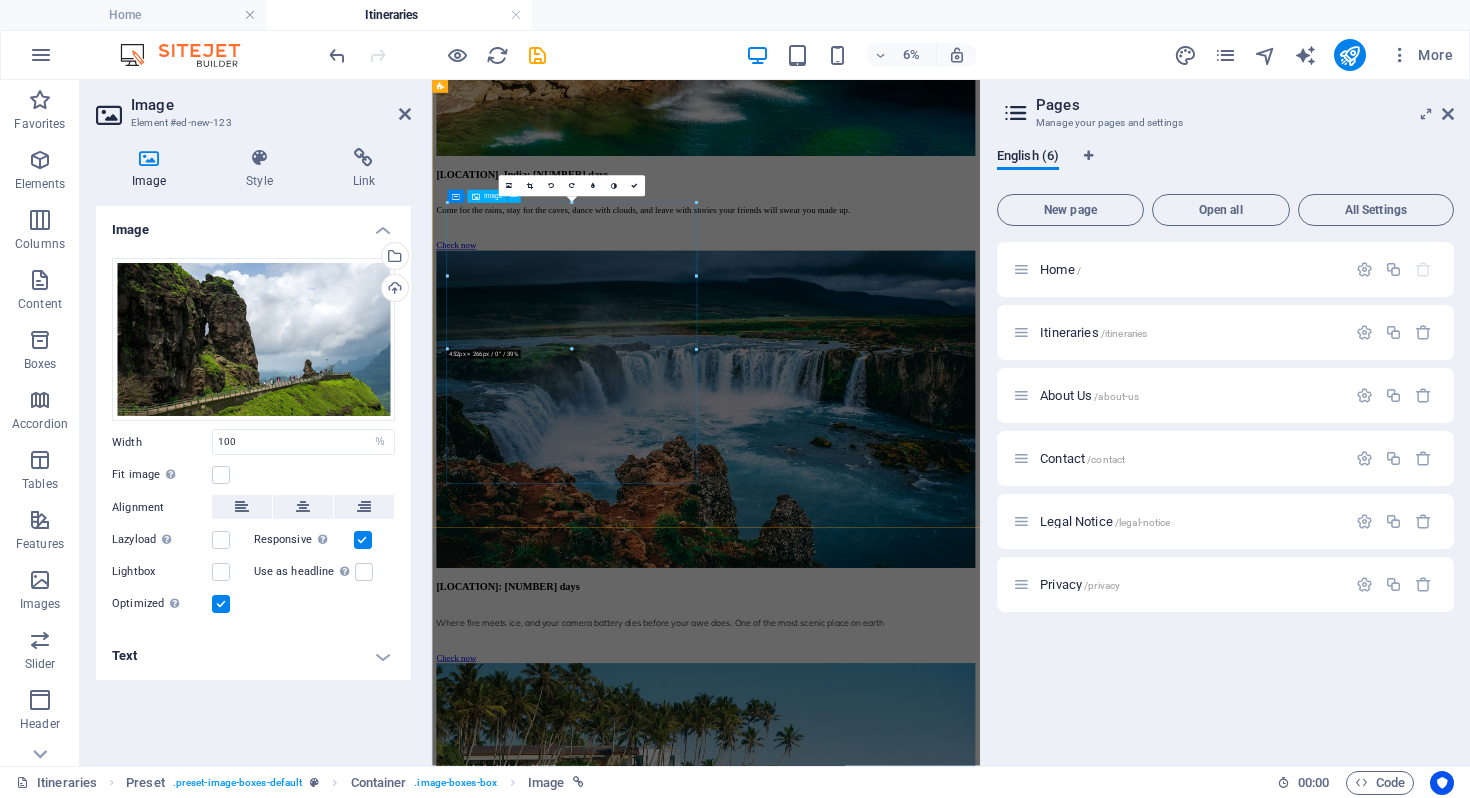 scroll, scrollTop: 2340, scrollLeft: 0, axis: vertical 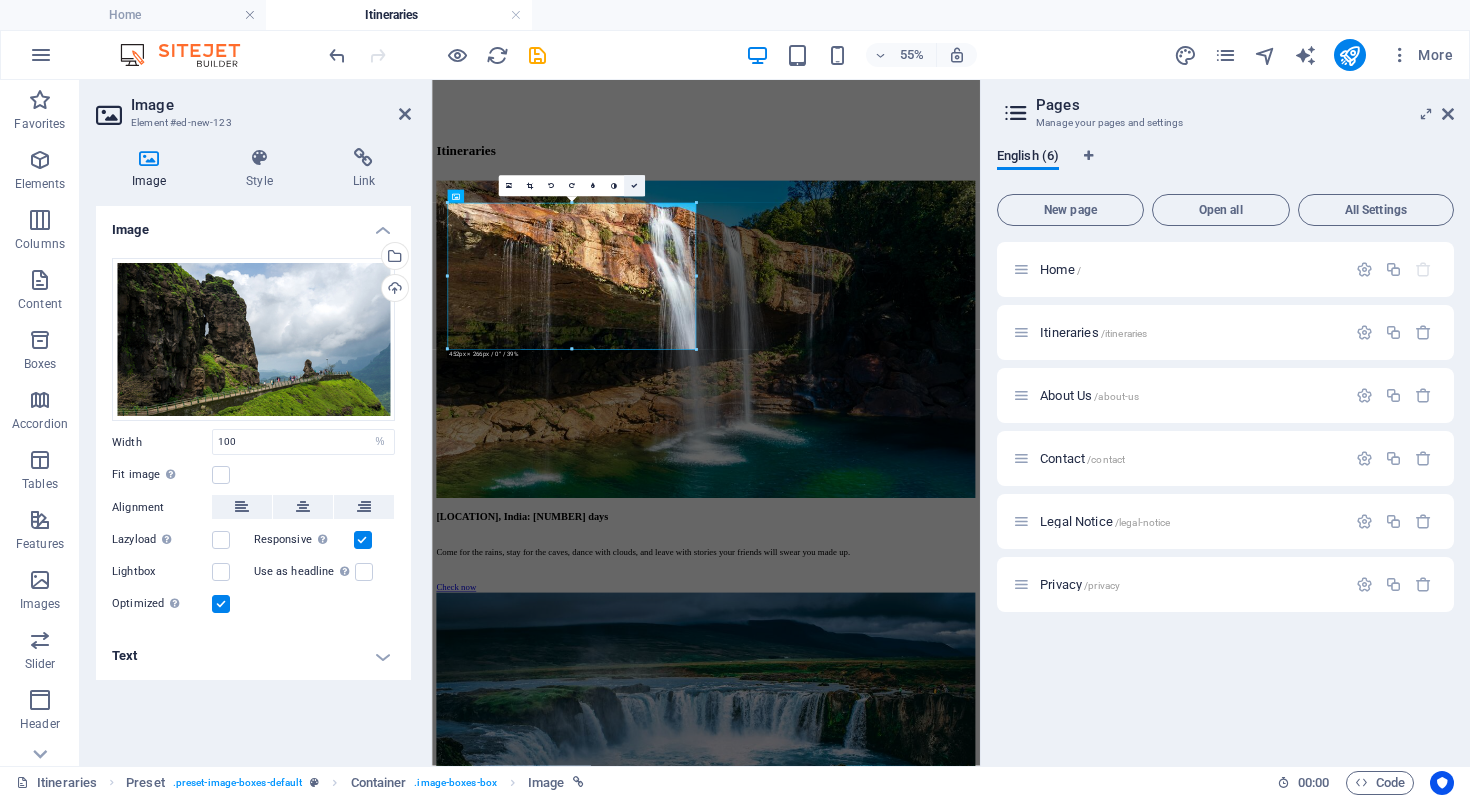 click at bounding box center [634, 186] 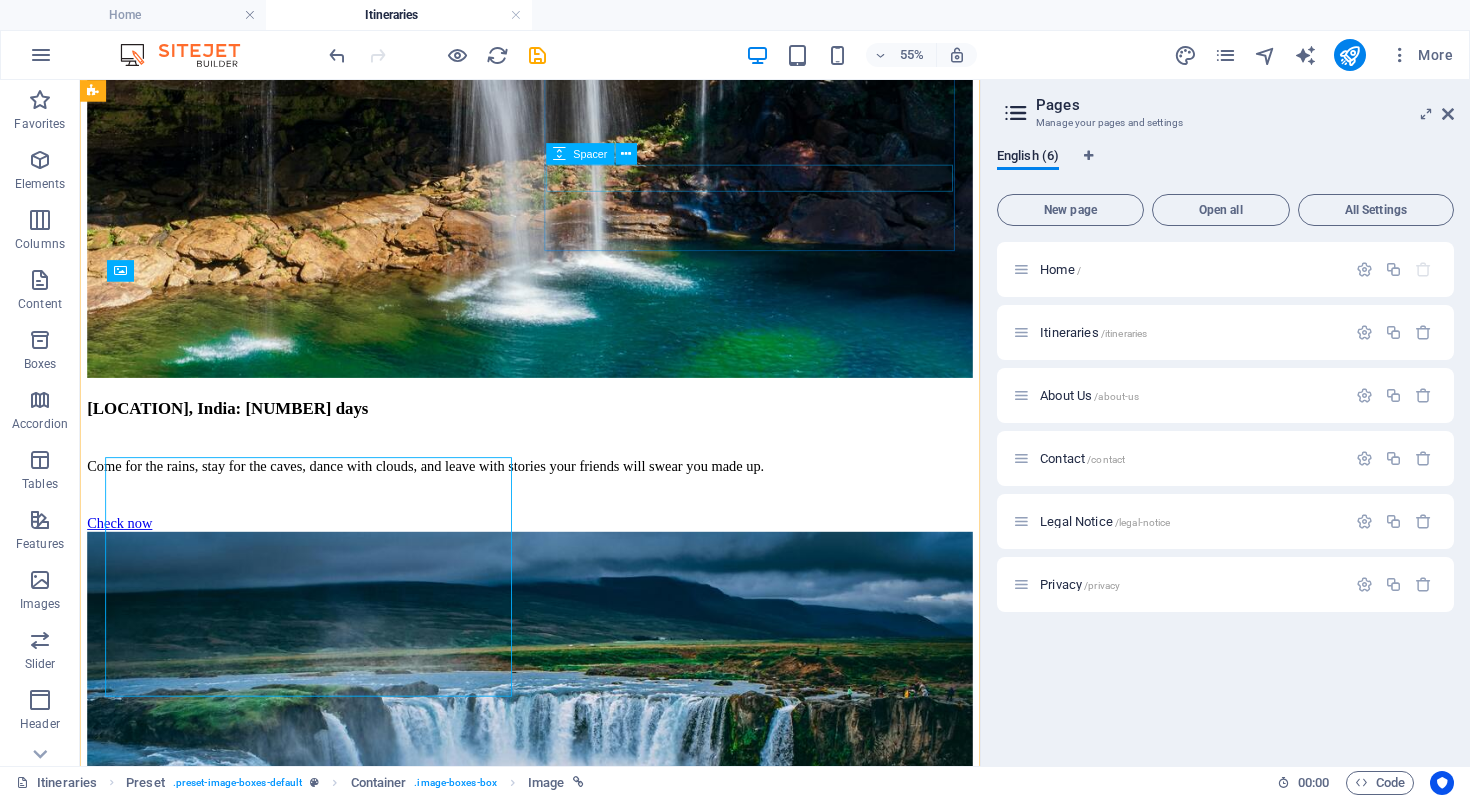 scroll, scrollTop: 2146, scrollLeft: 0, axis: vertical 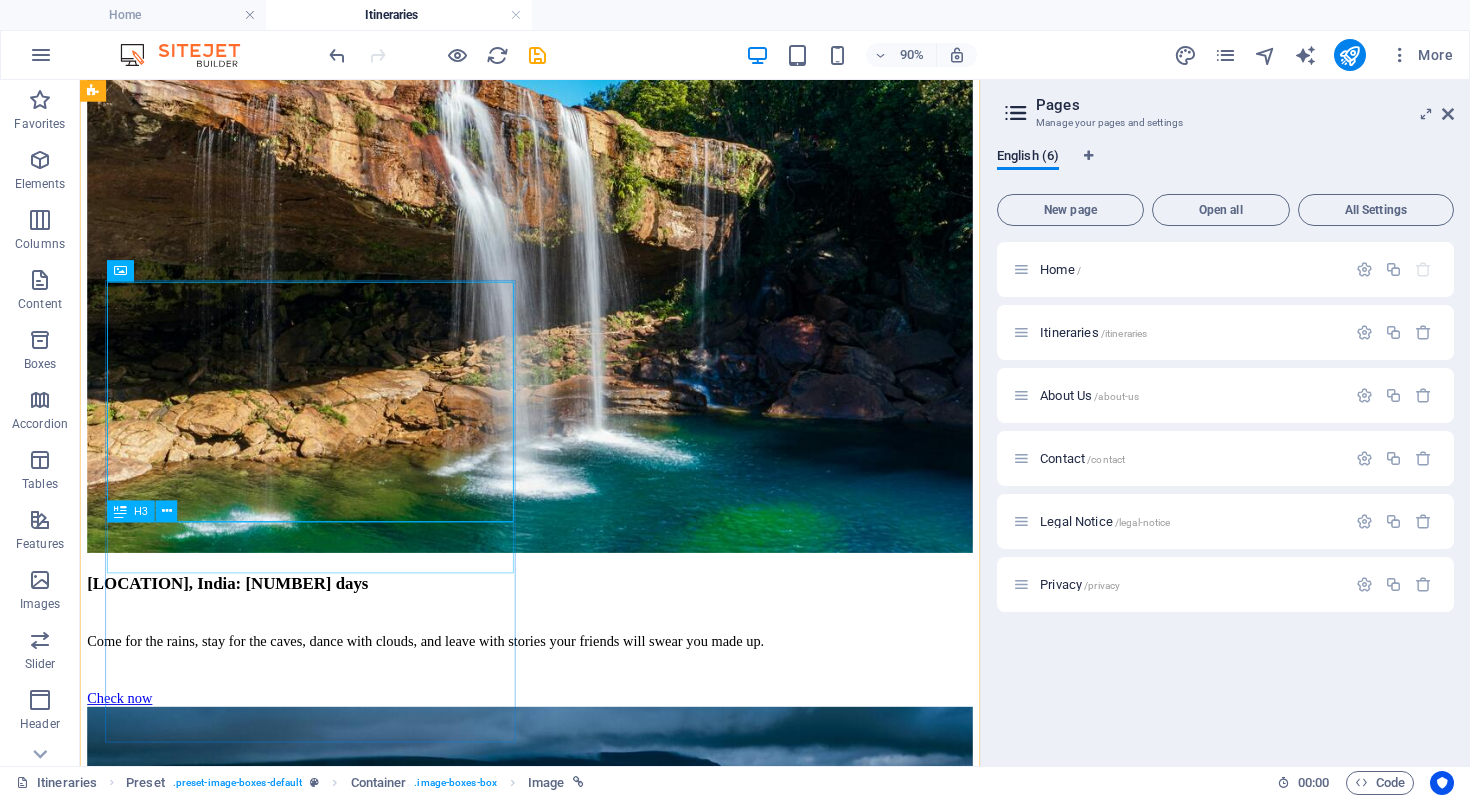 click on "[LOCATION]: [NUMBER] days" at bounding box center (580, 5147) 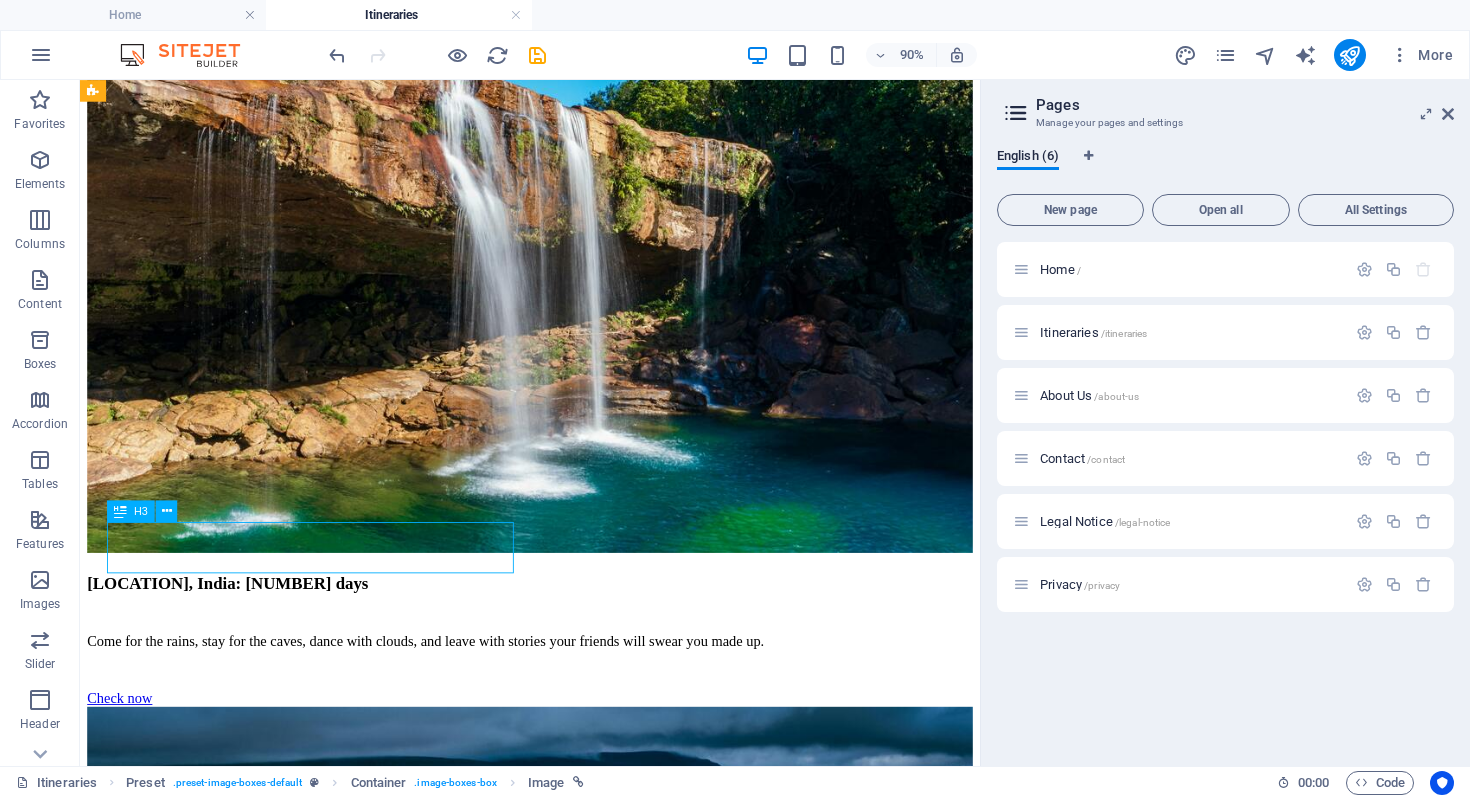 click on "[LOCATION]: [NUMBER] days" at bounding box center (580, 5147) 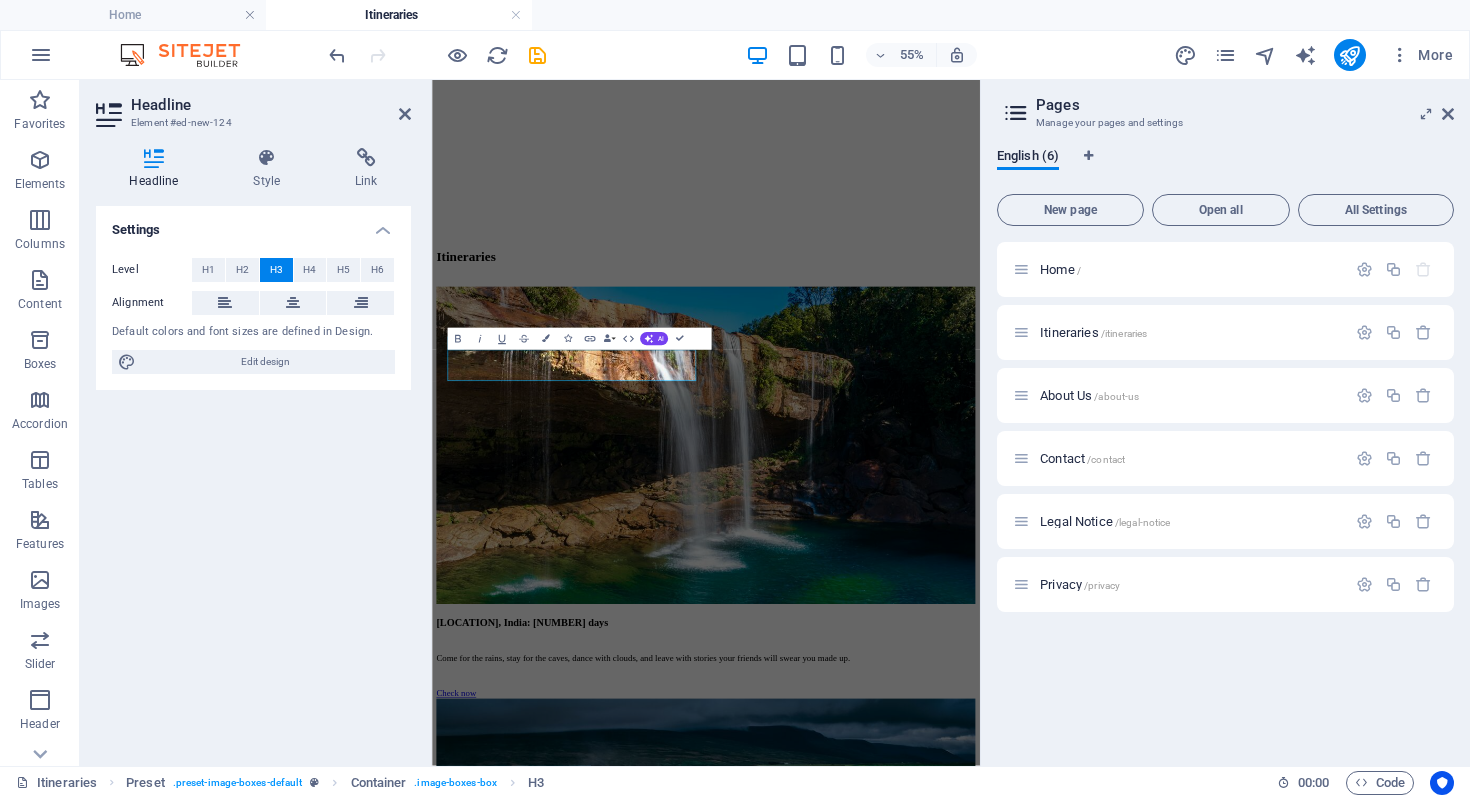 scroll, scrollTop: 2340, scrollLeft: 0, axis: vertical 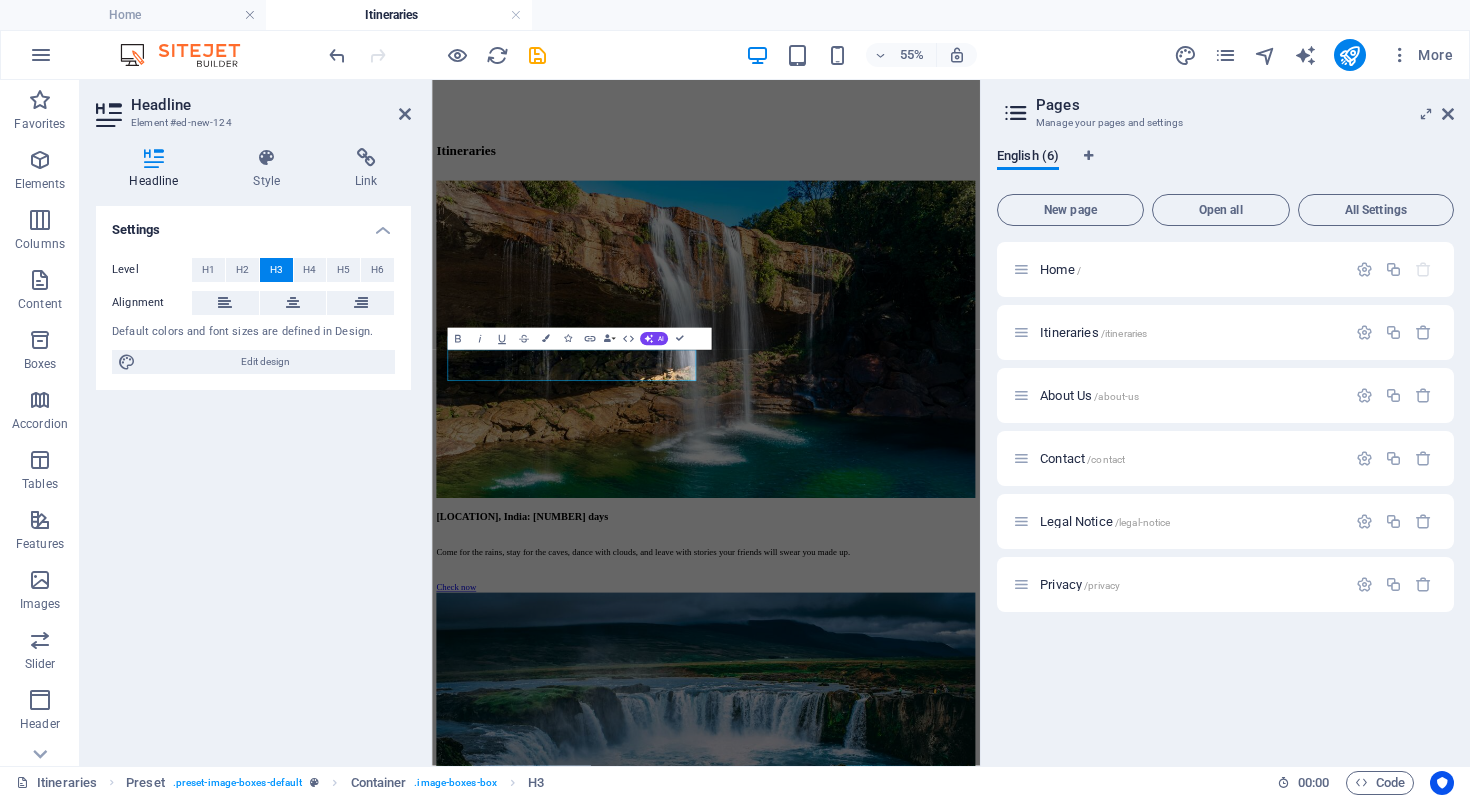 click on "Settings Level H1 H2 H3 H4 H5 H6 Alignment Default colors and font sizes are defined in Design. Edit design" at bounding box center [253, 478] 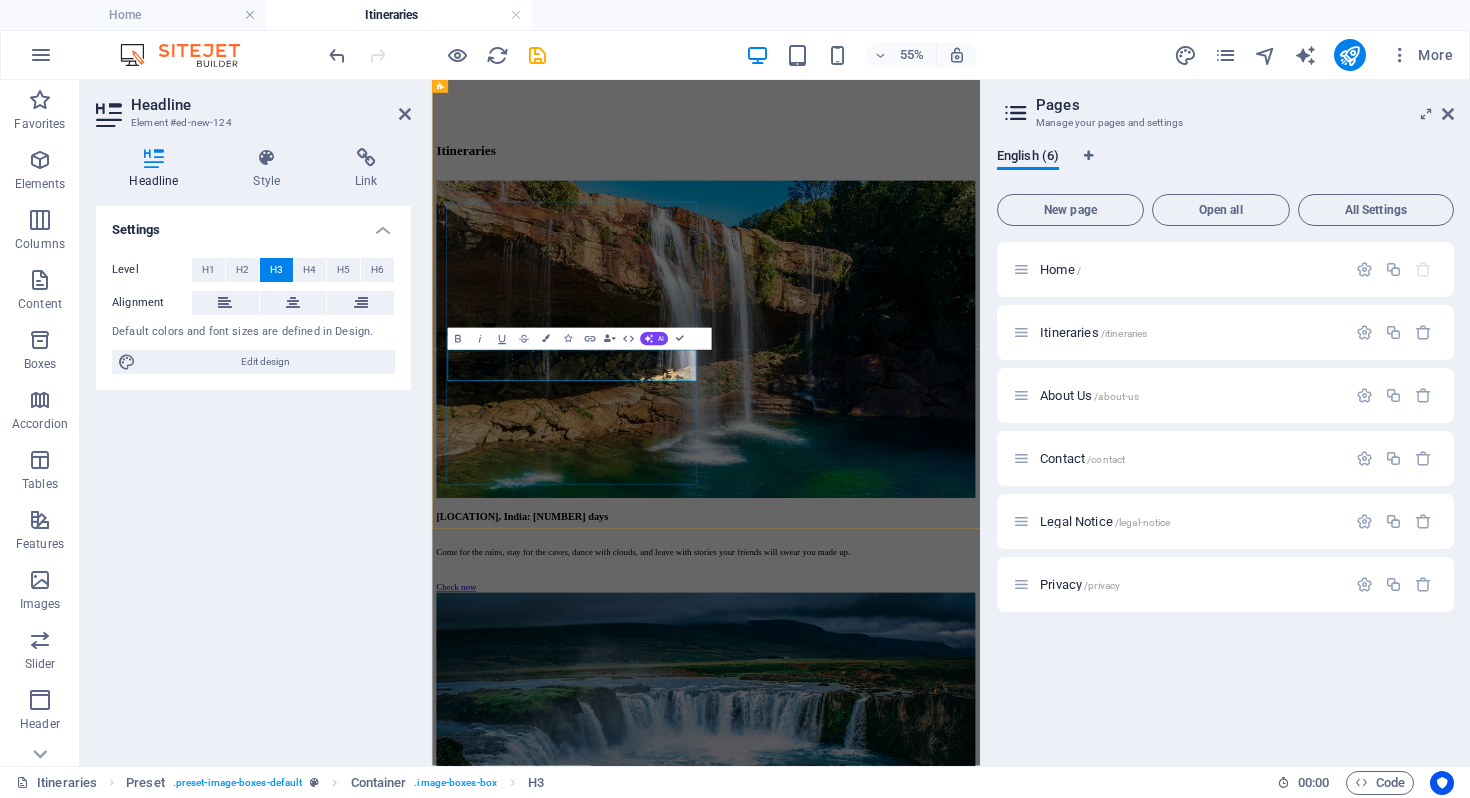 click on "[LOCATION]: [NUMBER] days" at bounding box center [930, 5368] 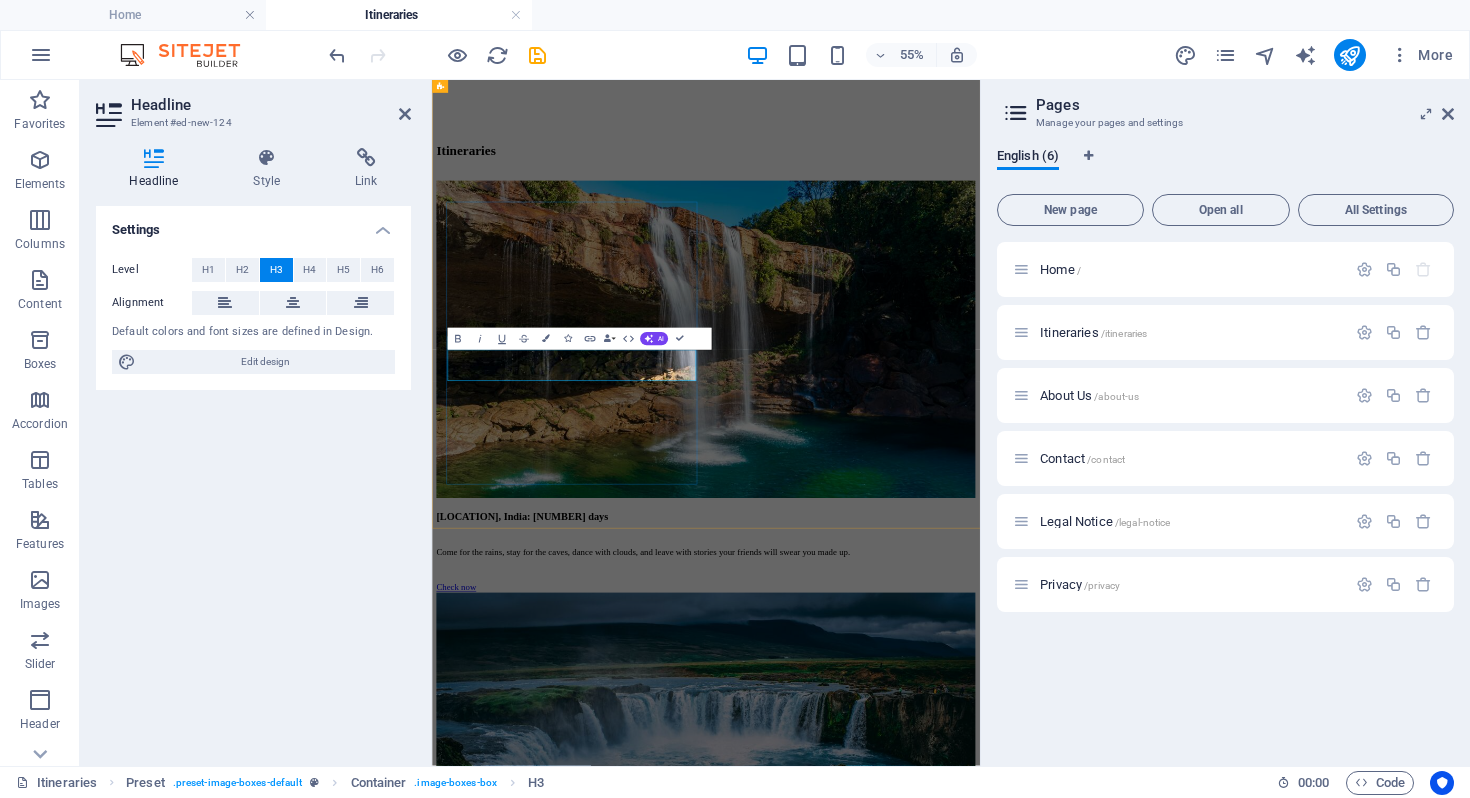drag, startPoint x: 500, startPoint y: 611, endPoint x: 672, endPoint y: 617, distance: 172.10461 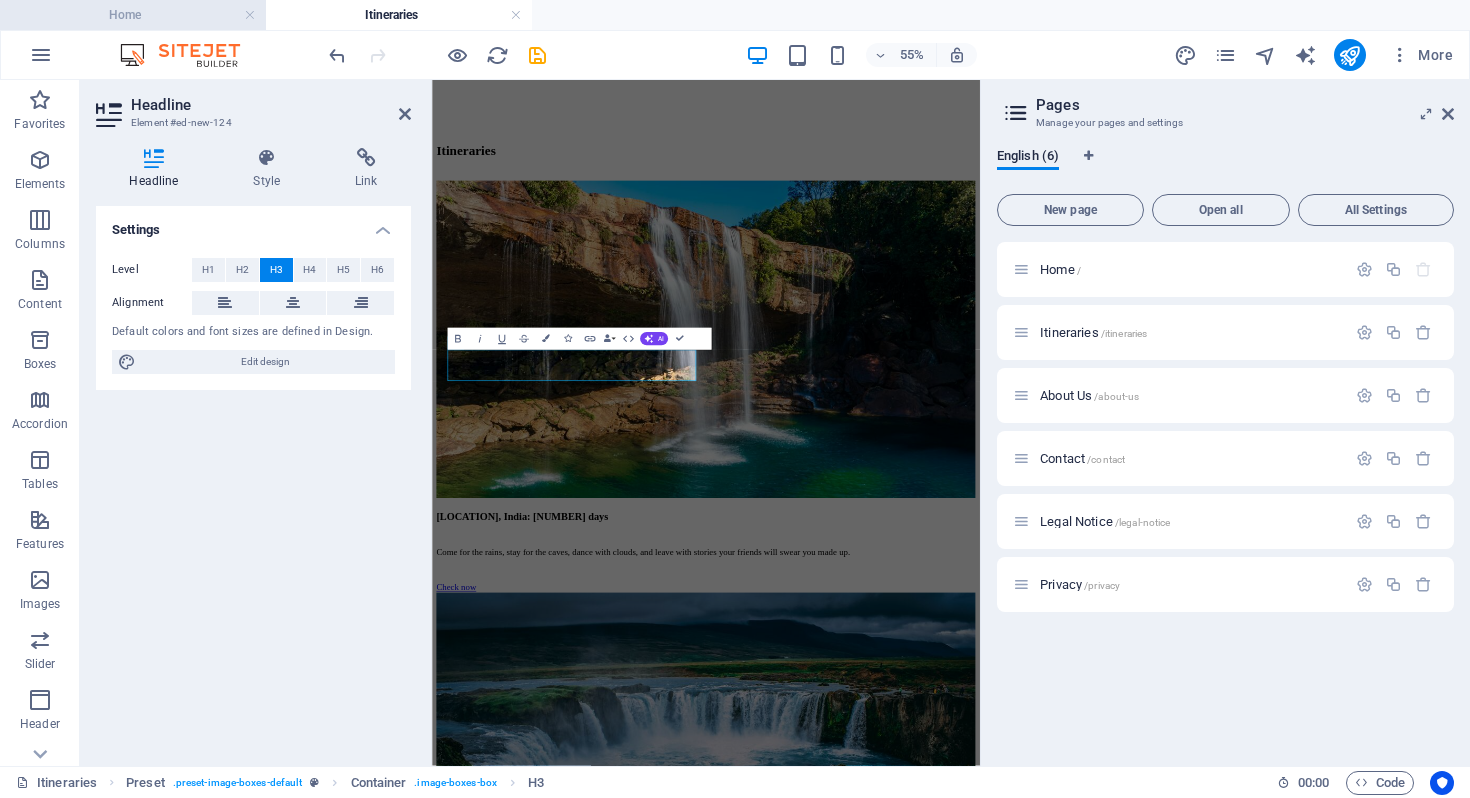 type 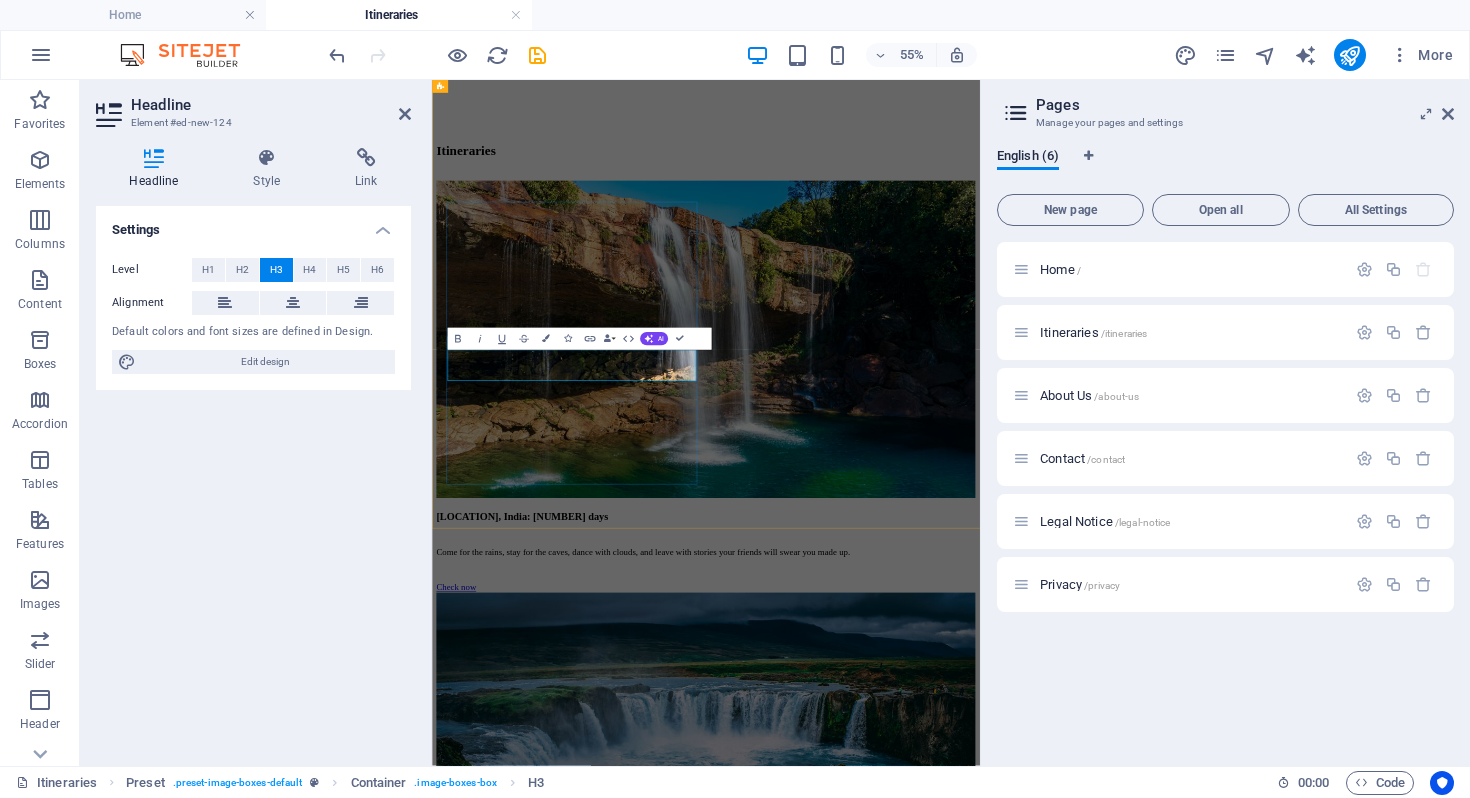 click on "[LASTNAME] : [DAYS]" at bounding box center (930, 5368) 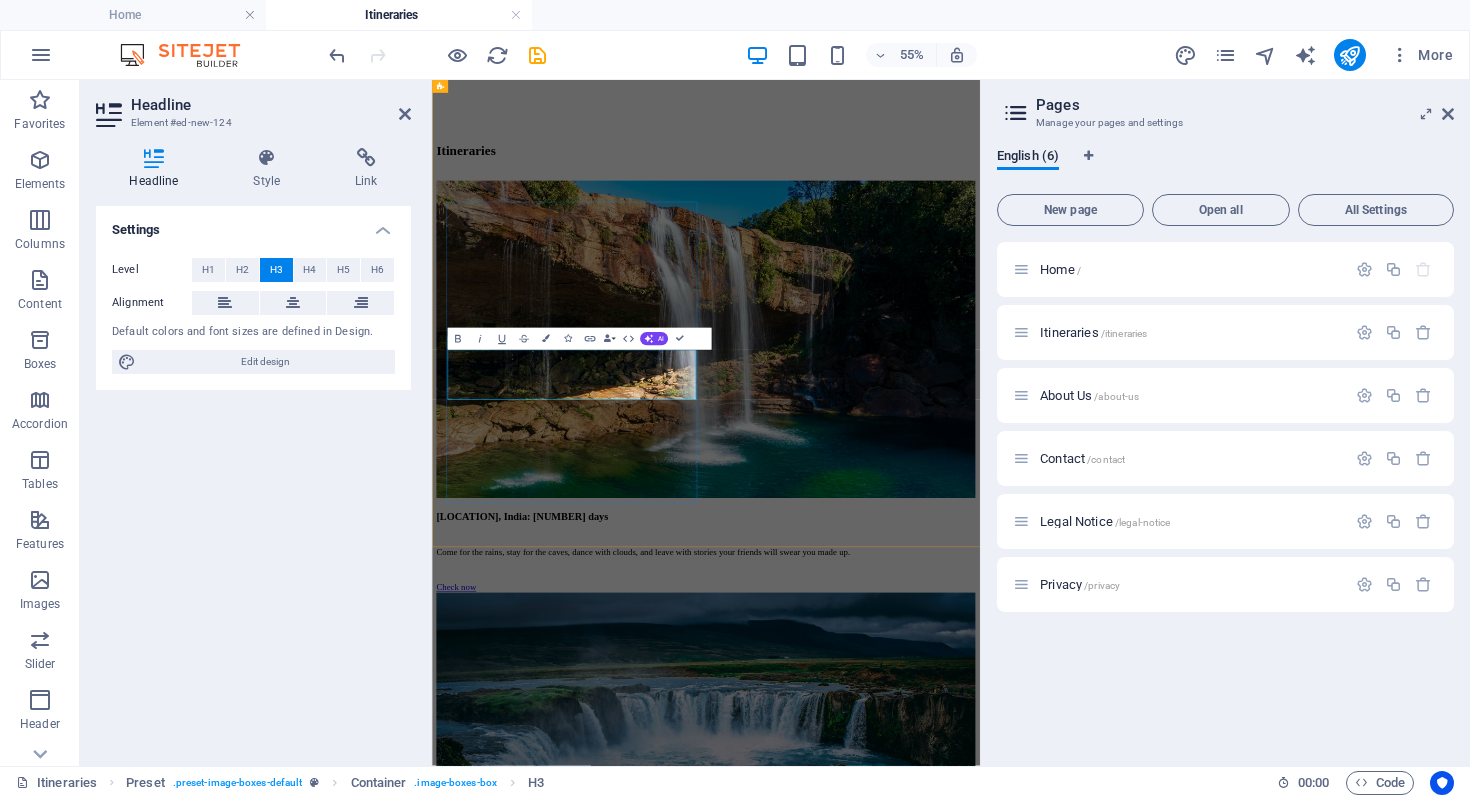 click on "[PERSON] & [LOCATION]: [NUMBER] days" at bounding box center (930, 5368) 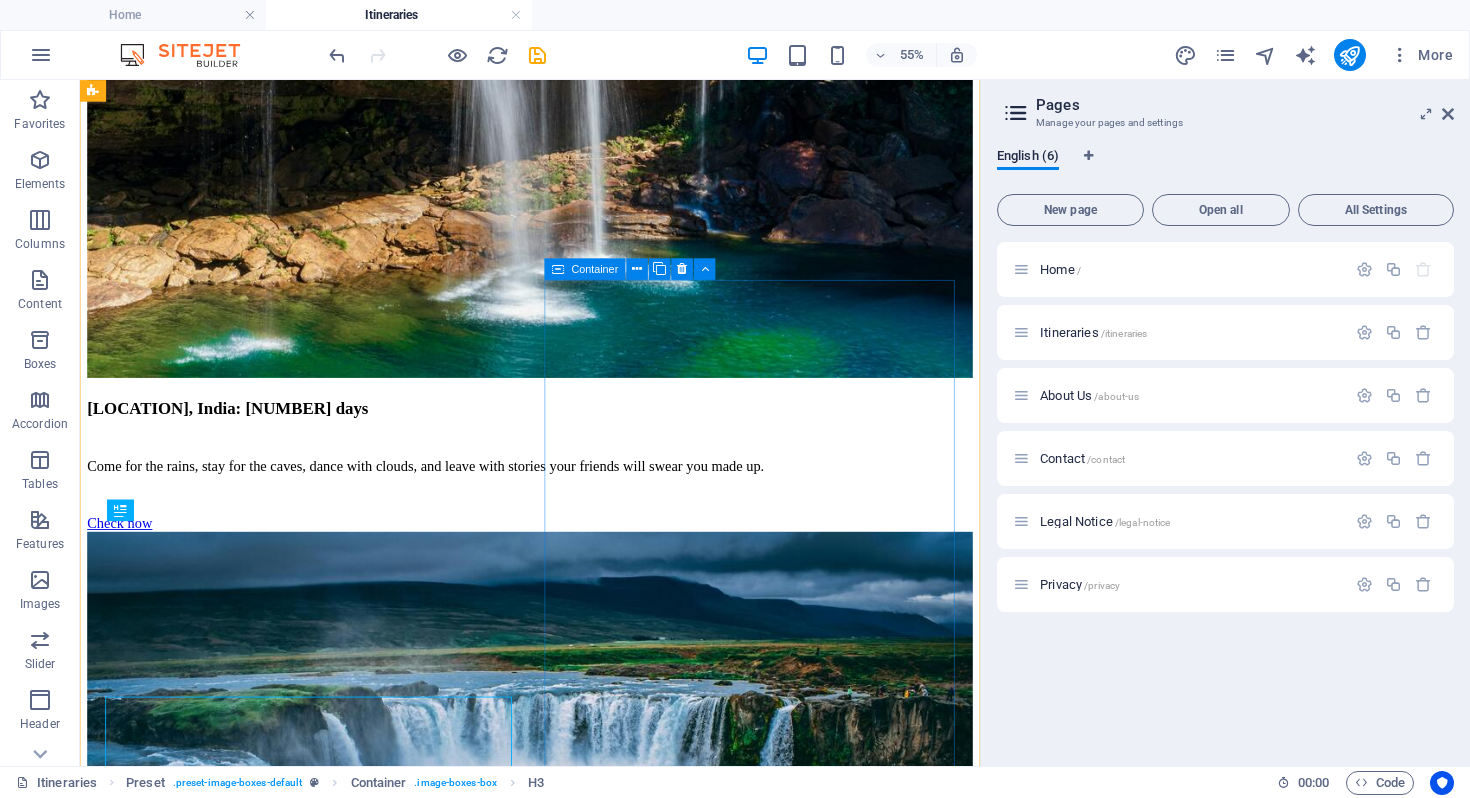 scroll, scrollTop: 2146, scrollLeft: 0, axis: vertical 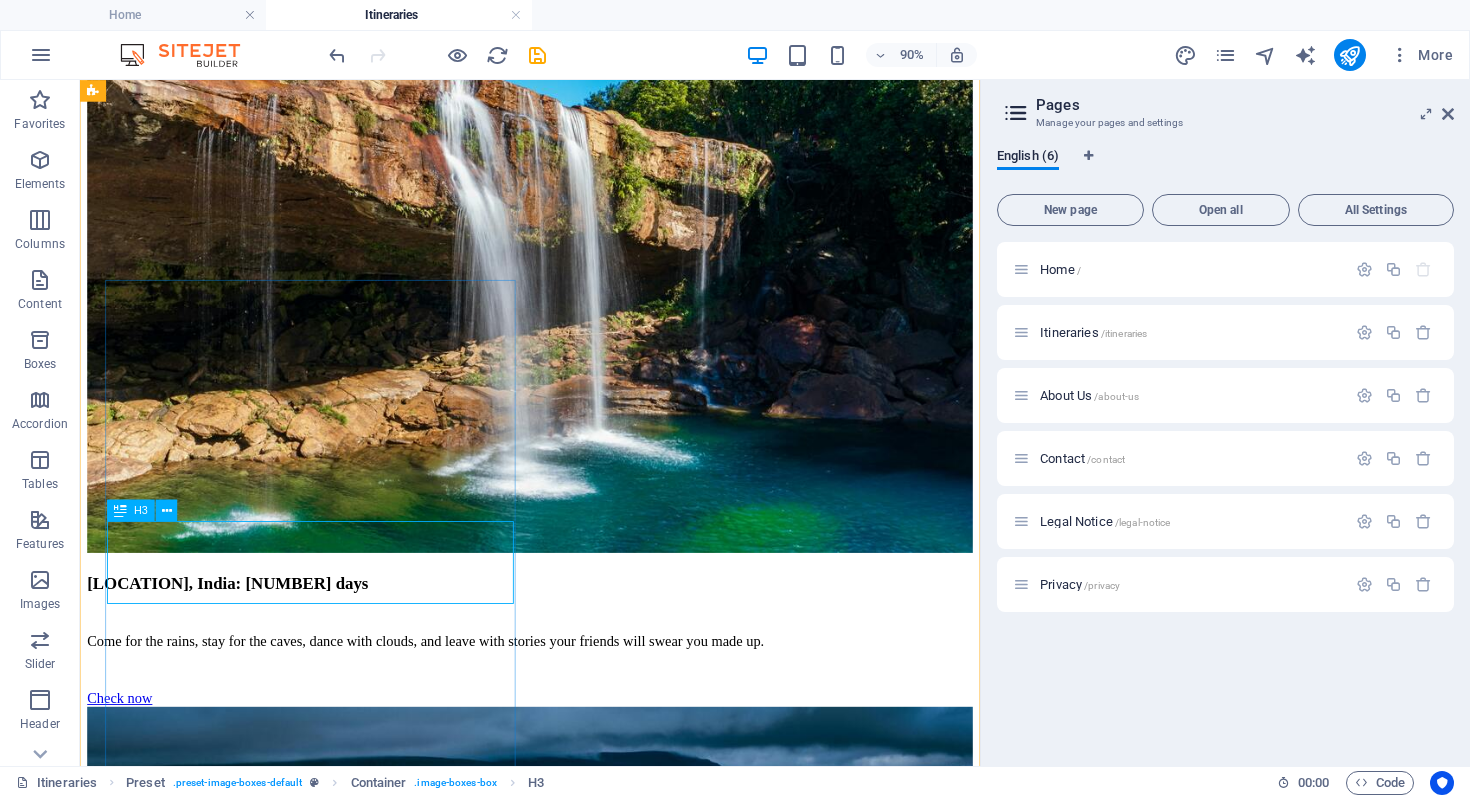 click on "[LASTNAME] & [LOCATION]: [DAYS]" at bounding box center [580, 5147] 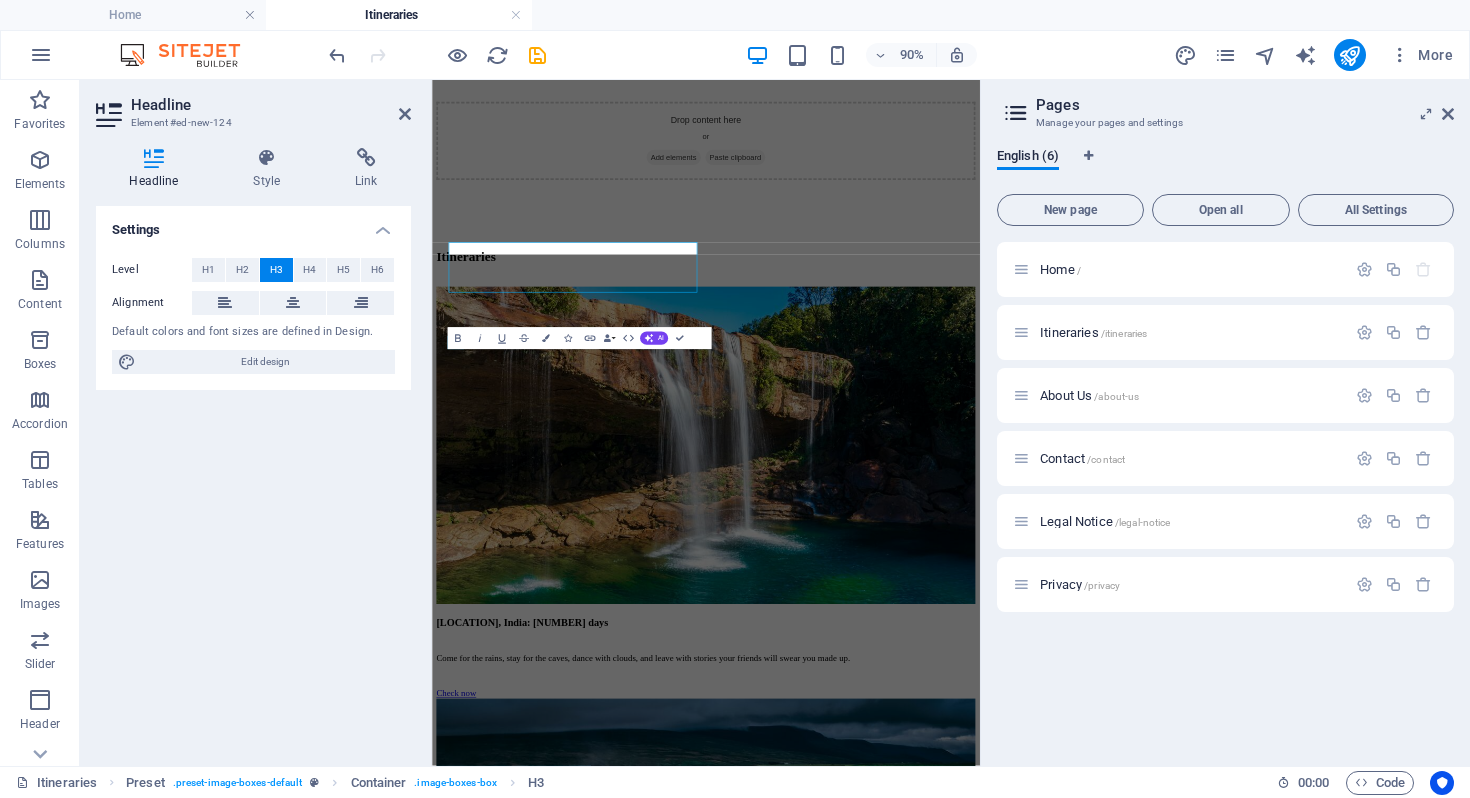 scroll, scrollTop: 2341, scrollLeft: 0, axis: vertical 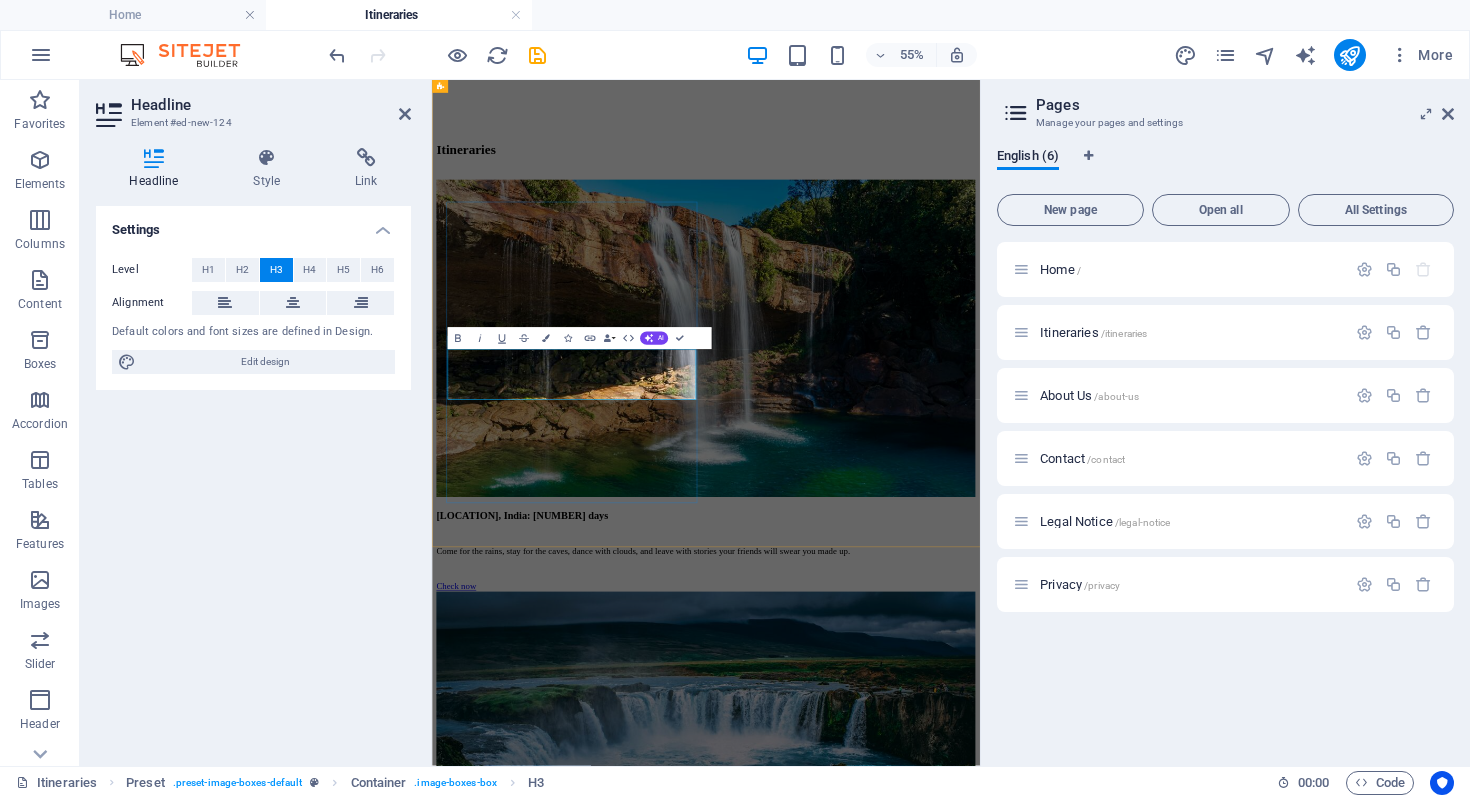 click on "[LASTNAME] & [LOCATION]: [DAYS]" at bounding box center (930, 5367) 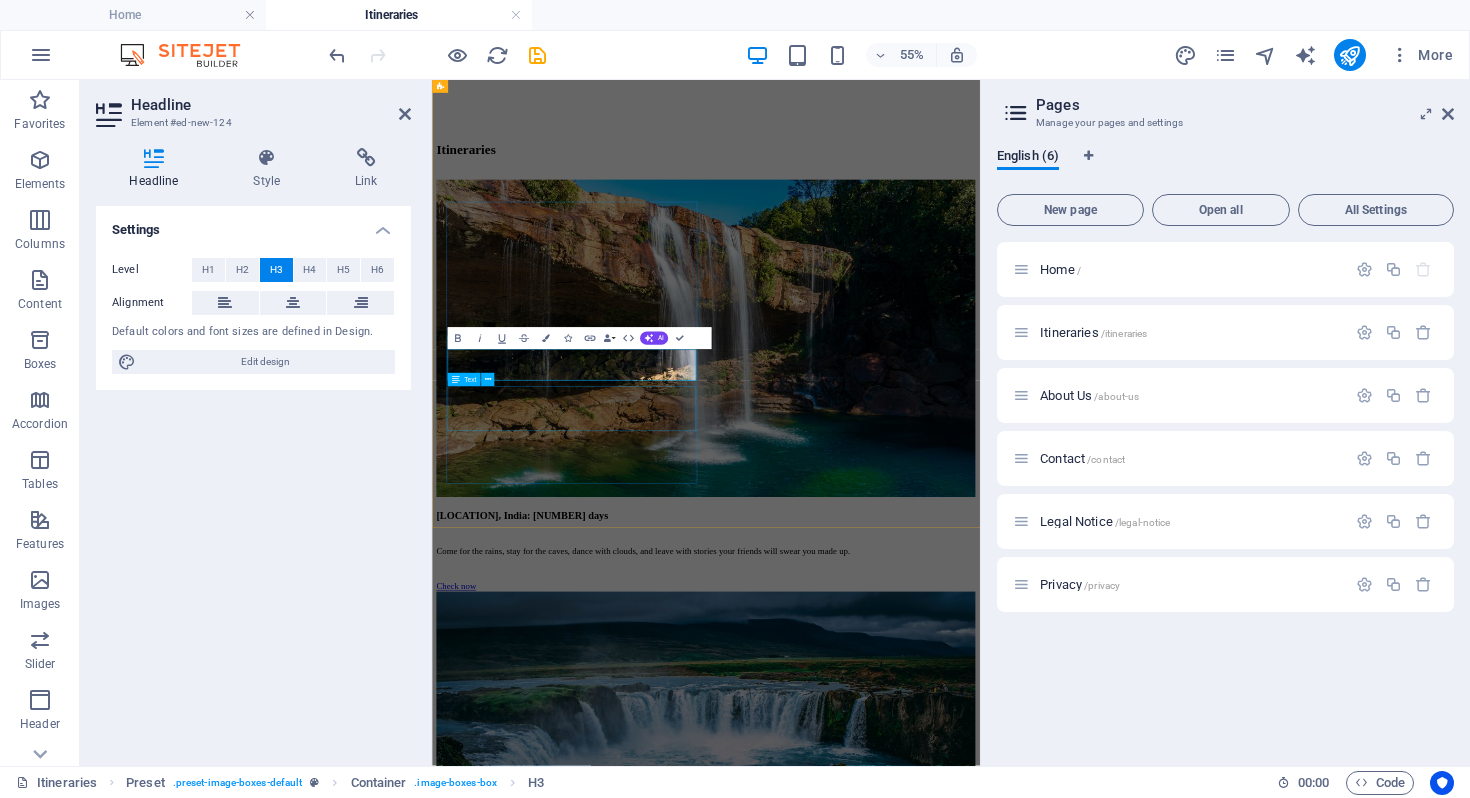 type 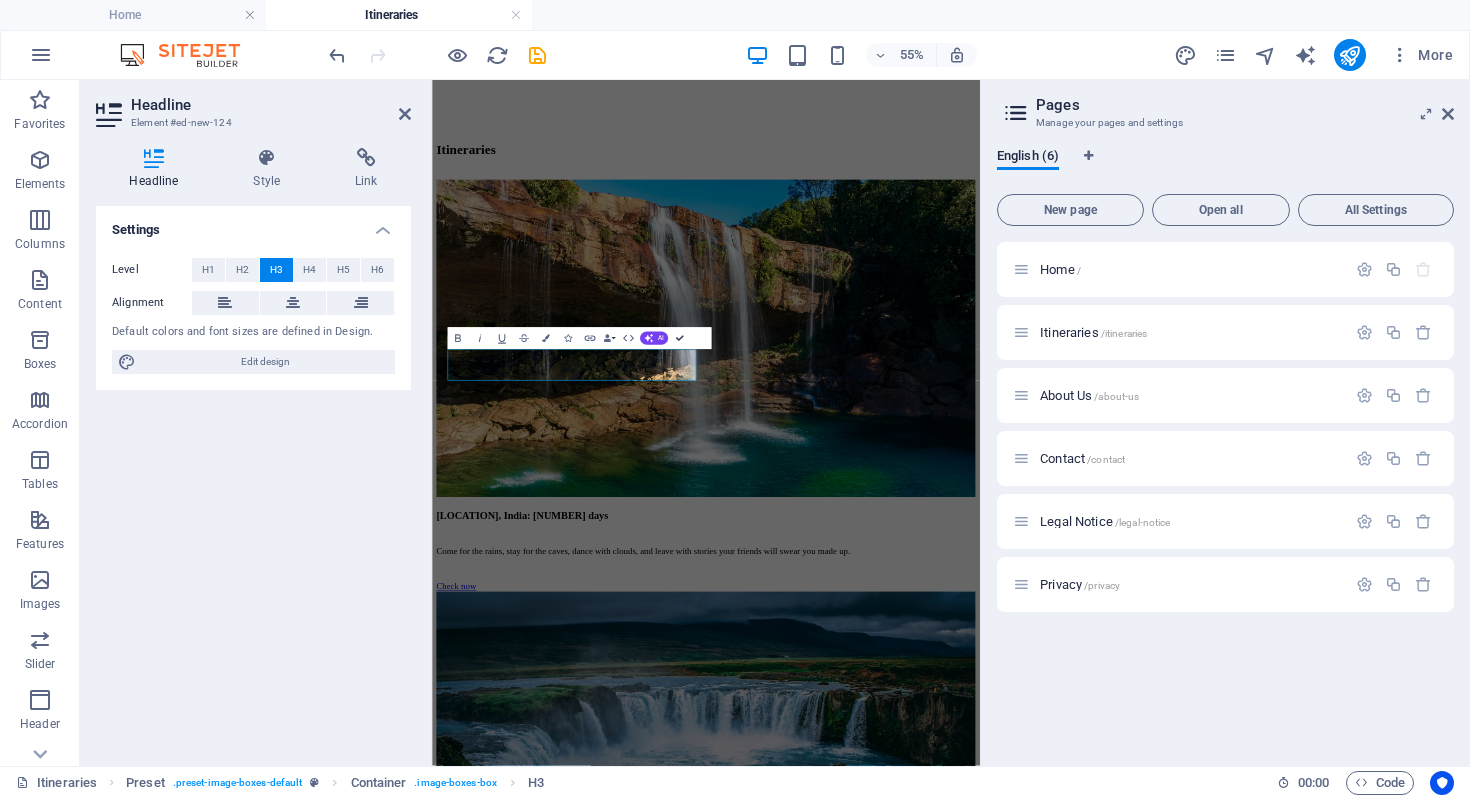 scroll, scrollTop: 2147, scrollLeft: 0, axis: vertical 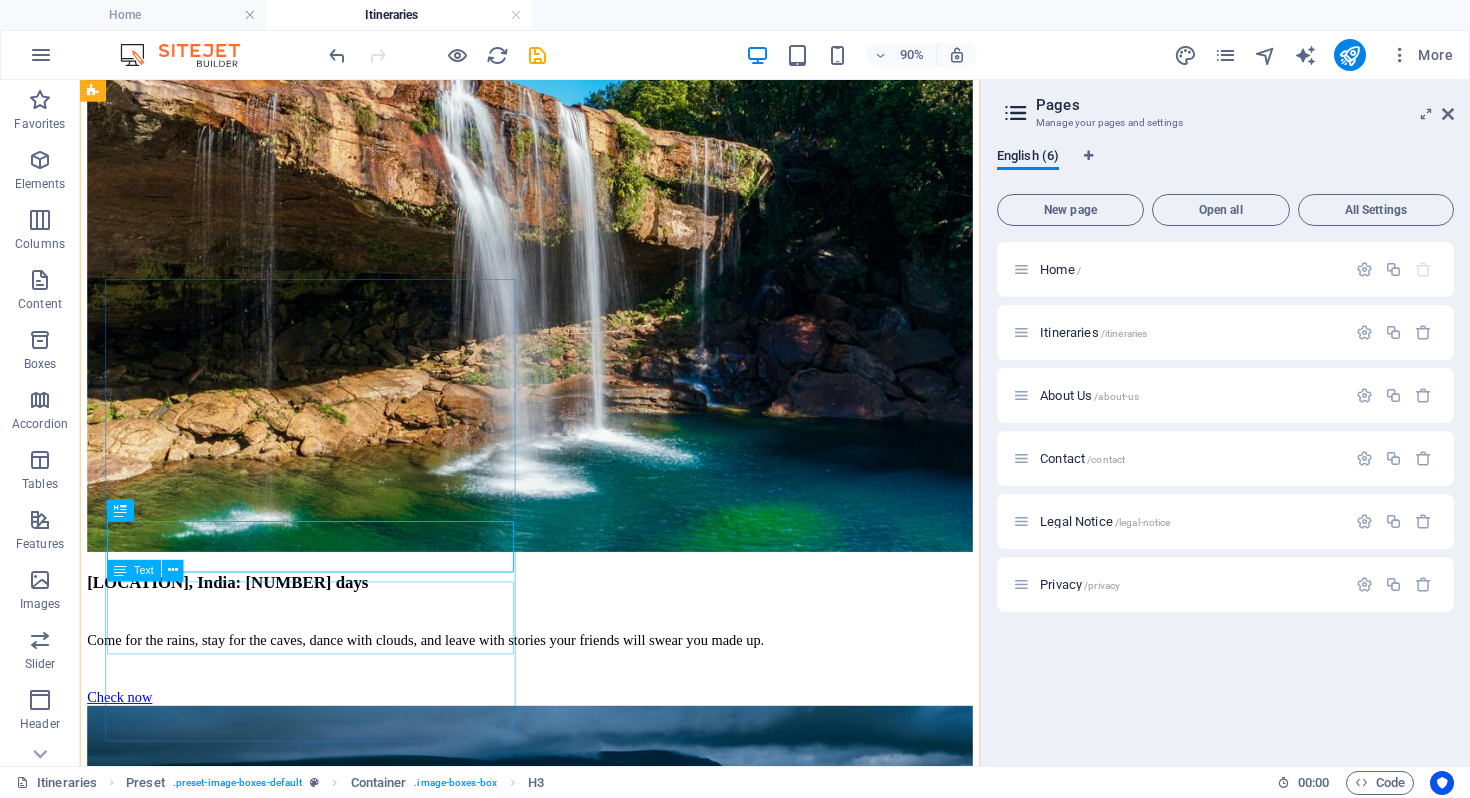 click on "Seek divine blessings in a breathtaking Himalayan cave temple, combining spiritual fulfillment with a once-in-a-lifetime glacier trek experience." at bounding box center (580, 5210) 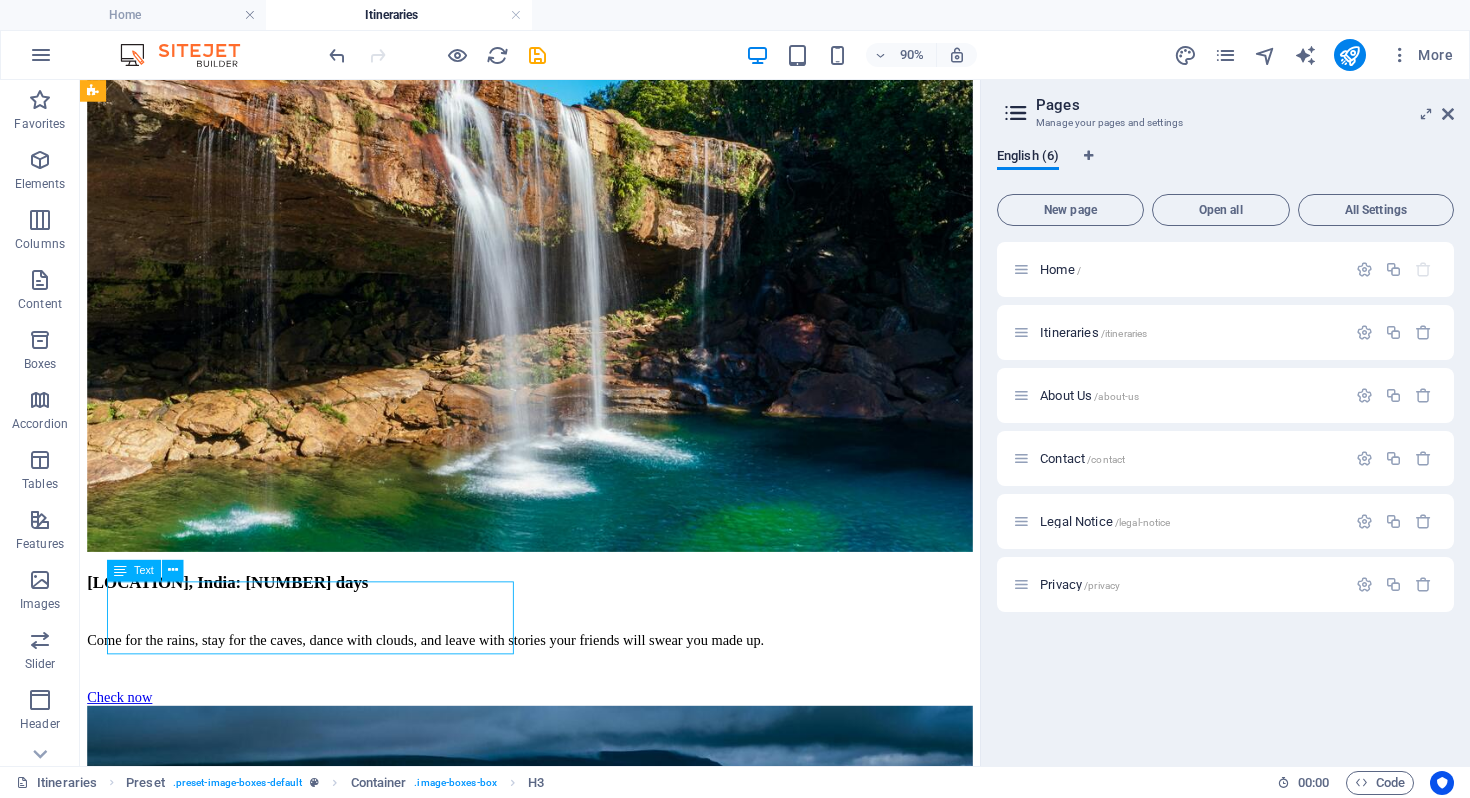 click on "Seek divine blessings in a breathtaking Himalayan cave temple, combining spiritual fulfillment with a once-in-a-lifetime glacier trek experience." at bounding box center [580, 5210] 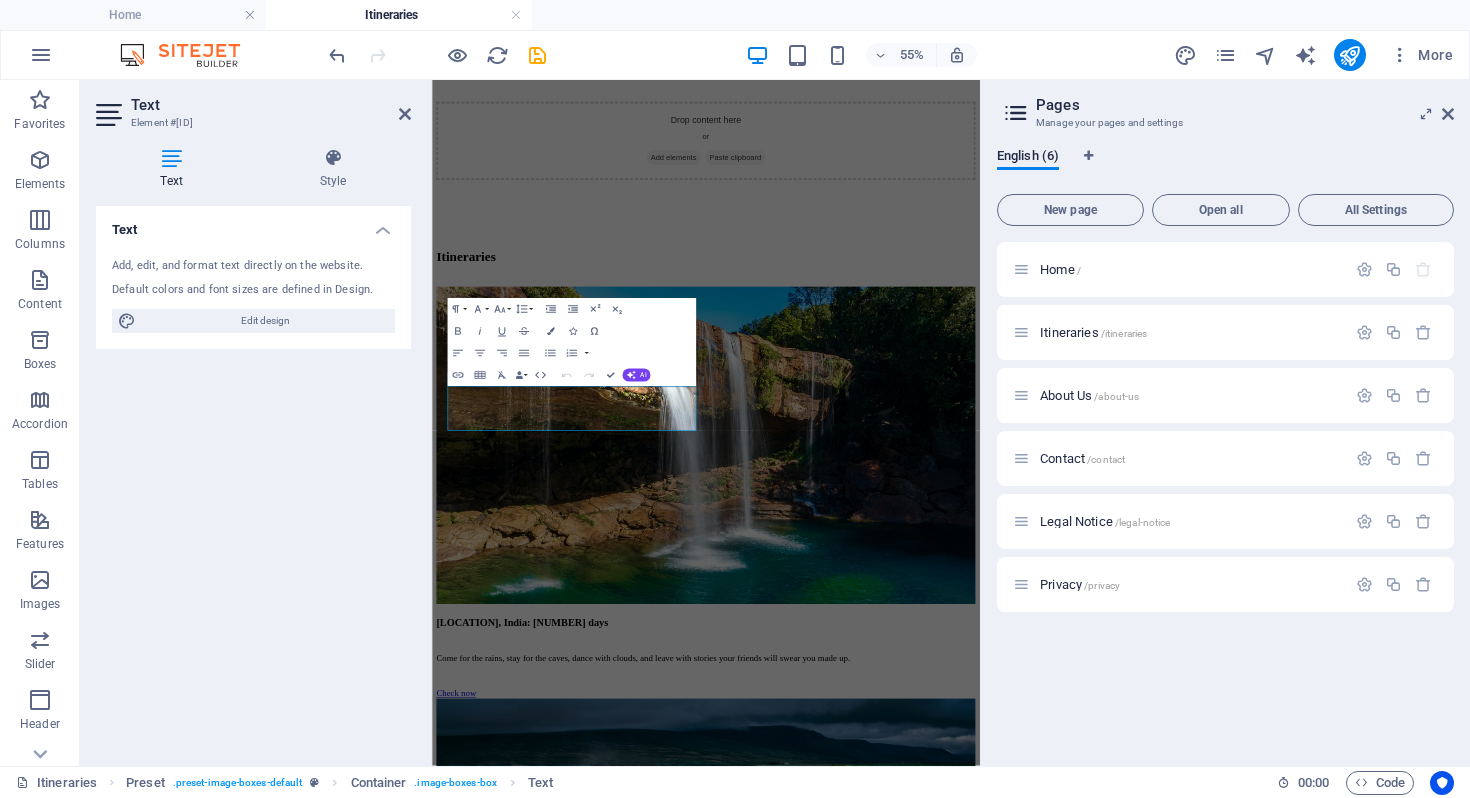 scroll, scrollTop: 2341, scrollLeft: 0, axis: vertical 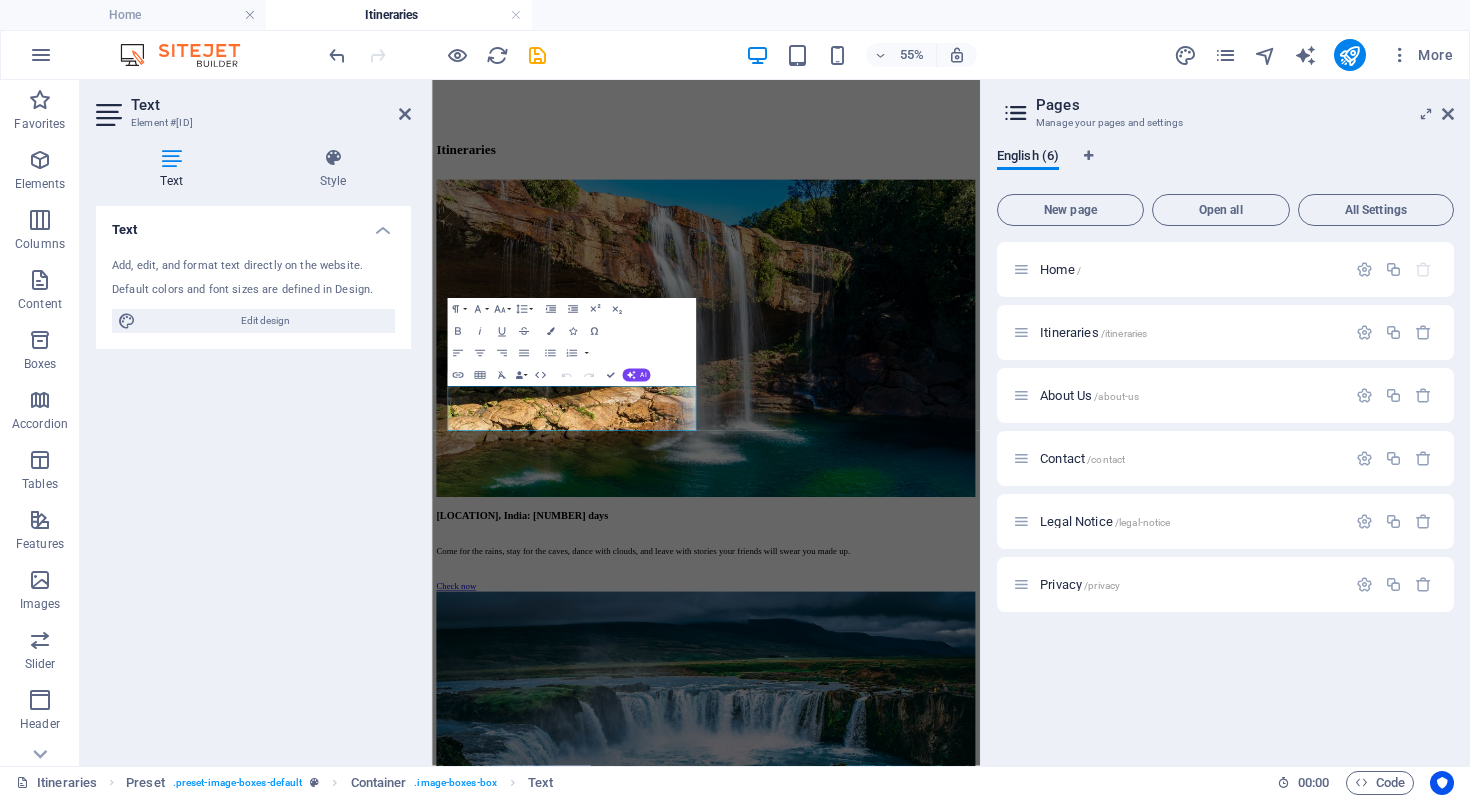 click on "Text" at bounding box center [253, 224] 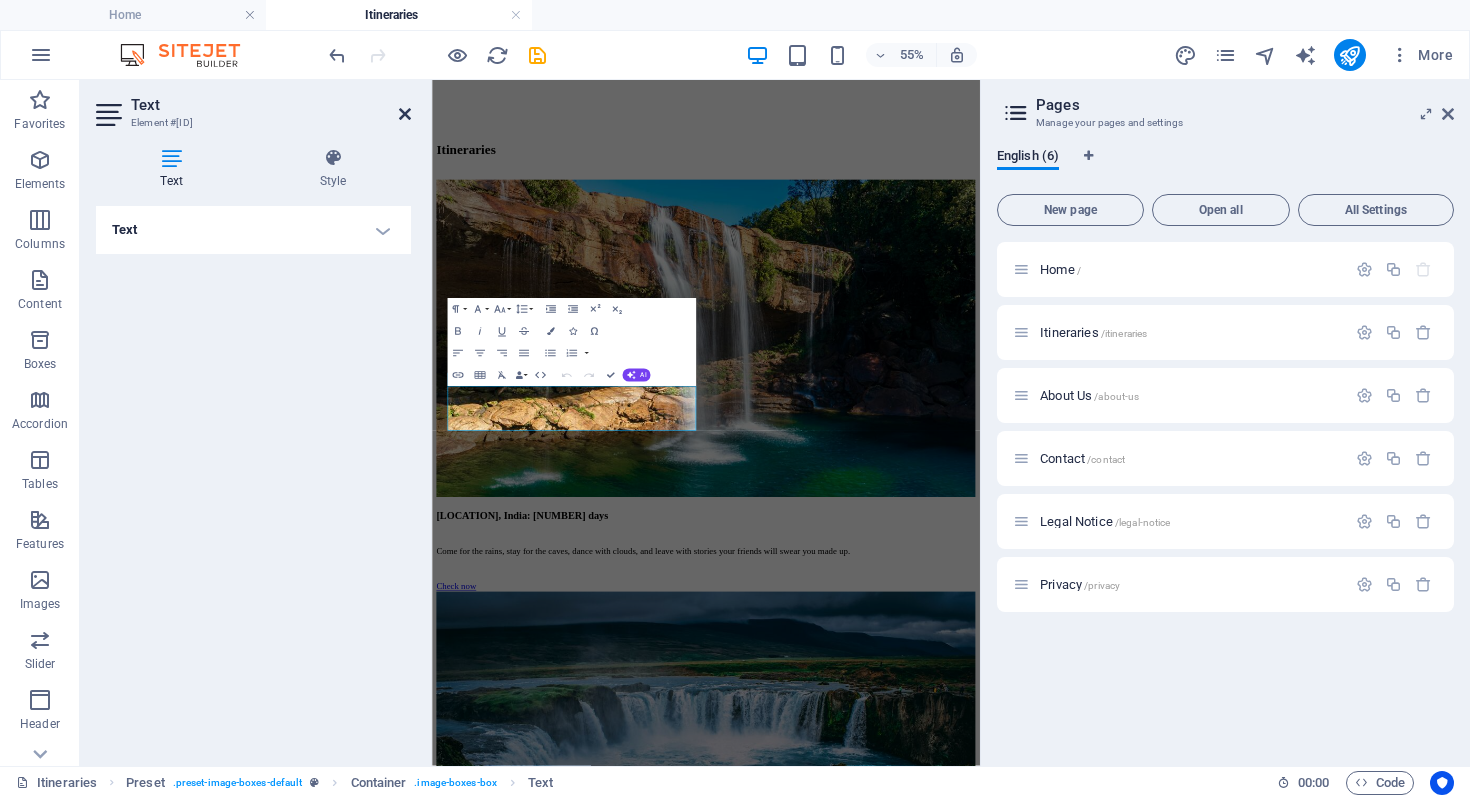 click at bounding box center [405, 114] 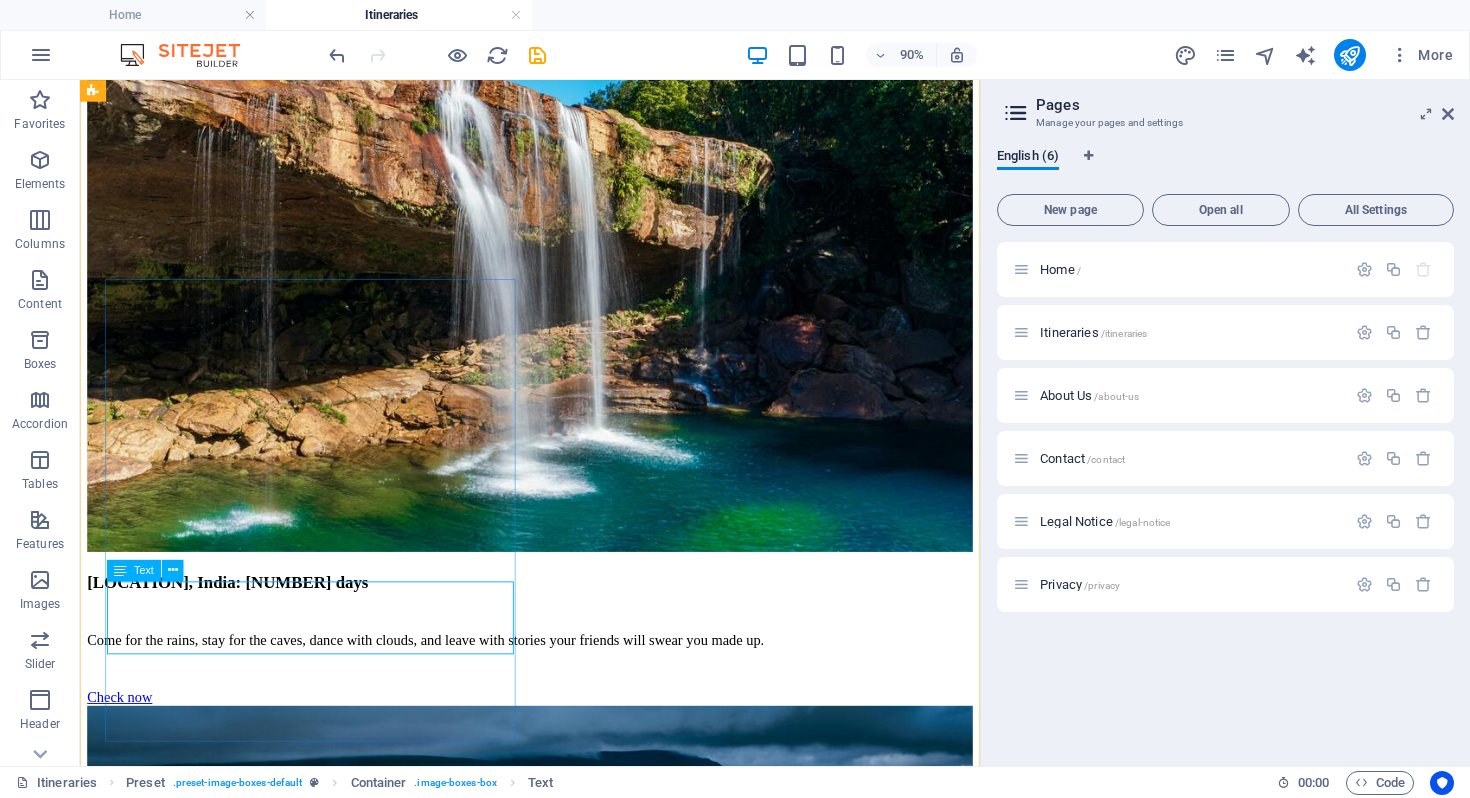 click on "Seek divine blessings in a breathtaking Himalayan cave temple, combining spiritual fulfillment with a once-in-a-lifetime glacier trek experience." at bounding box center [580, 5210] 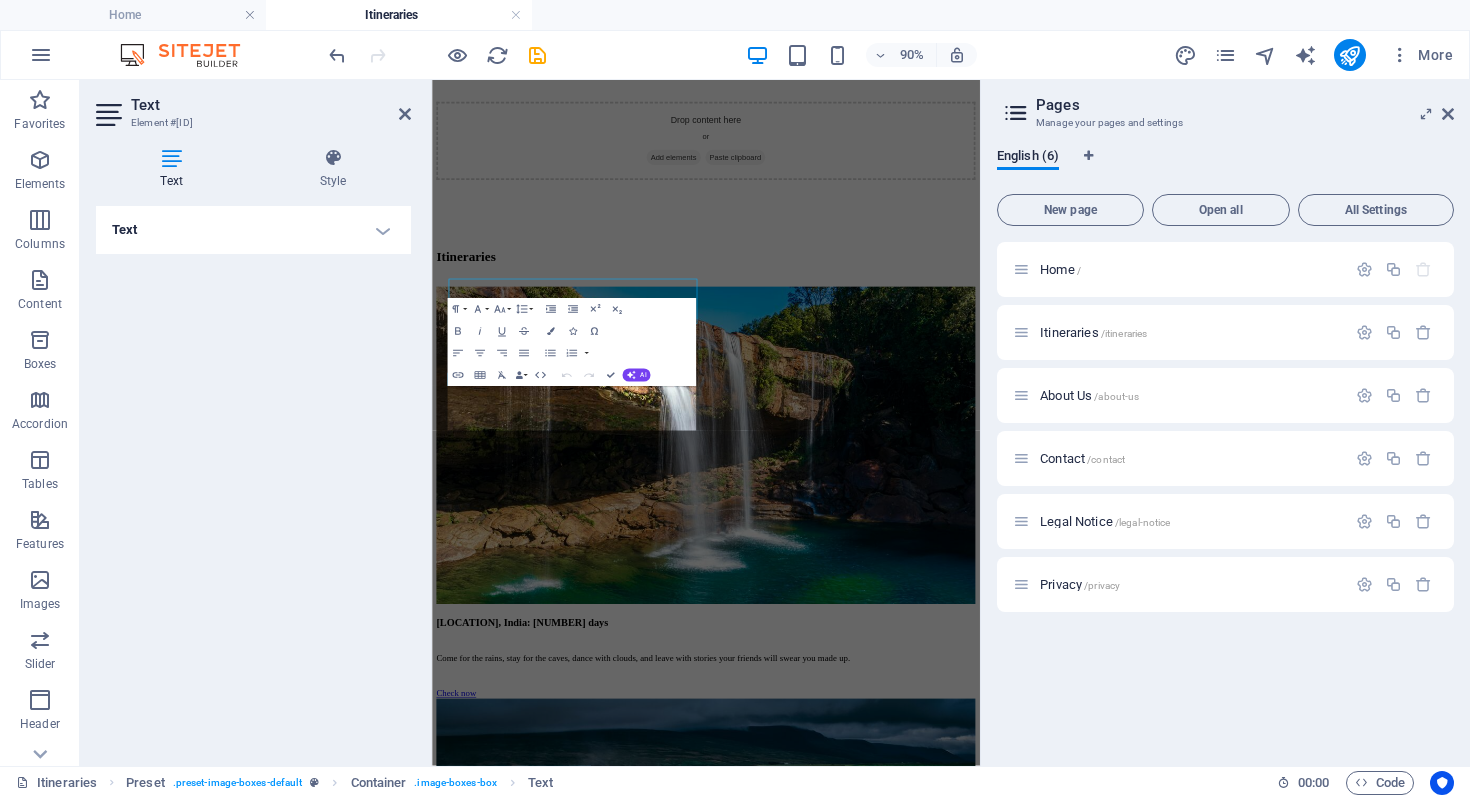 scroll, scrollTop: 2341, scrollLeft: 0, axis: vertical 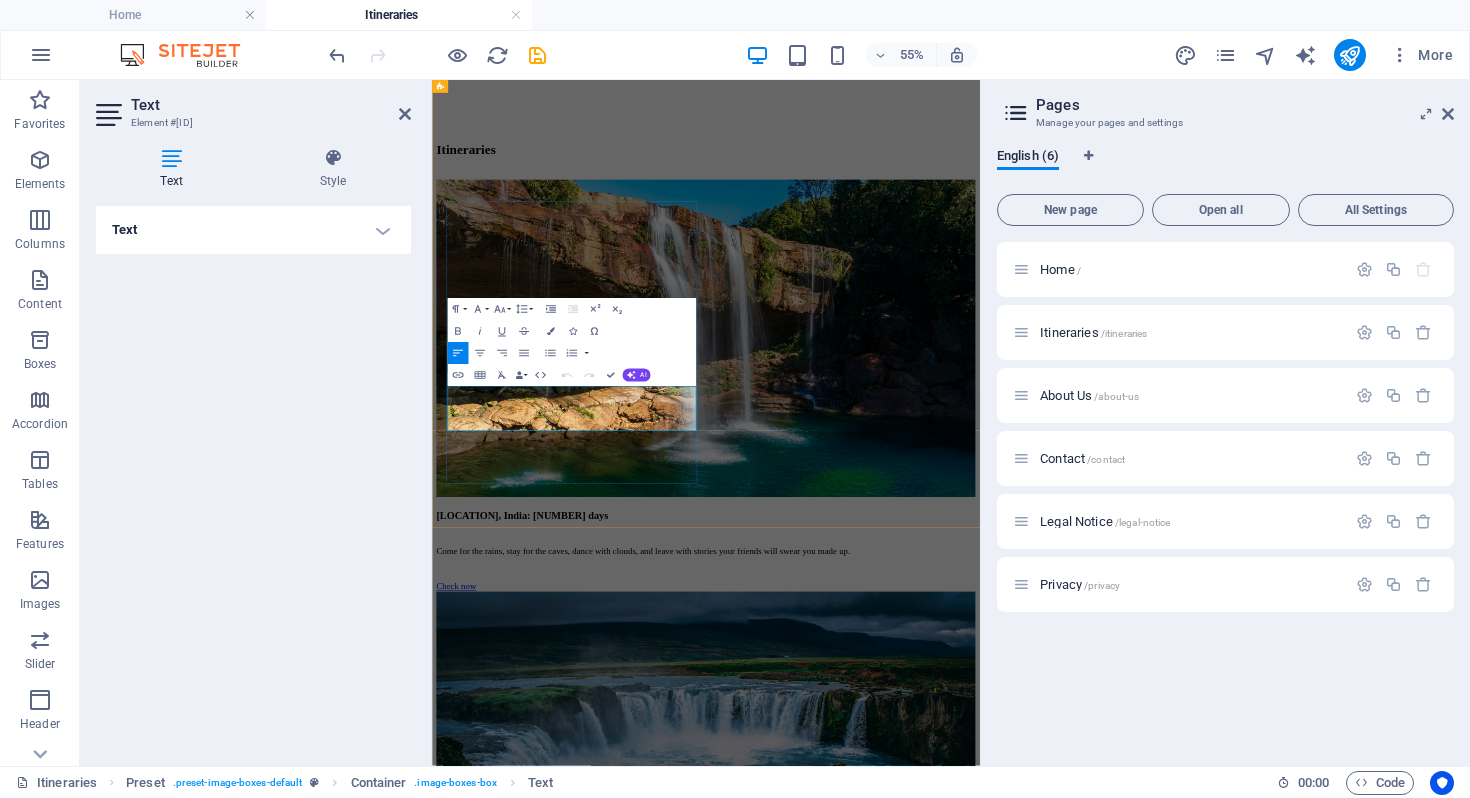 click on "Seek divine blessings in a breathtaking Himalayan cave temple, combining spiritual fulfillment with a once-in-a-lifetime glacier trek experience." at bounding box center [930, 5432] 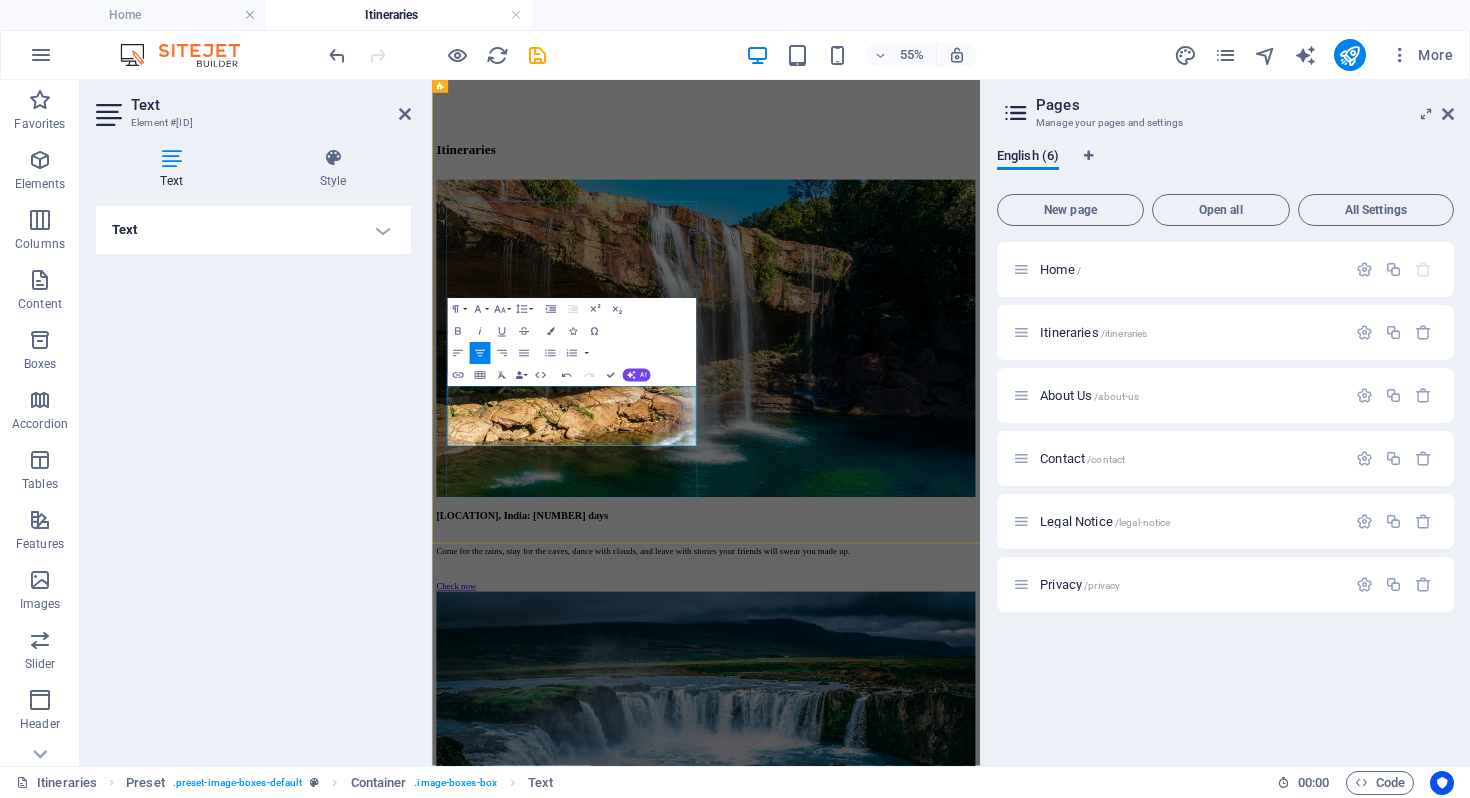 click at bounding box center [930, 5471] 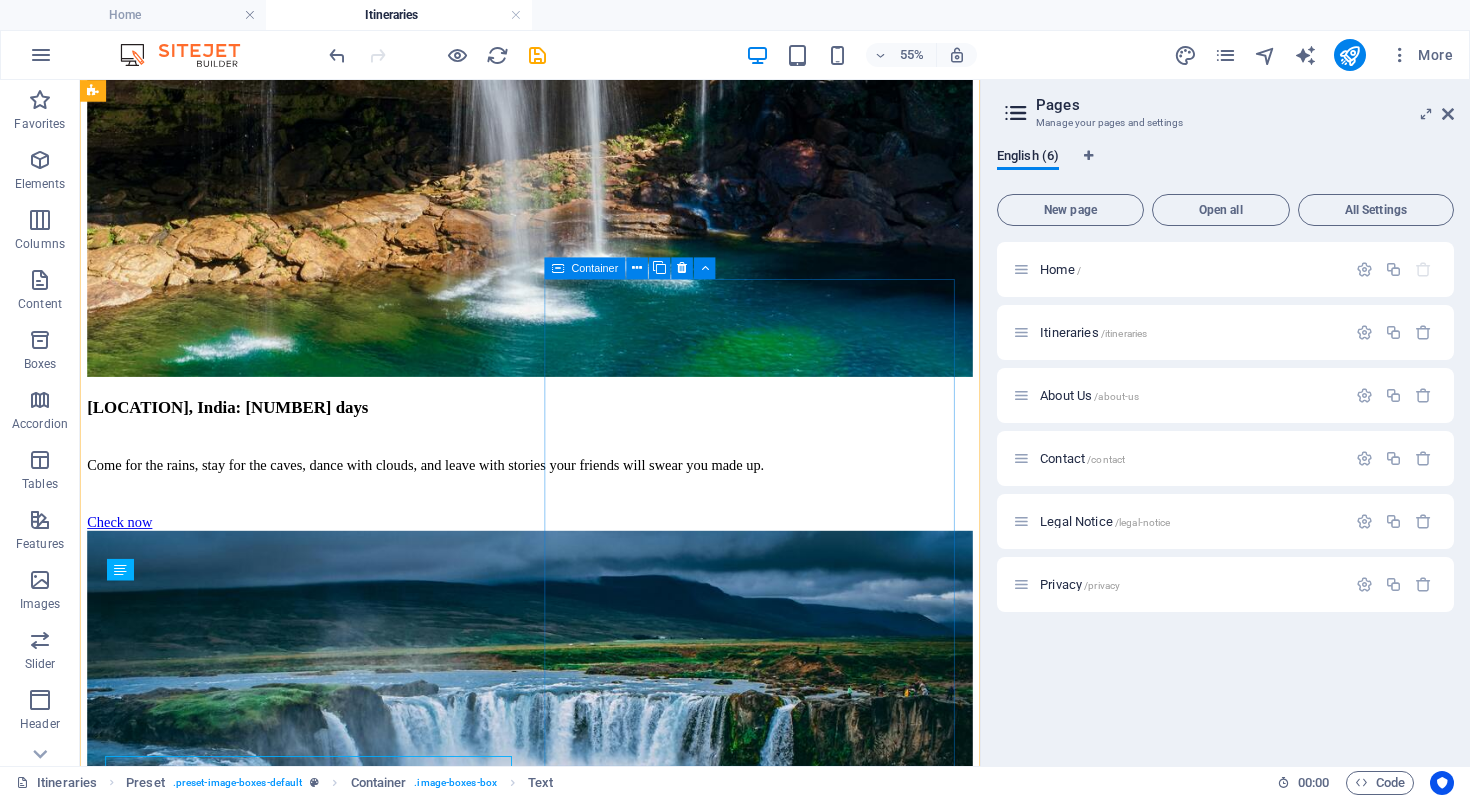 scroll, scrollTop: 2147, scrollLeft: 0, axis: vertical 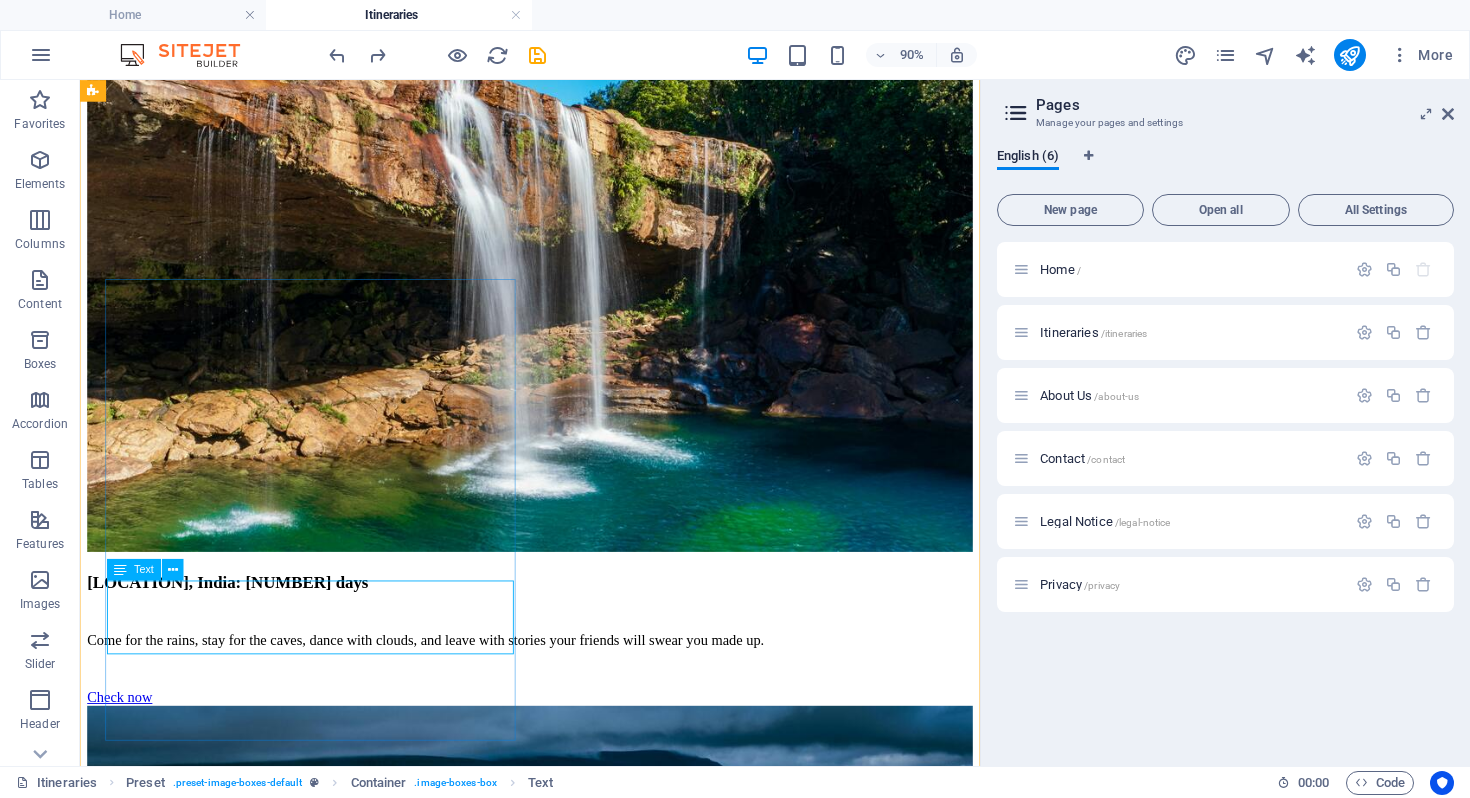 click on "Seek divine blessings in a breathtaking Himalayan cave temple, combining spiritual fulfillment with a once-in-a-lifetime glacier trek experience." at bounding box center (580, 5210) 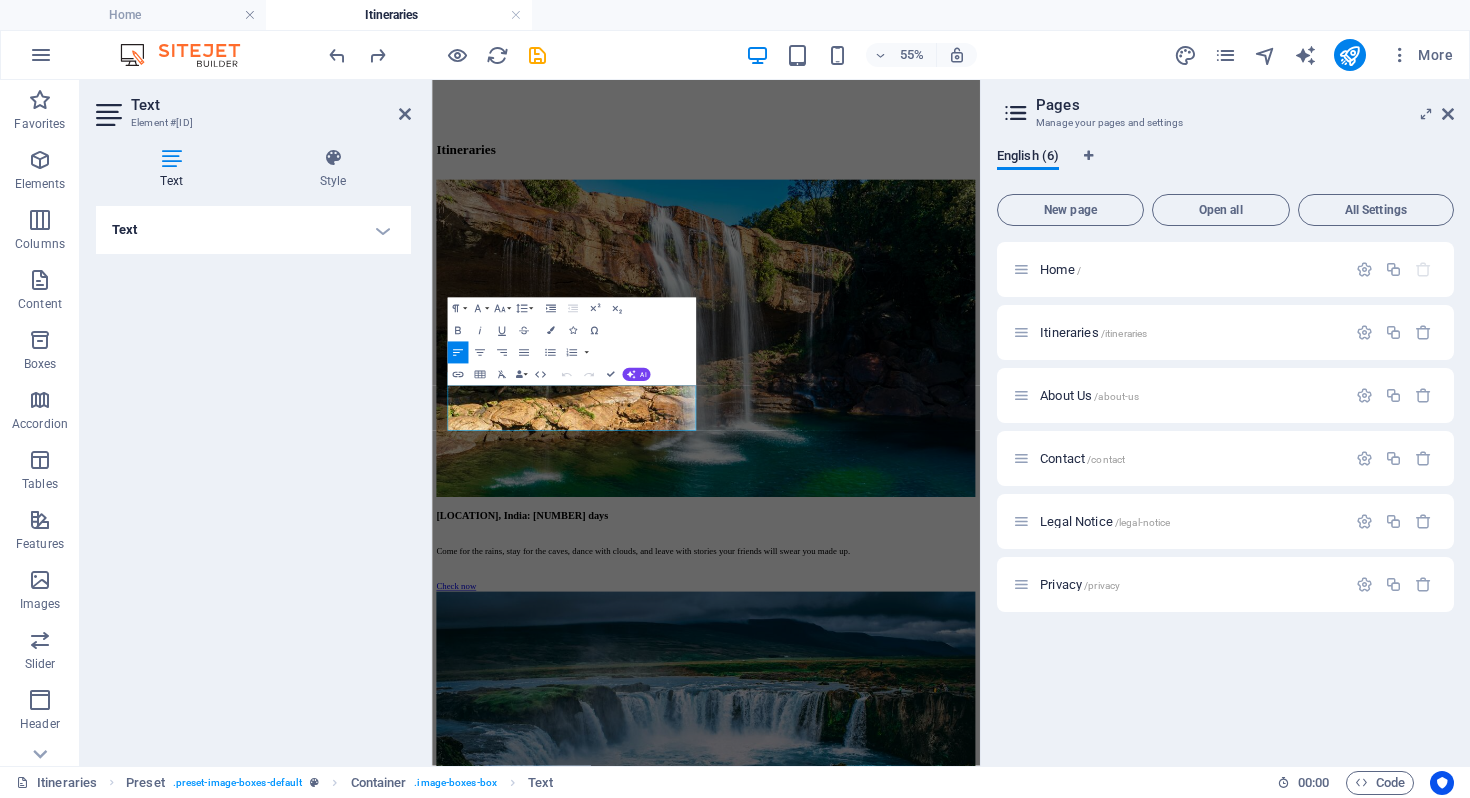 click on "Text Add, edit, and format text directly on the website. Default colors and font sizes are defined in Design. Edit design Alignment Left aligned Centered Right aligned" at bounding box center (253, 478) 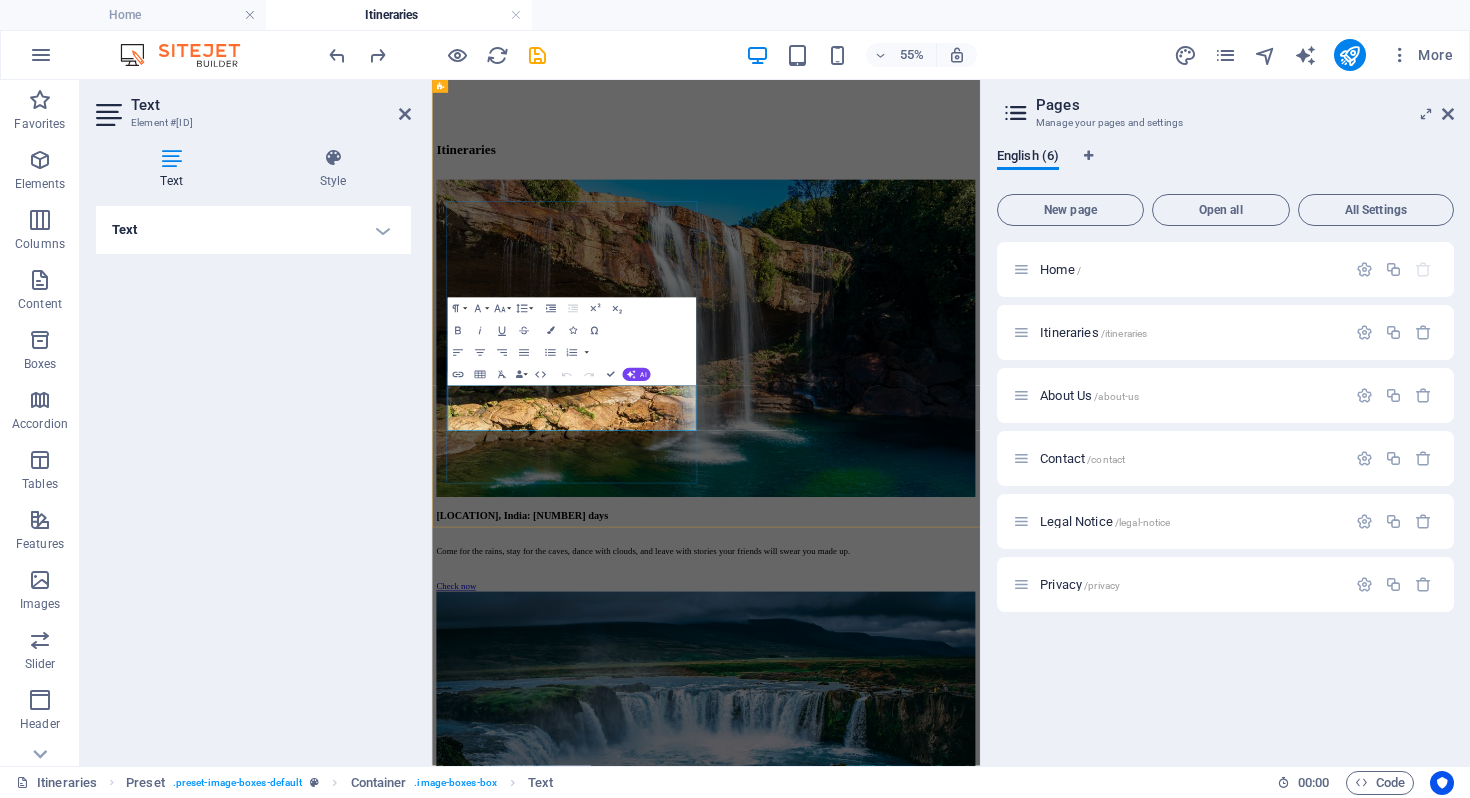 click on "Seek divine blessings in a breathtaking Himalayan cave temple, combining spiritual fulfillment with a once-in-a-lifetime glacier trek experience." at bounding box center [930, 5431] 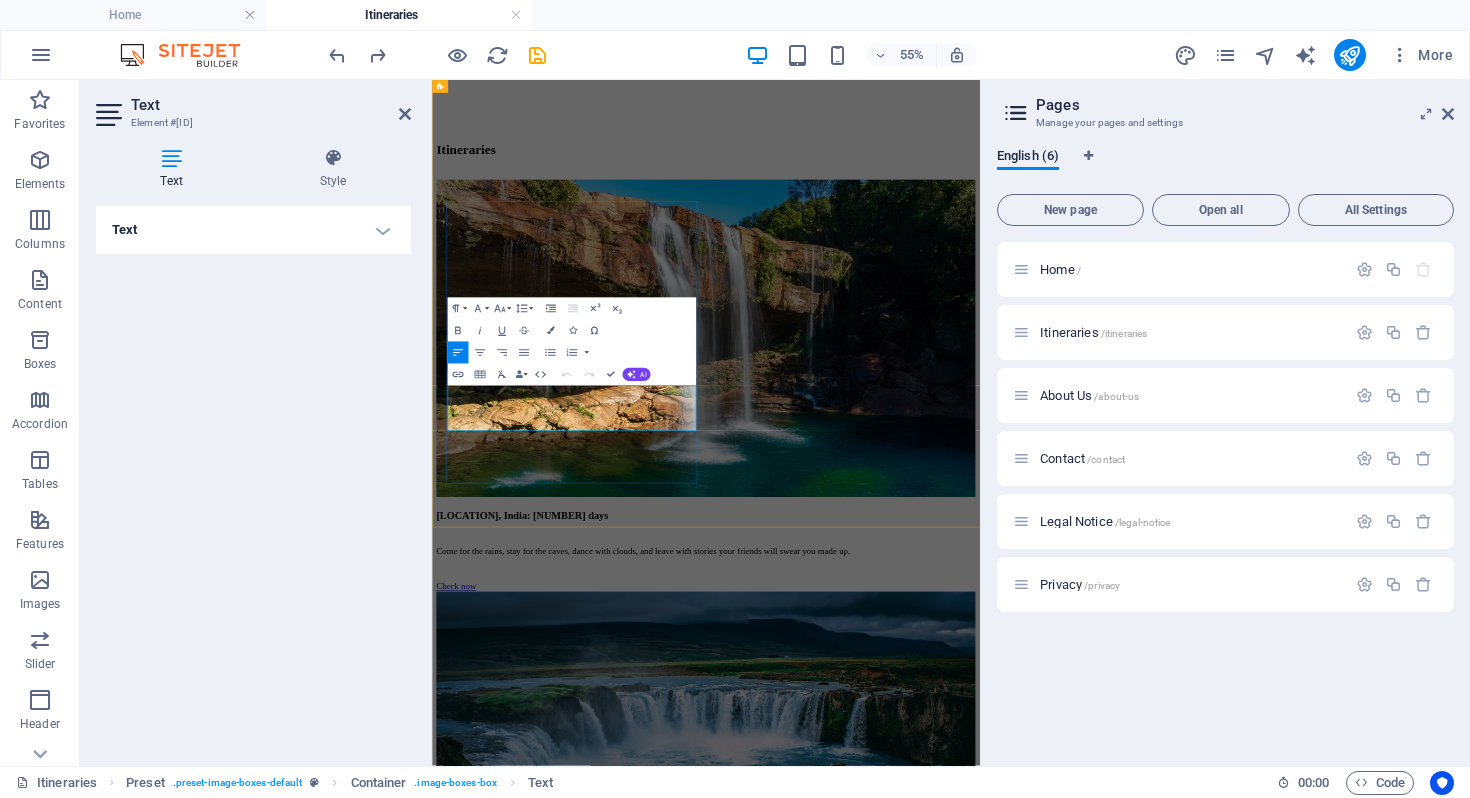 click on "Seek divine blessings in a breathtaking Himalayan cave temple, combining spiritual fulfillment with a once-in-a-lifetime glacier trek experience." at bounding box center (930, 5431) 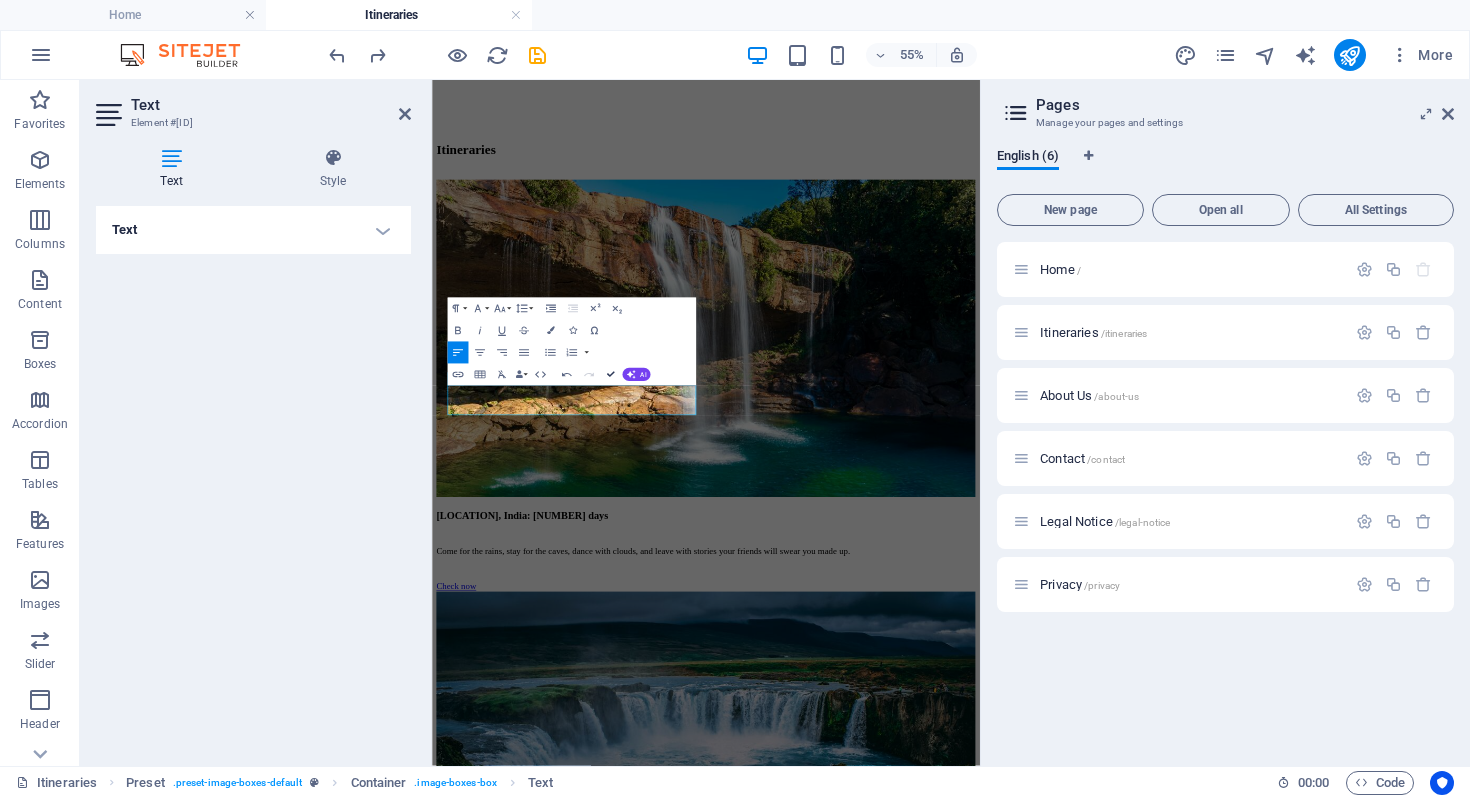 scroll, scrollTop: 2148, scrollLeft: 0, axis: vertical 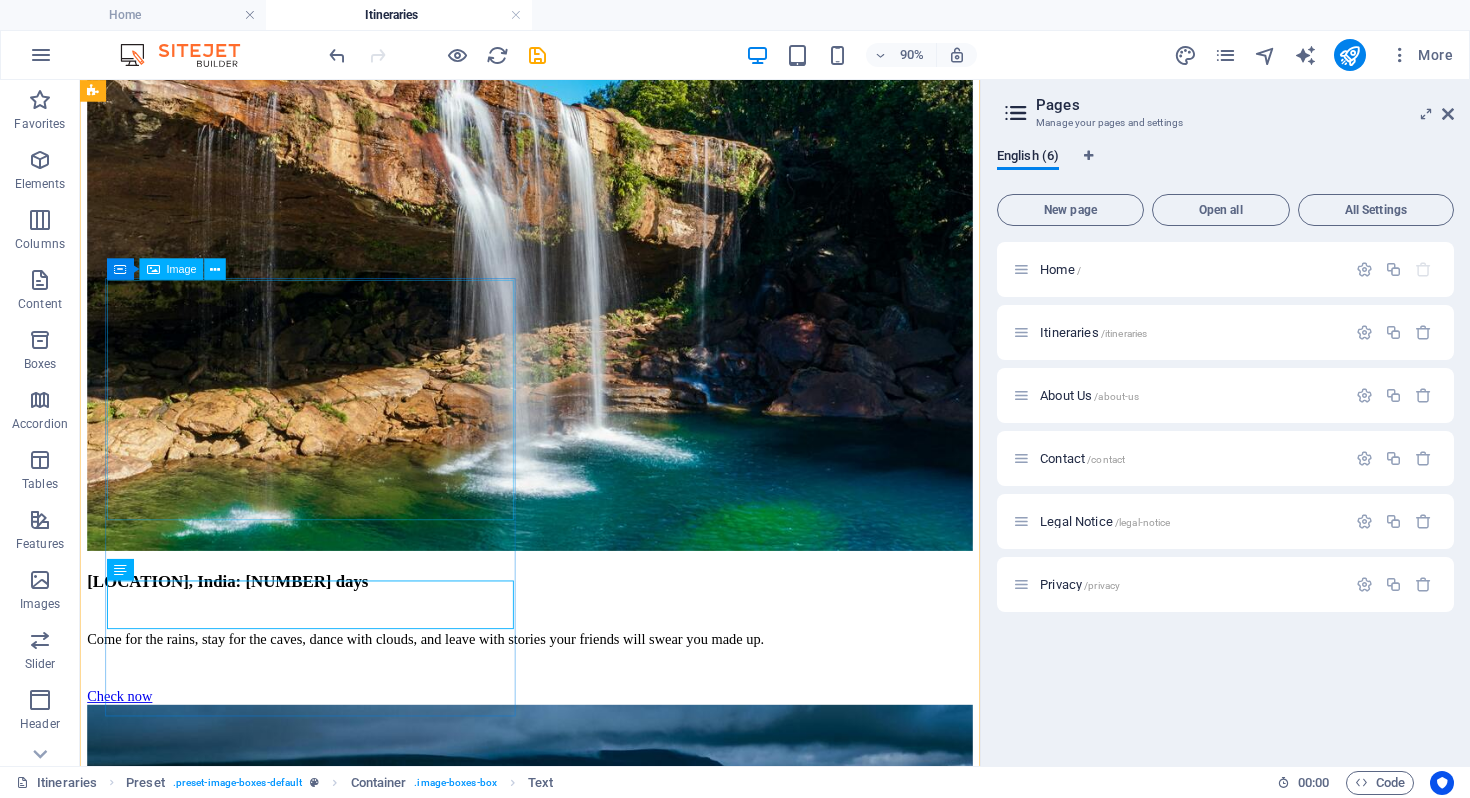 click at bounding box center (580, 4823) 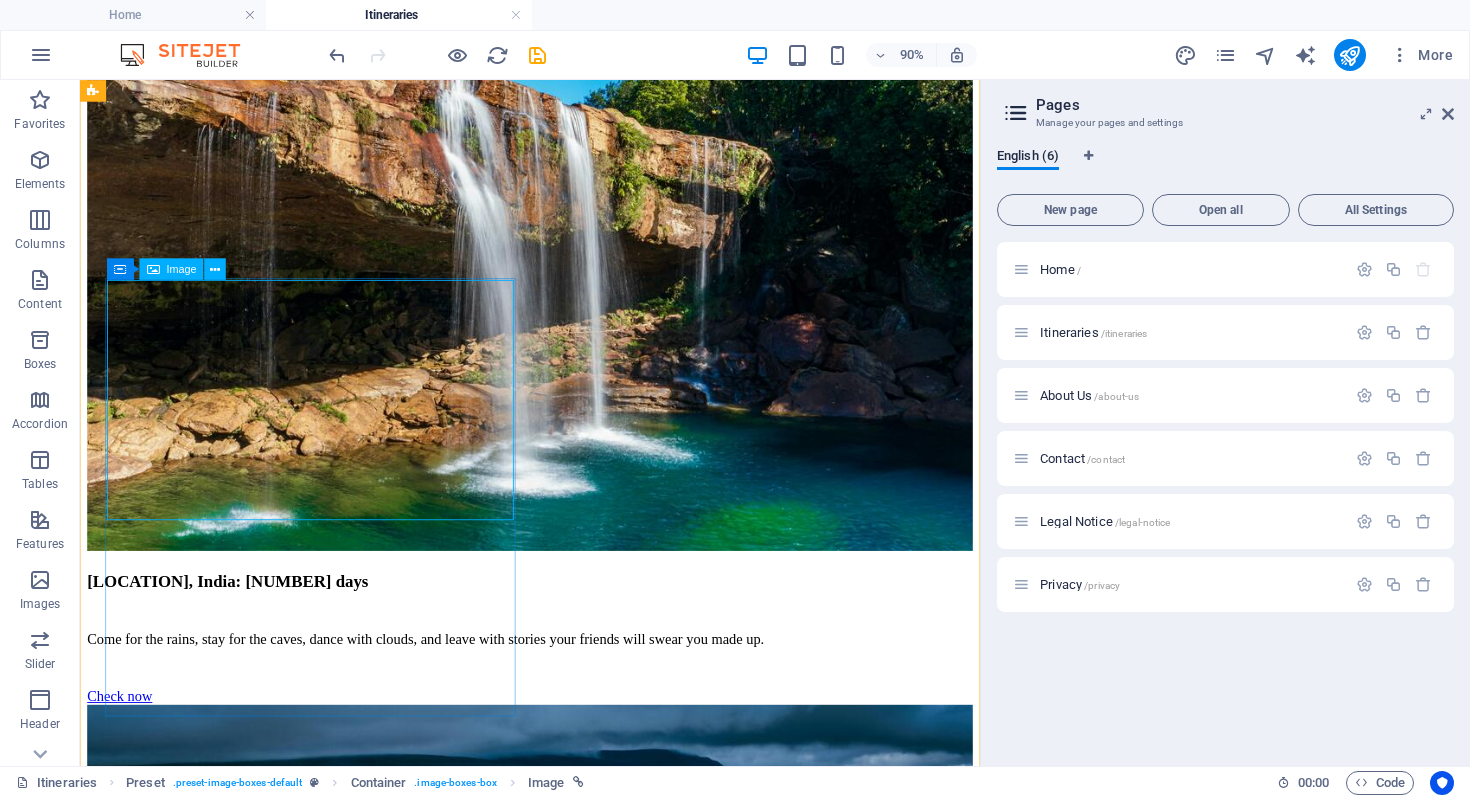 click at bounding box center (580, 4823) 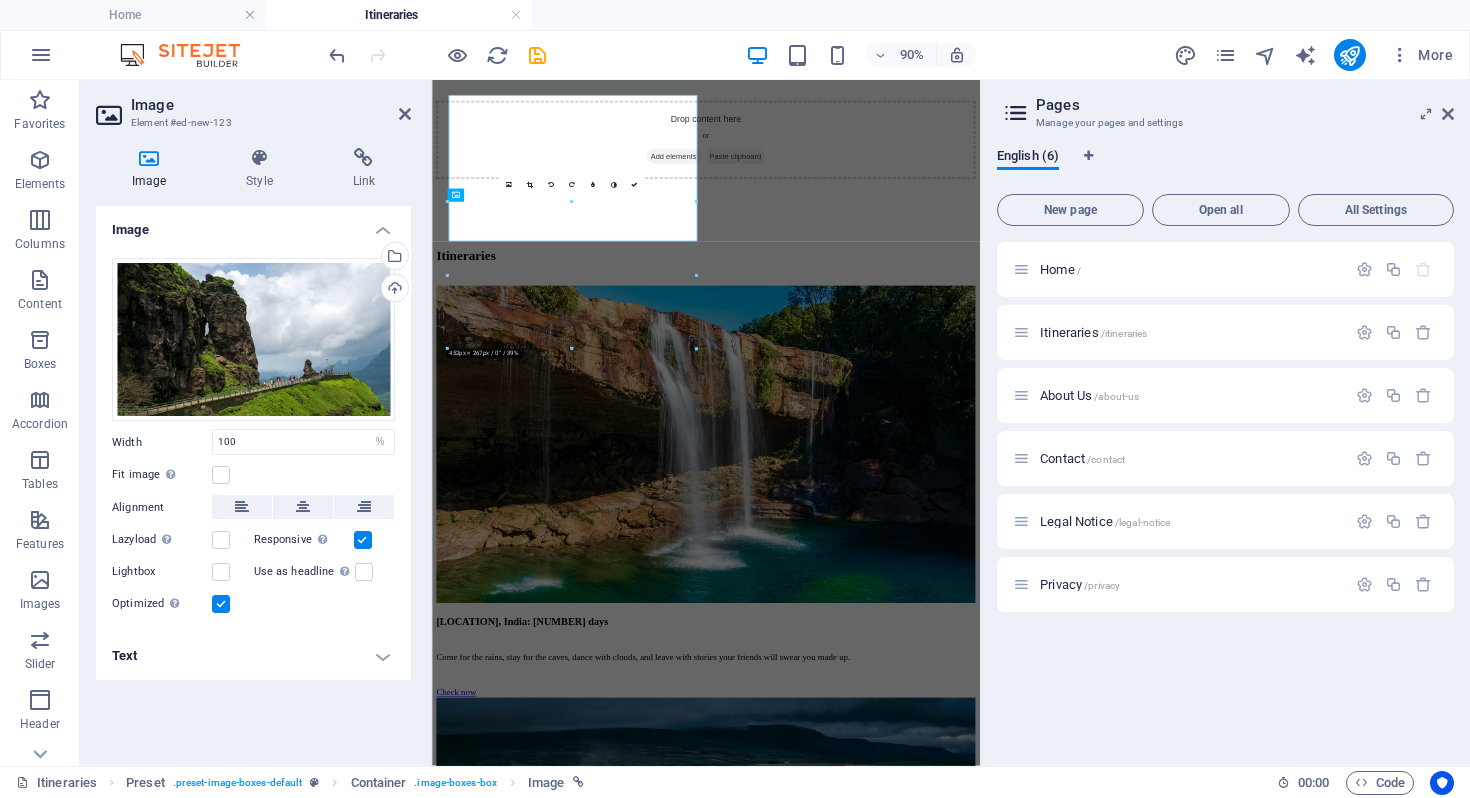 scroll, scrollTop: 2342, scrollLeft: 0, axis: vertical 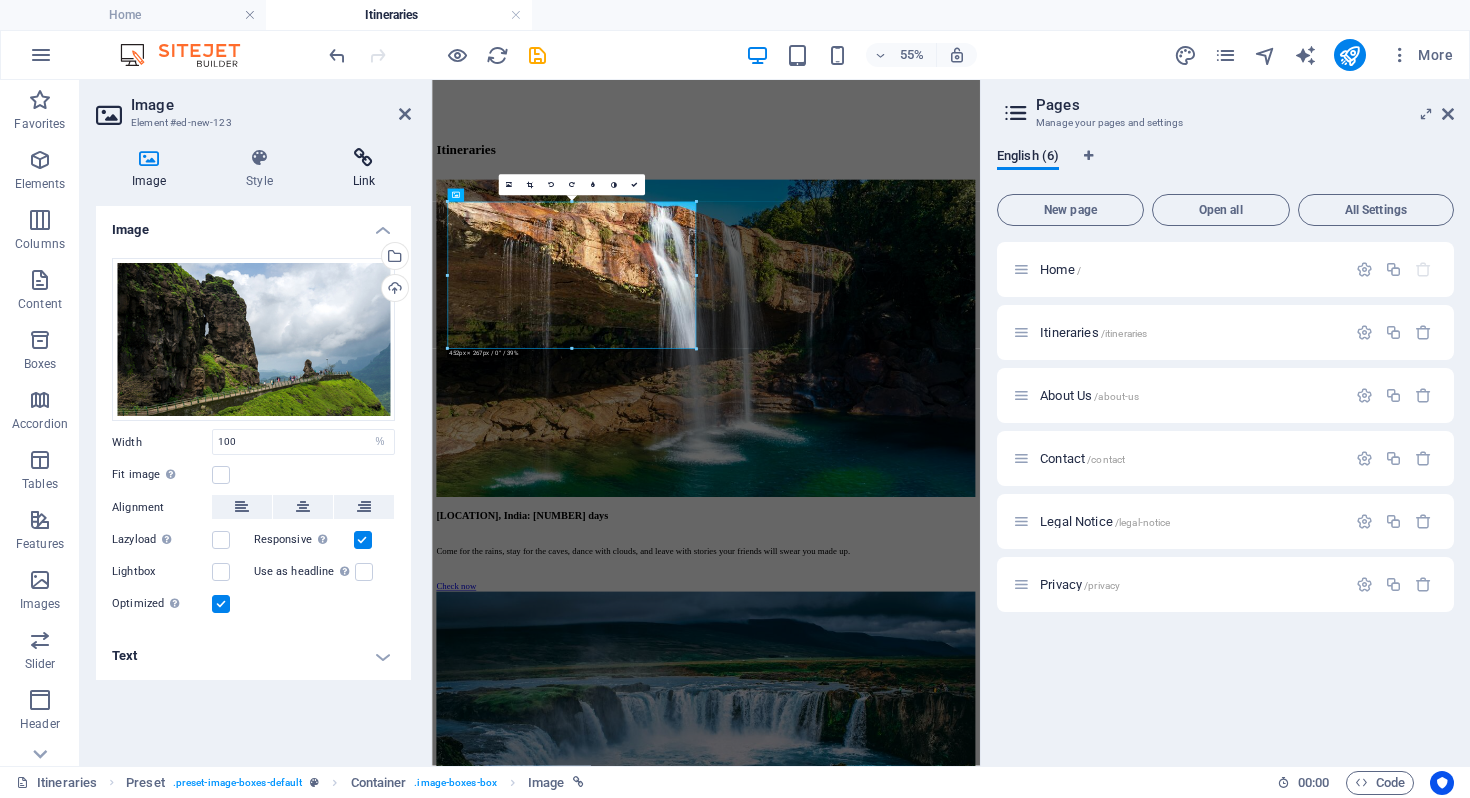 click at bounding box center [364, 158] 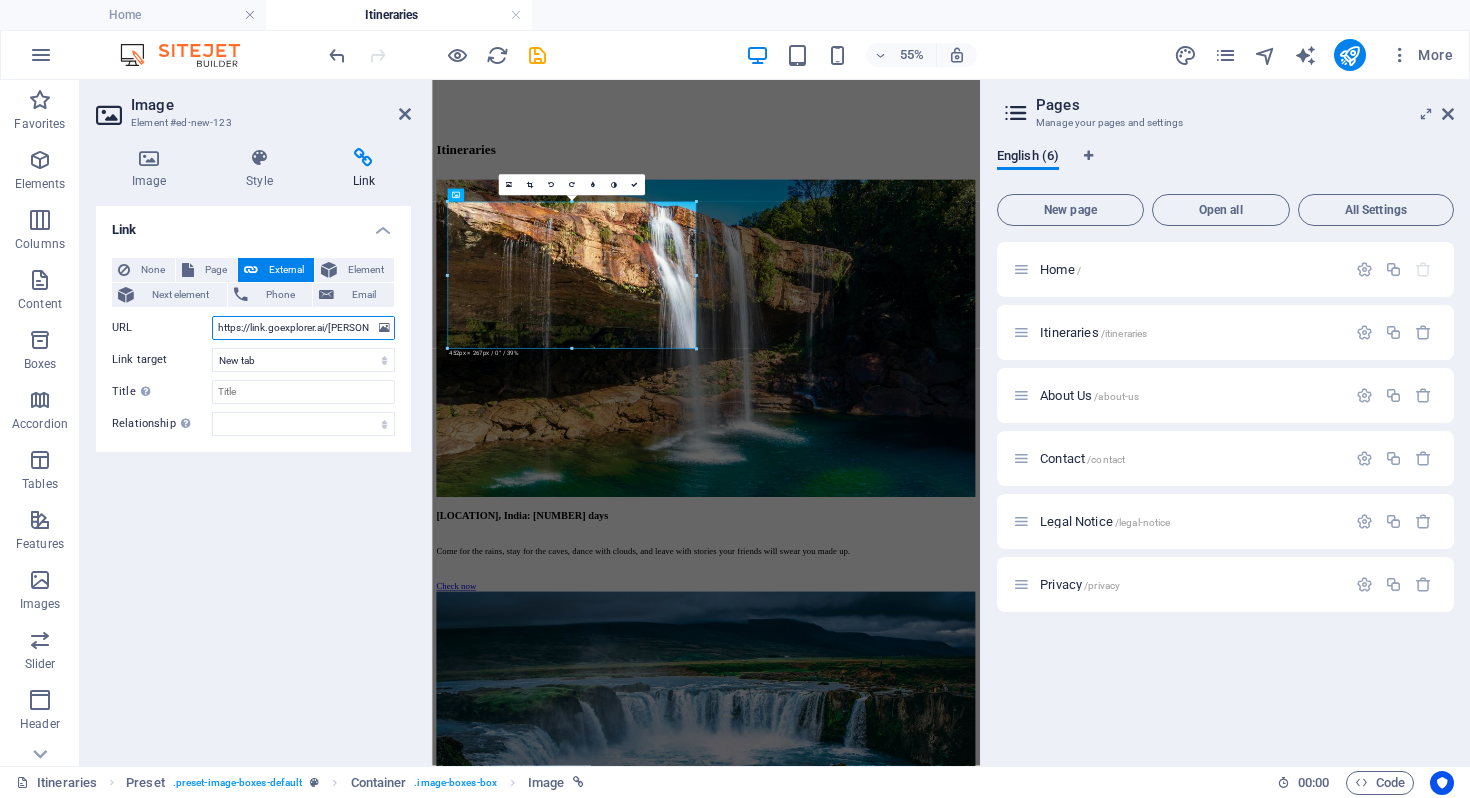 click on "https://link.goexplorer.ai/[PERSON]-[LOCATION]" at bounding box center (303, 328) 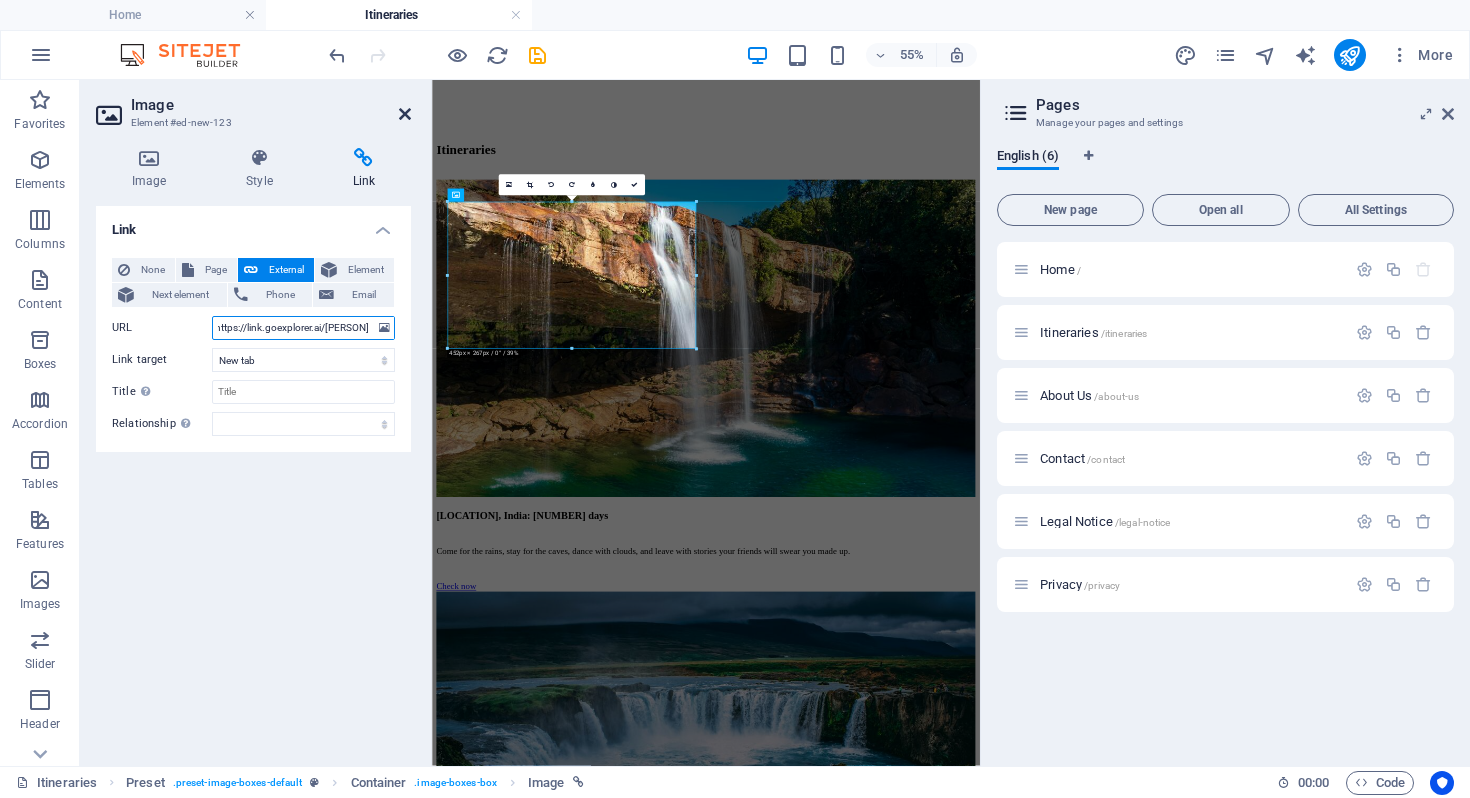 type on "https://link.goexplorer.ai/[PERSON]" 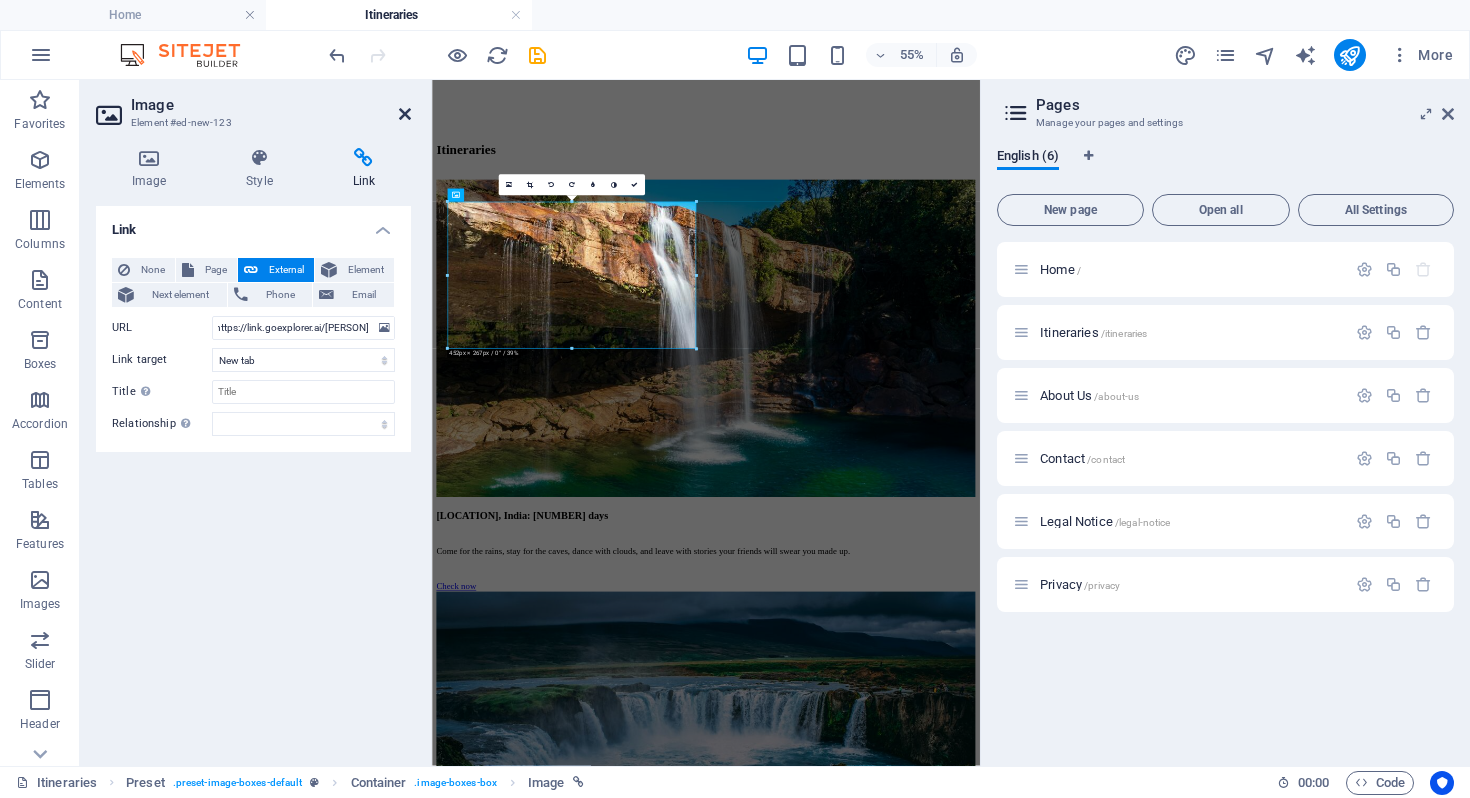 scroll, scrollTop: 0, scrollLeft: 0, axis: both 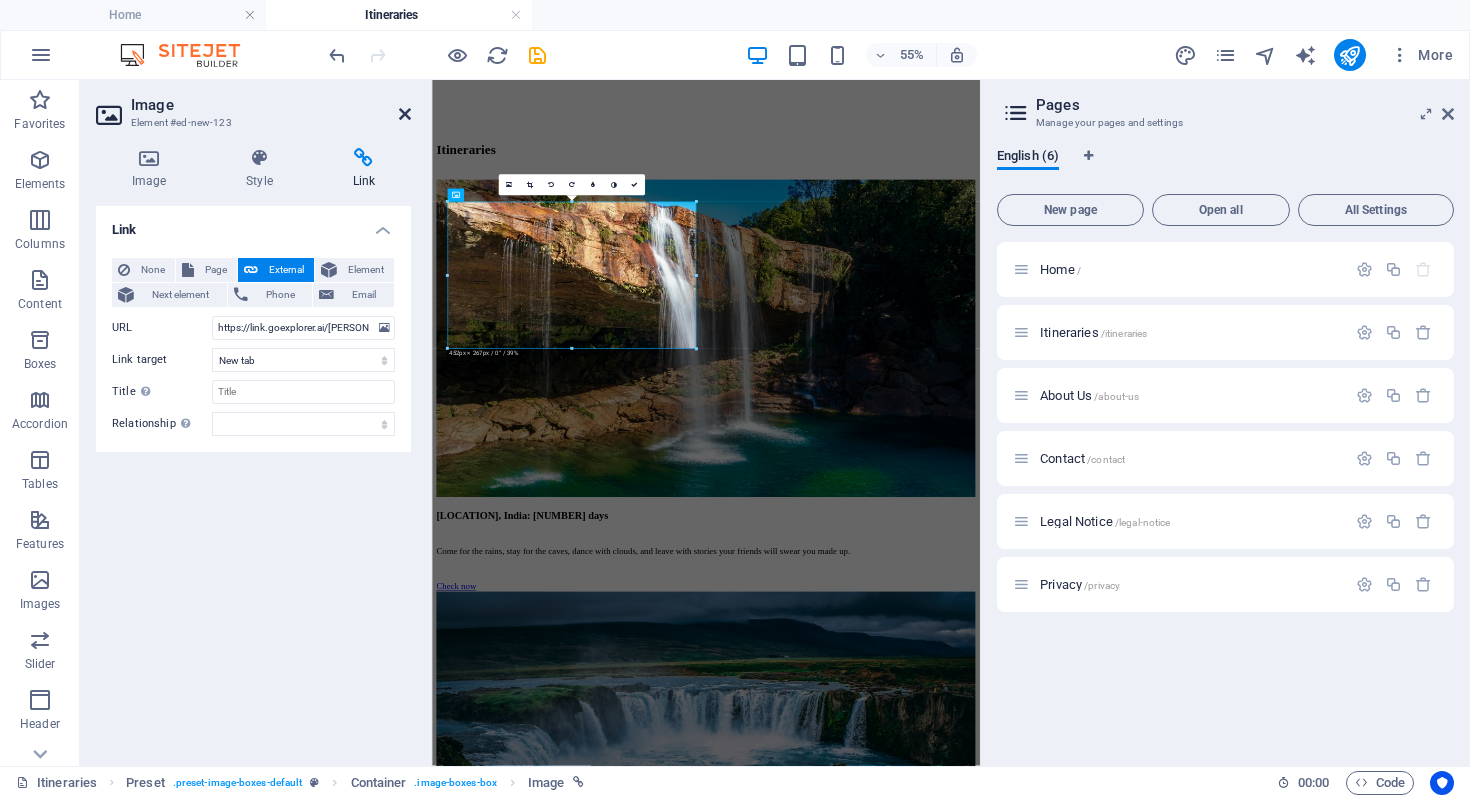 click at bounding box center [405, 114] 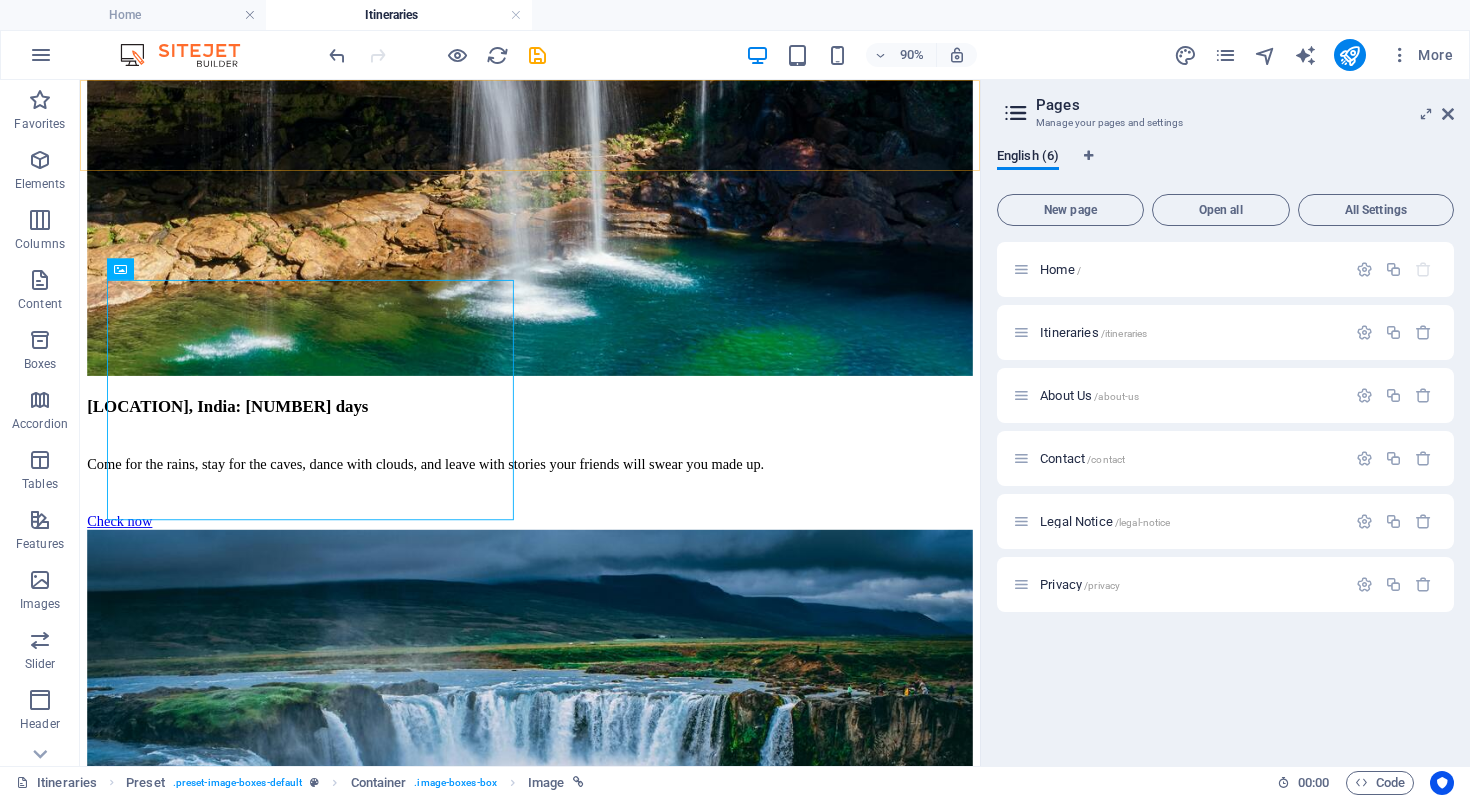 scroll, scrollTop: 2148, scrollLeft: 0, axis: vertical 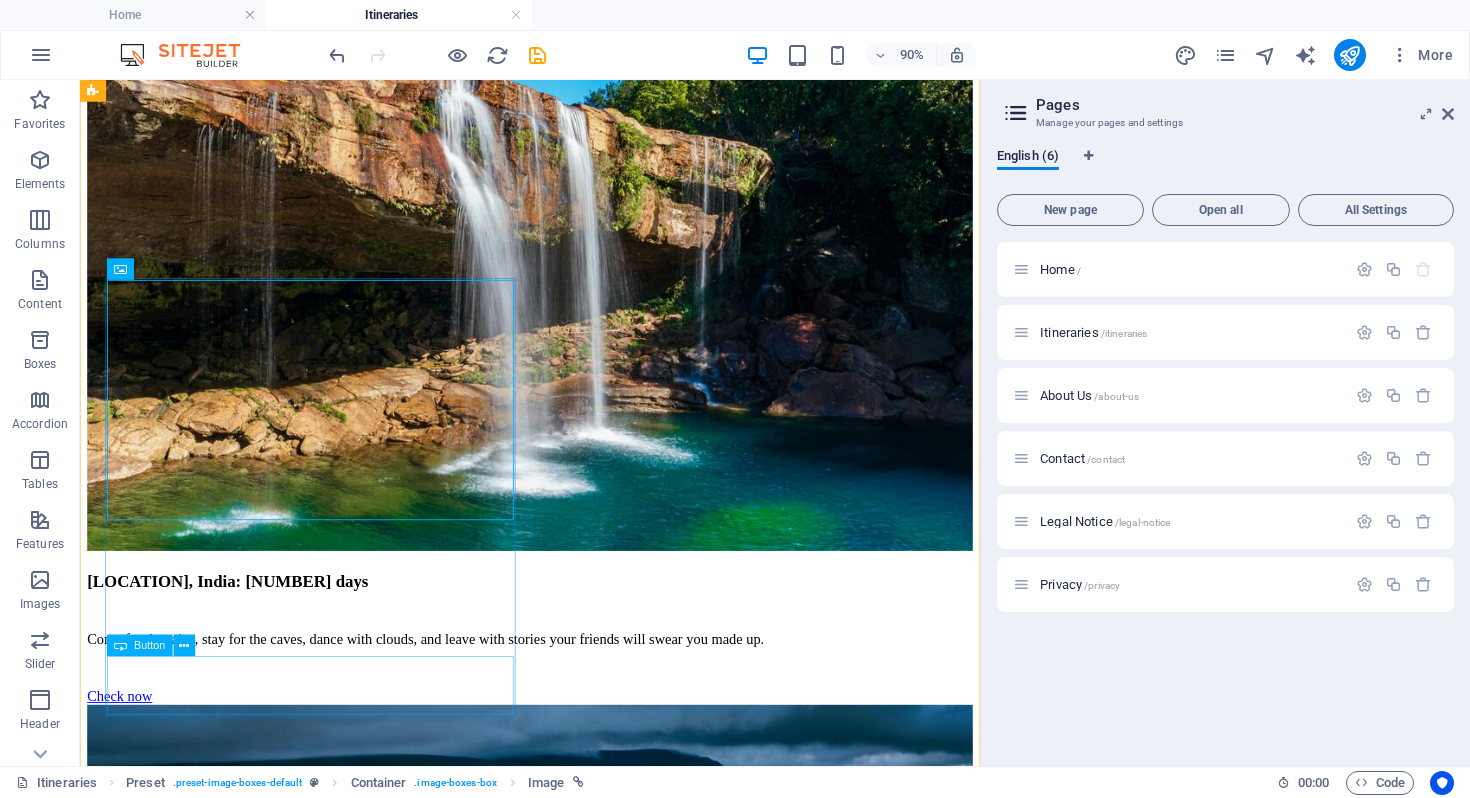 click on "Check now" at bounding box center [580, 5273] 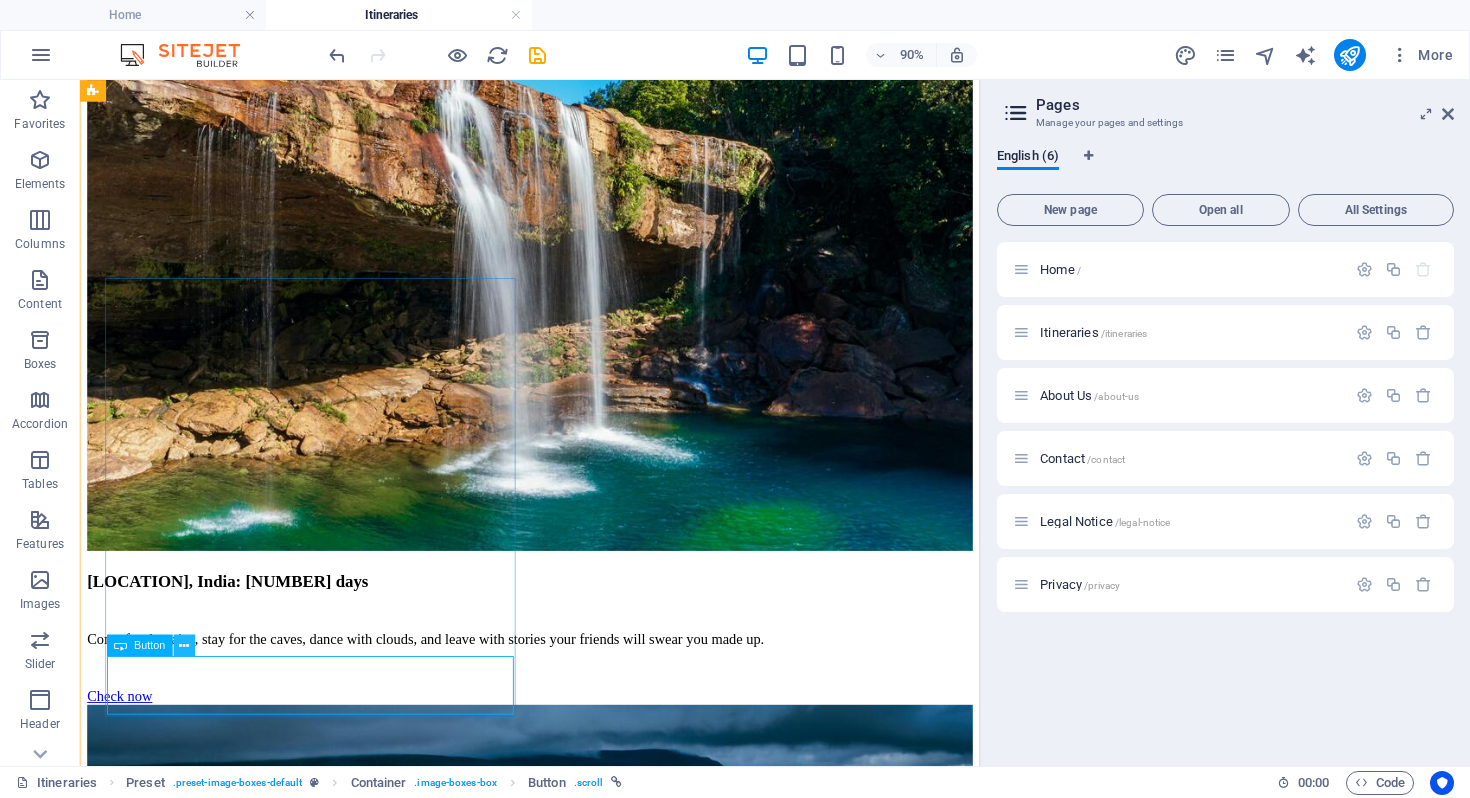 click at bounding box center (184, 645) 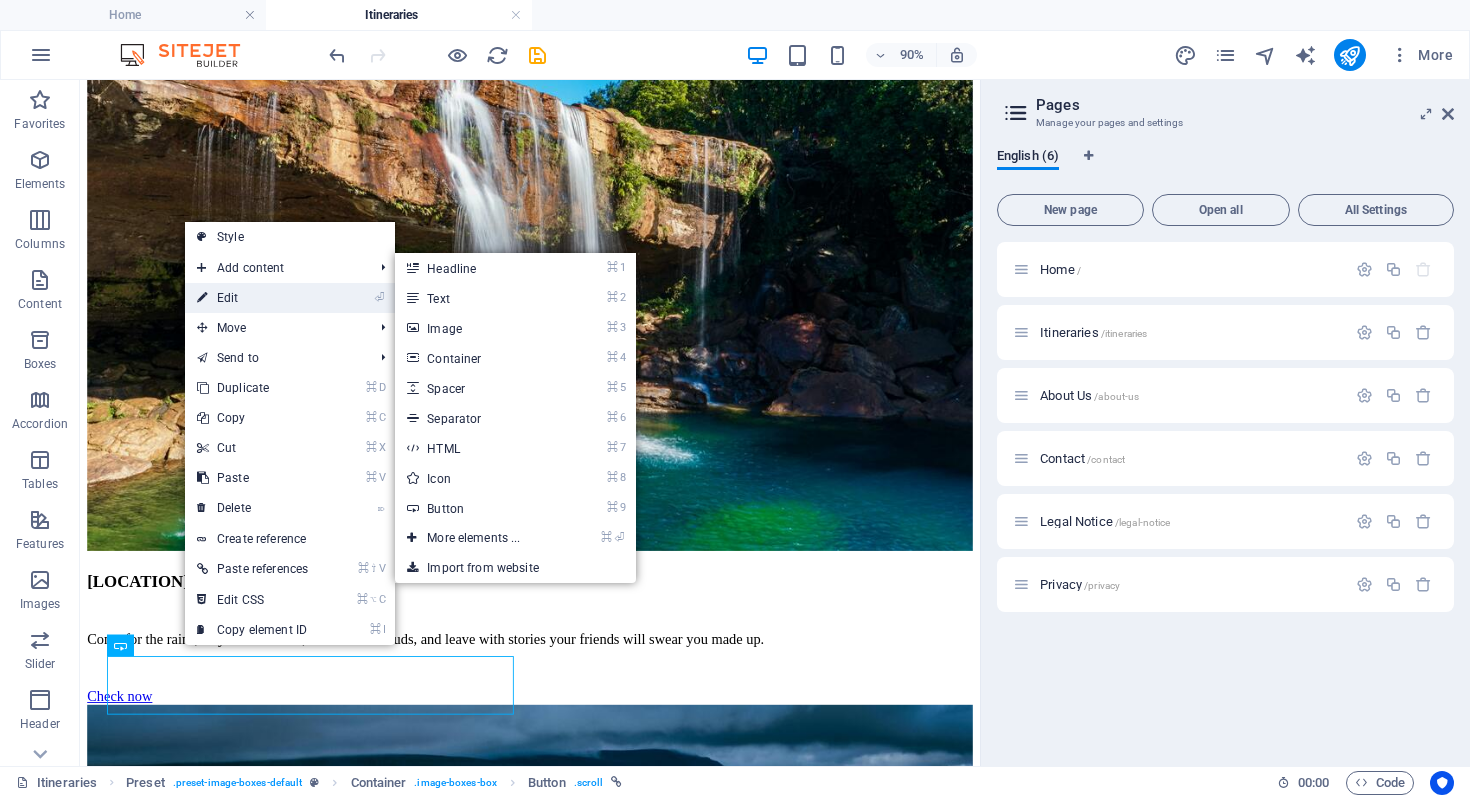 click on "⏎  Edit" at bounding box center (252, 298) 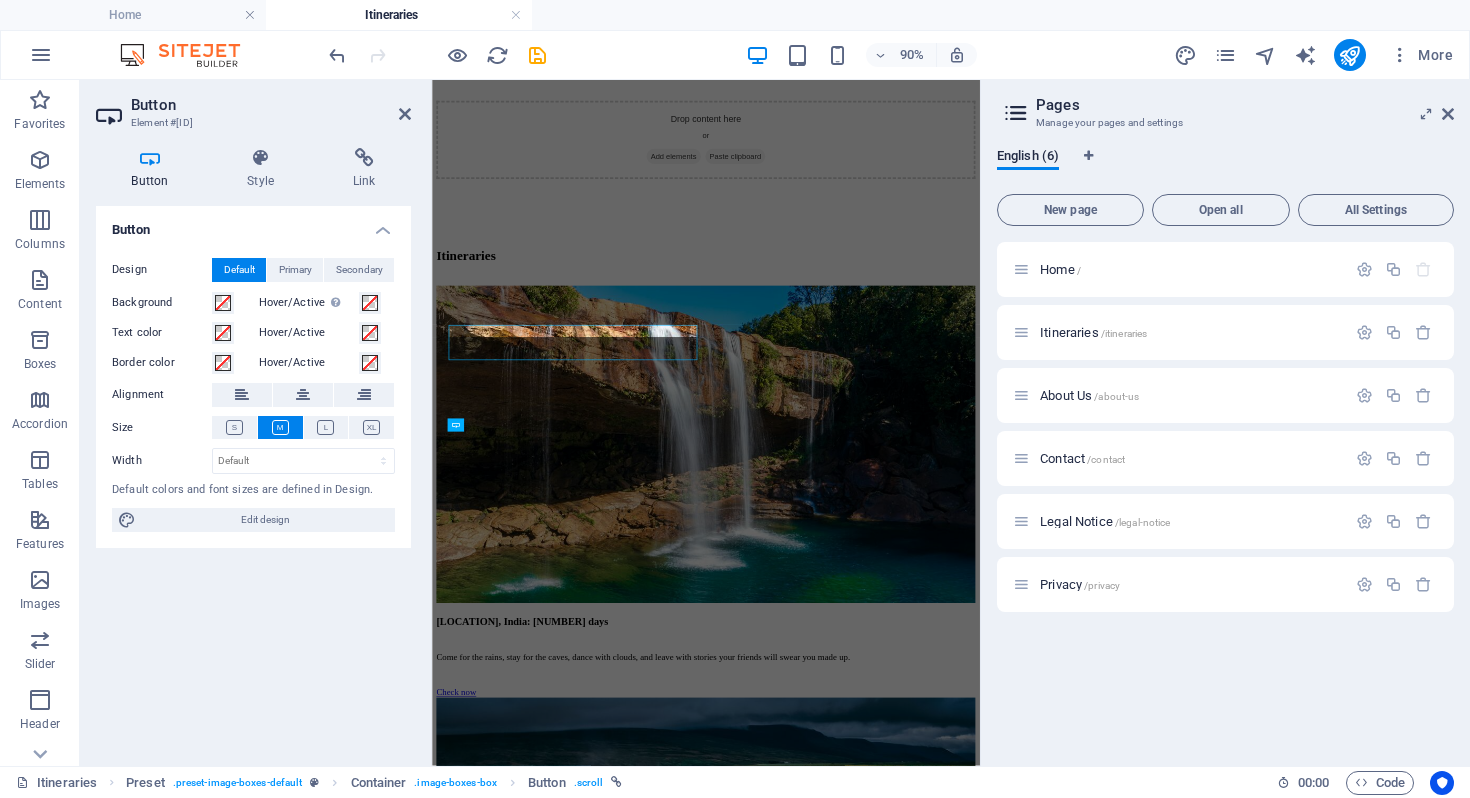scroll, scrollTop: 2342, scrollLeft: 0, axis: vertical 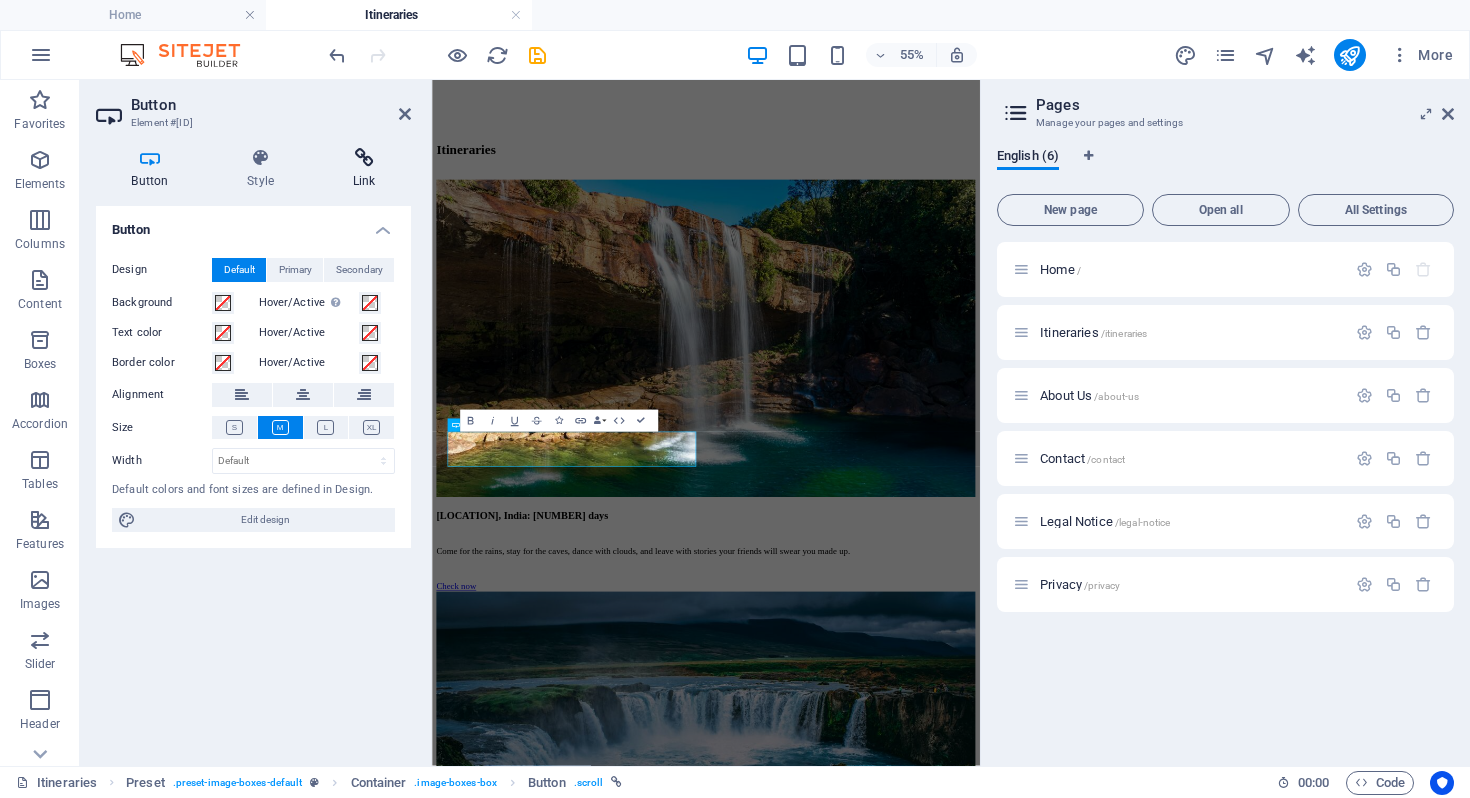 click at bounding box center (364, 158) 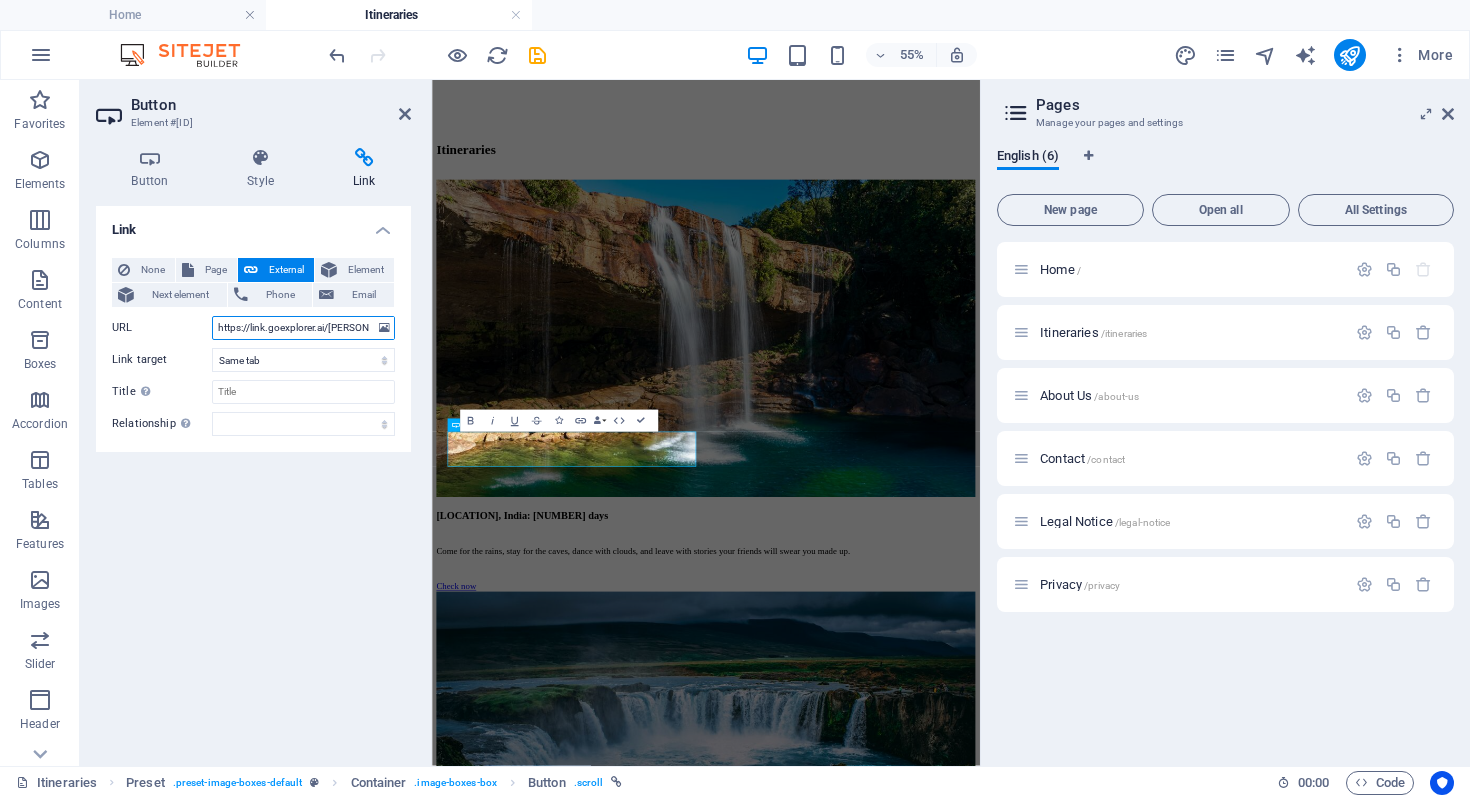 click on "https://link.goexplorer.ai/[PERSON]-[LOCATION]" at bounding box center (303, 328) 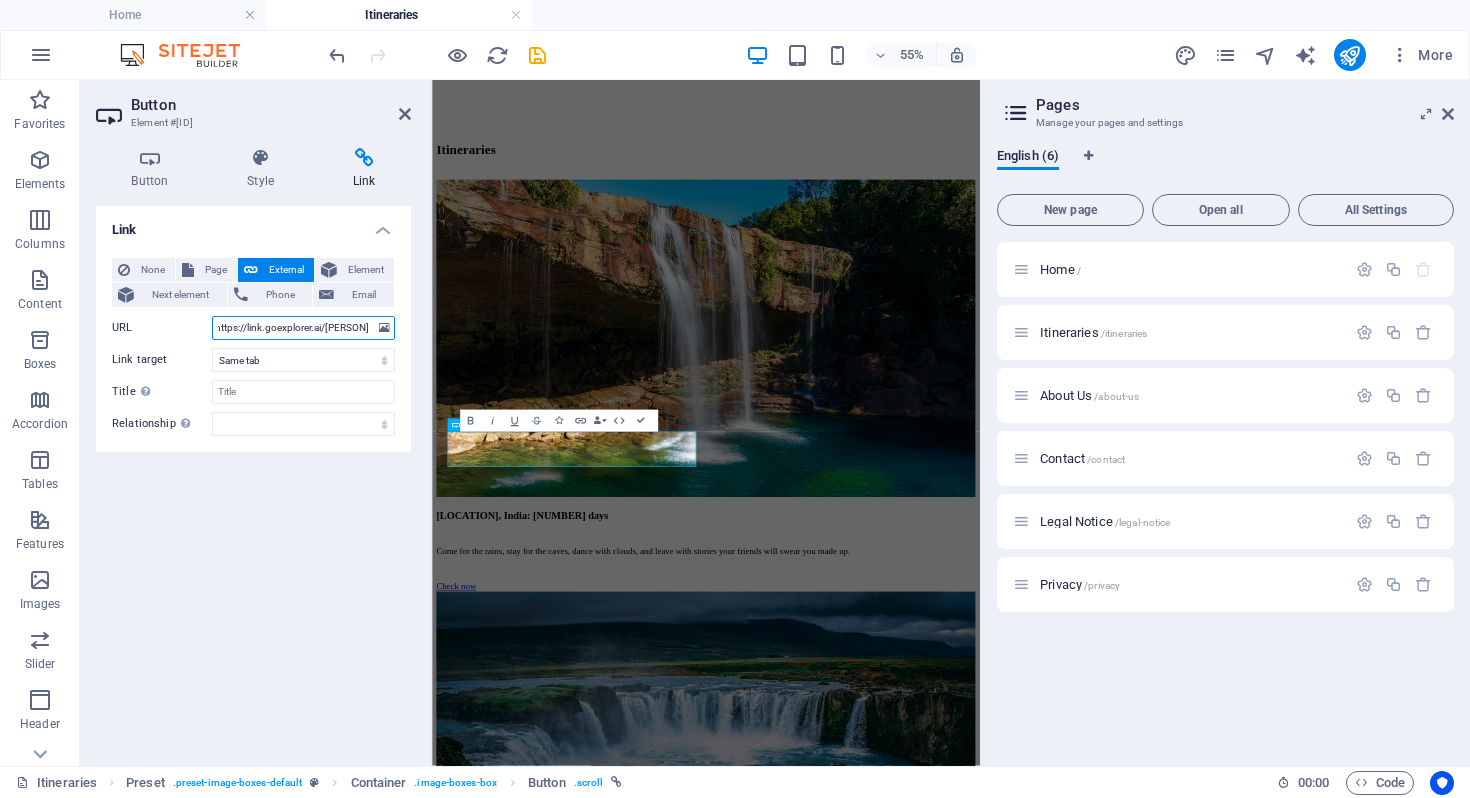 type on "https://link.goexplorer.ai/[PERSON]" 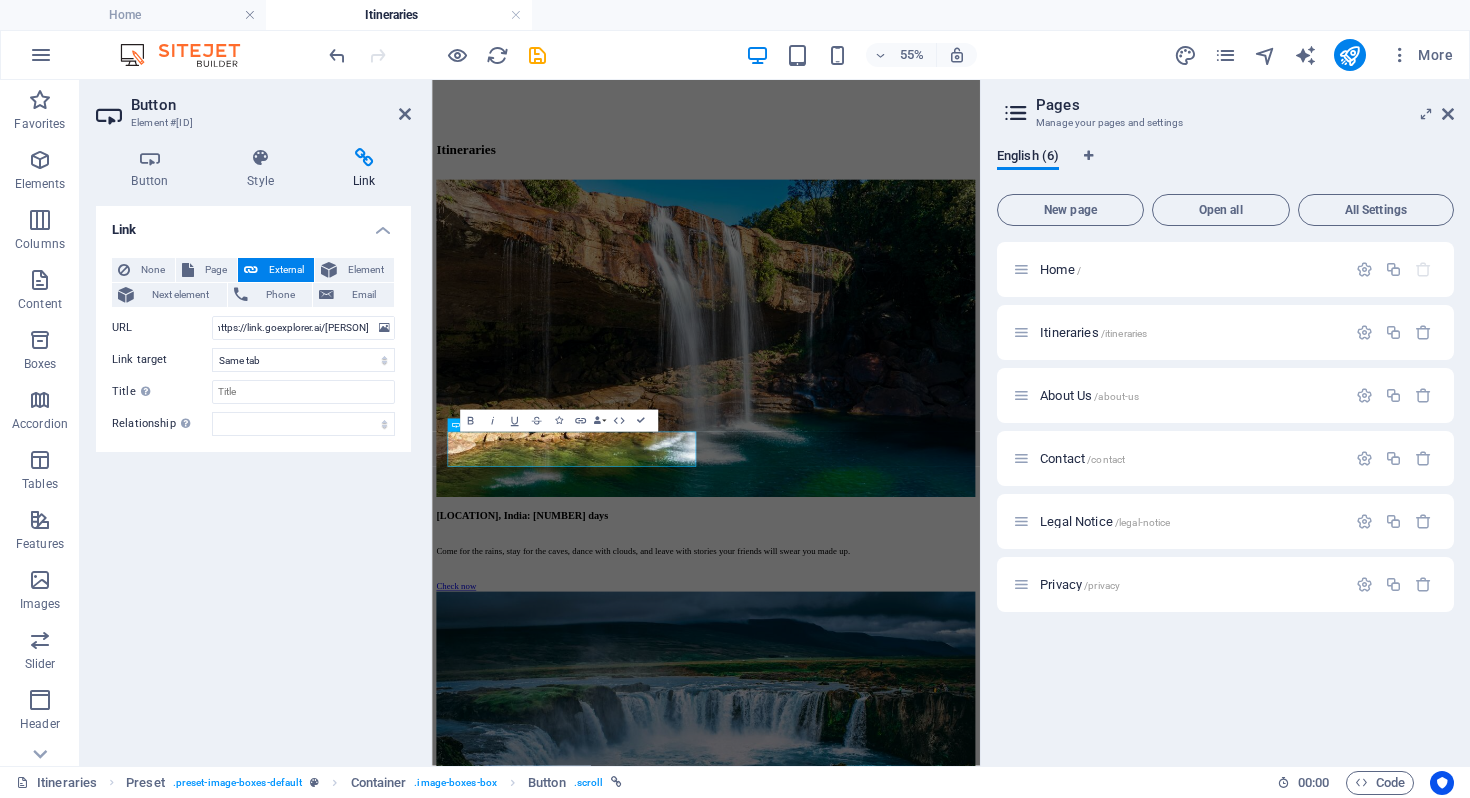 click on "Link None Page External Element Next element Phone Email Page Home Itineraries About Us Contact Legal Notice Privacy Element
URL https://link.goexplorer.ai/[PERSON] Phone Email Link target New tab Same tab Overlay Title Additional link description, should not be the same as the link text. The title is most often shown as a tooltip text when the mouse moves over the element. Leave empty if uncertain. Relationship Sets the  relationship of this link to the link target . For example, the value "nofollow" instructs search engines not to follow the link. Can be left empty. alternate author bookmark external help license next nofollow noreferrer noopener prev search tag" at bounding box center (253, 478) 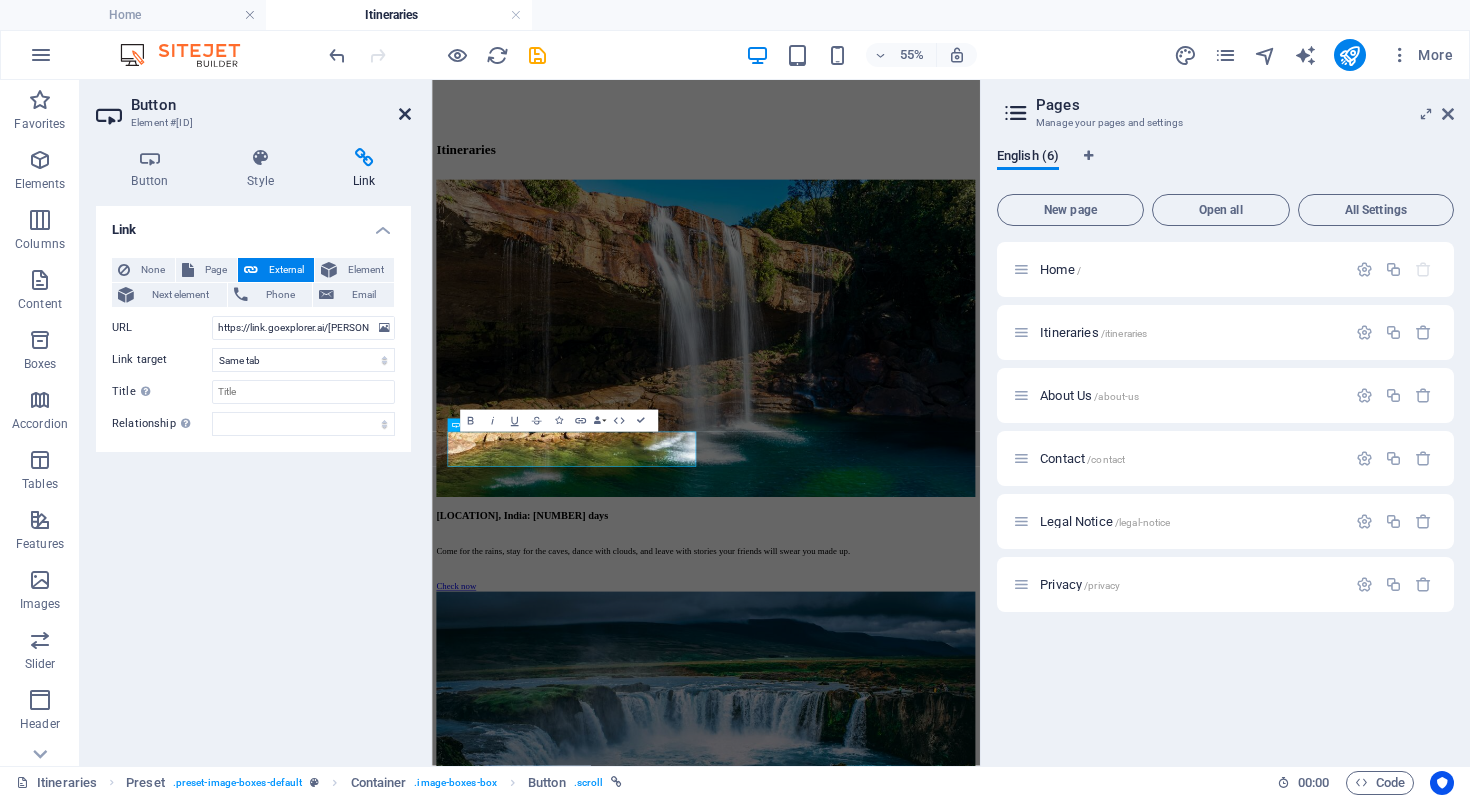 click at bounding box center (405, 114) 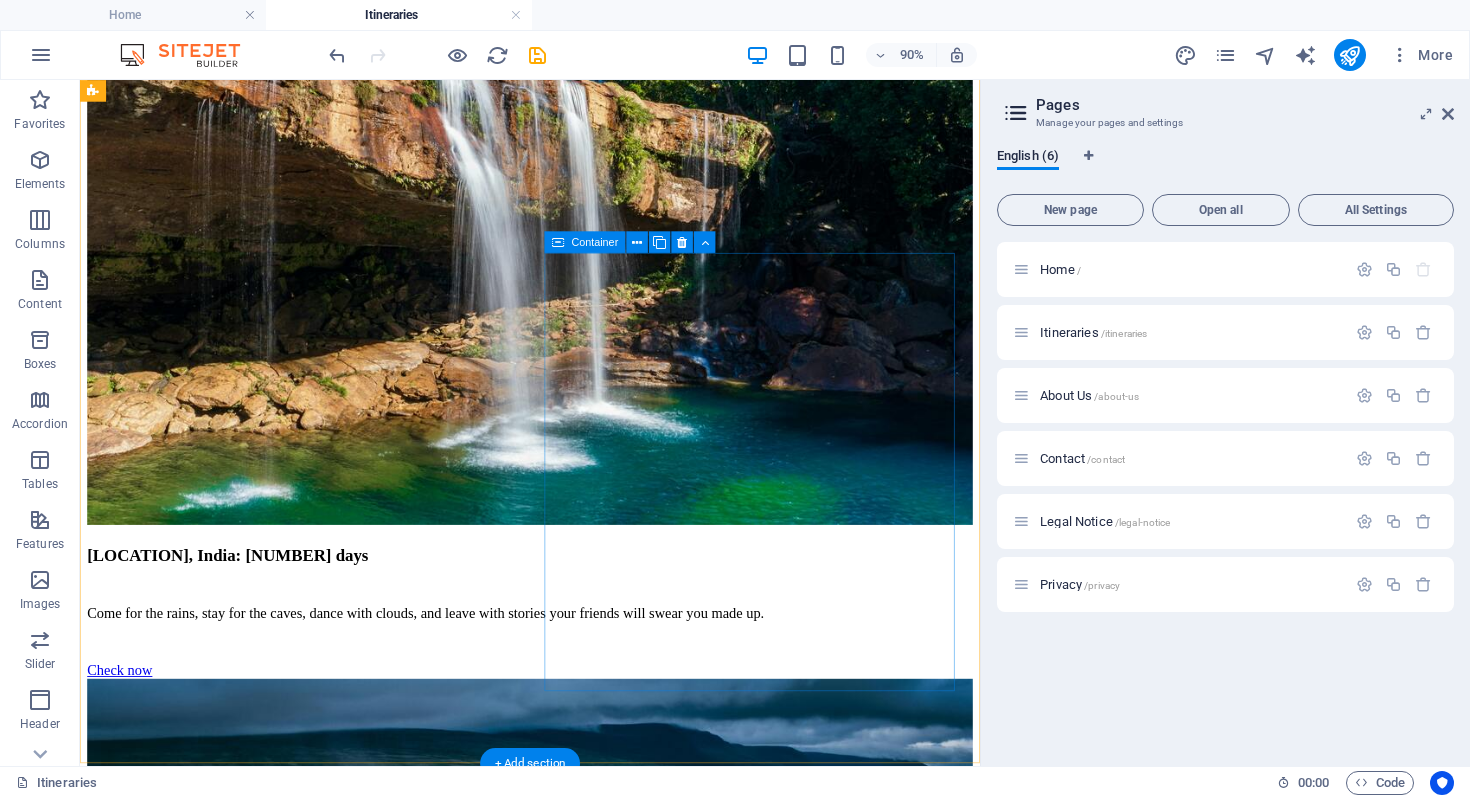 scroll, scrollTop: 2181, scrollLeft: 0, axis: vertical 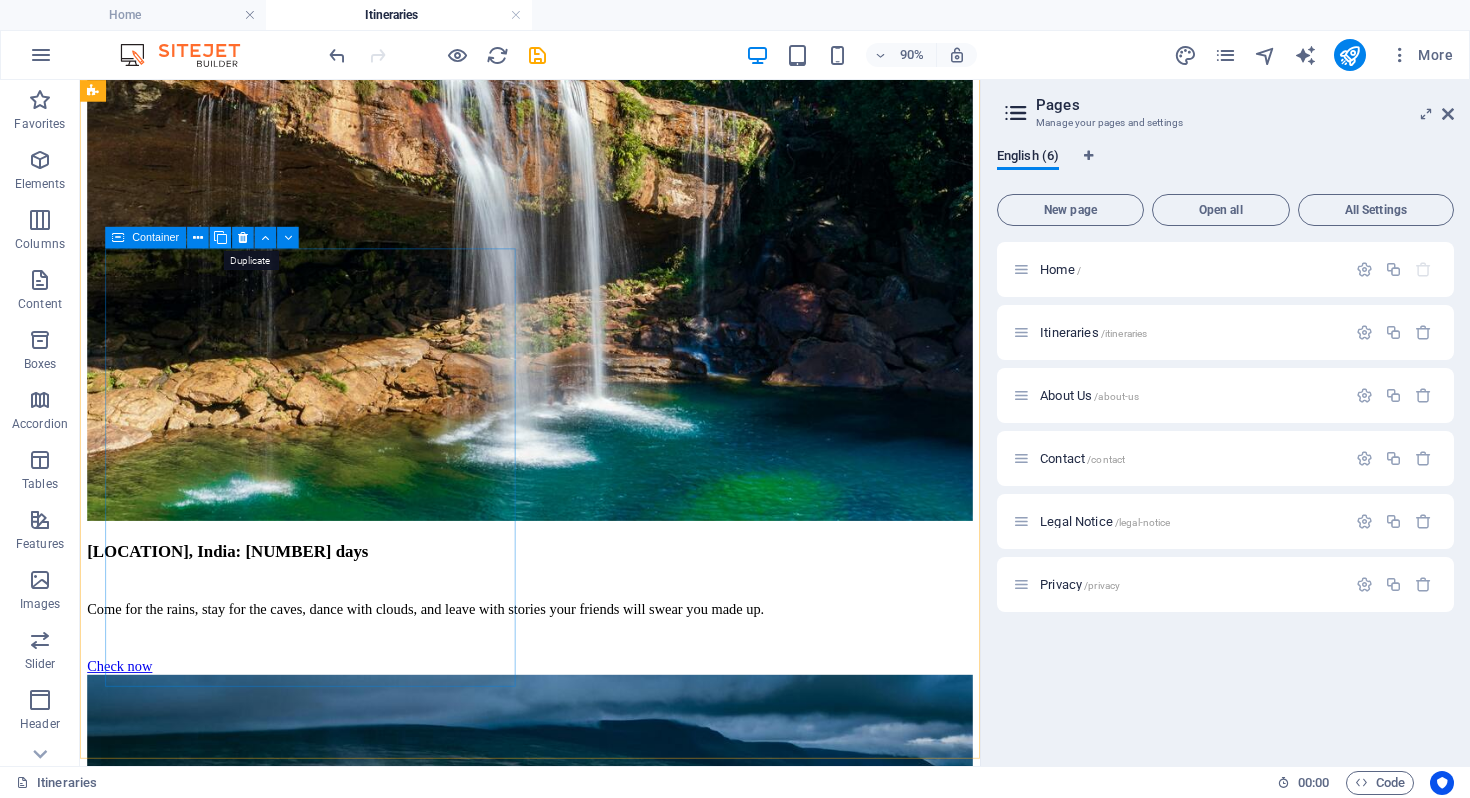 click at bounding box center [220, 237] 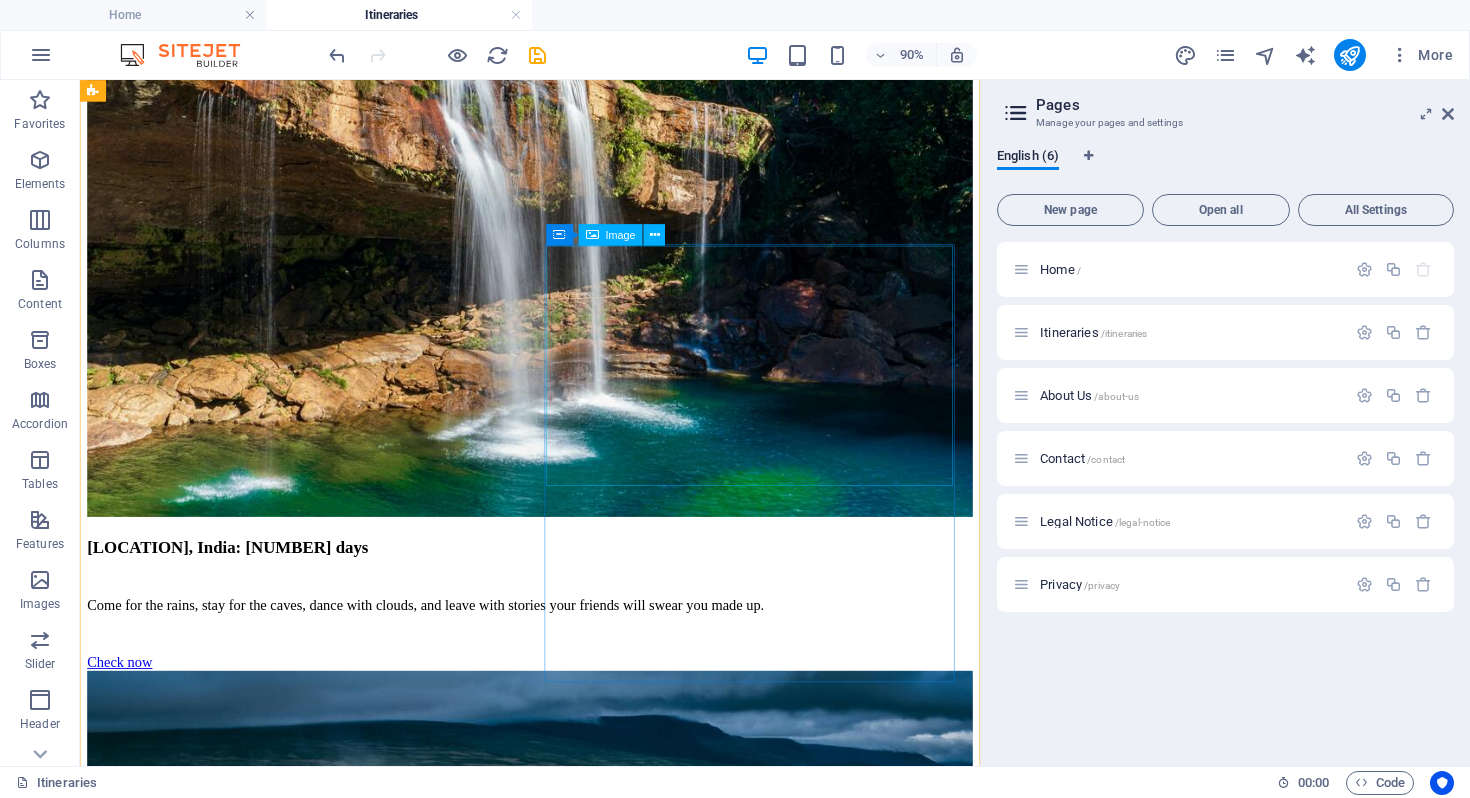 click at bounding box center [580, 5536] 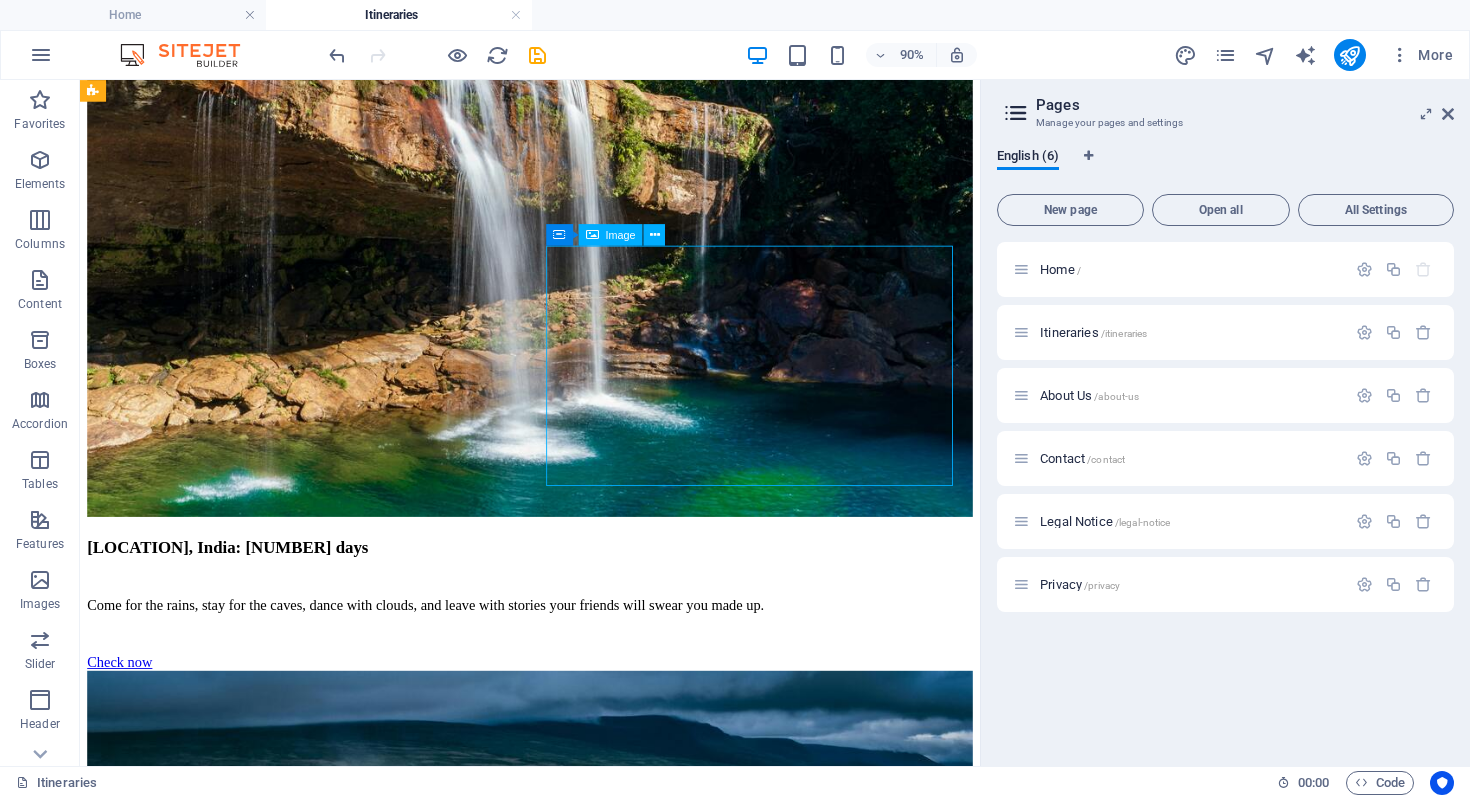 click at bounding box center [580, 5536] 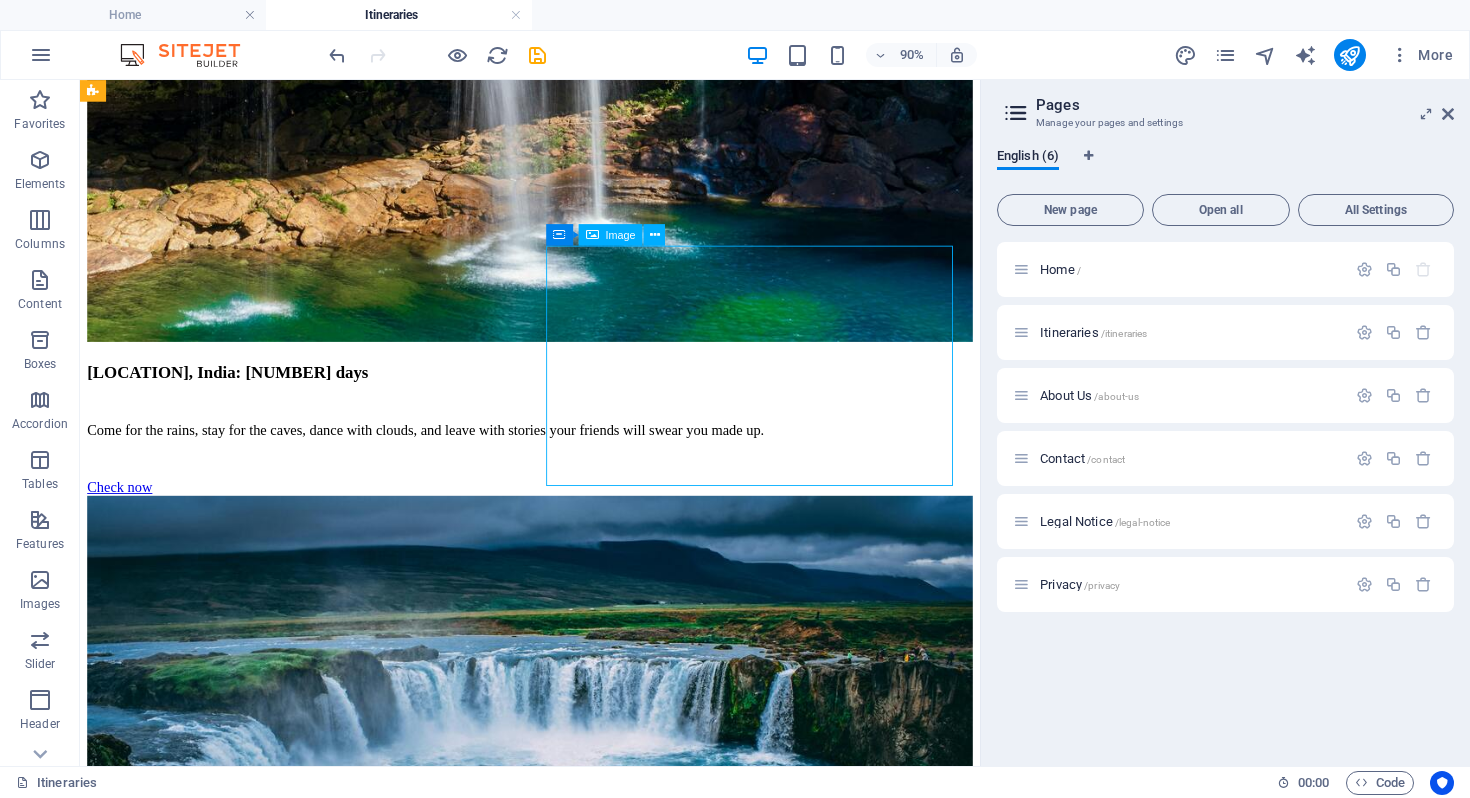 select on "%" 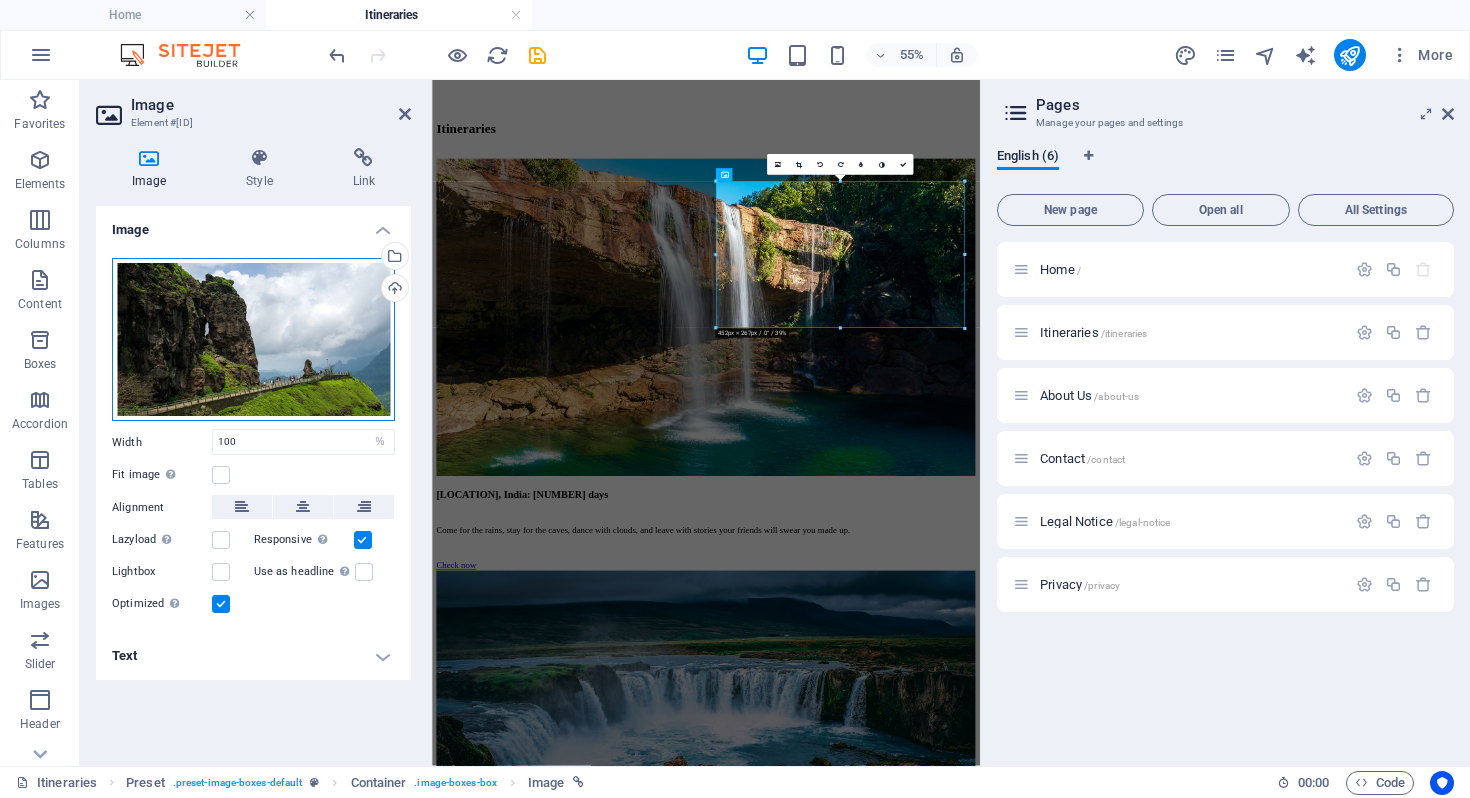 click on "Drag files here, click to choose files or select files from Files or our free stock photos & videos" at bounding box center (253, 340) 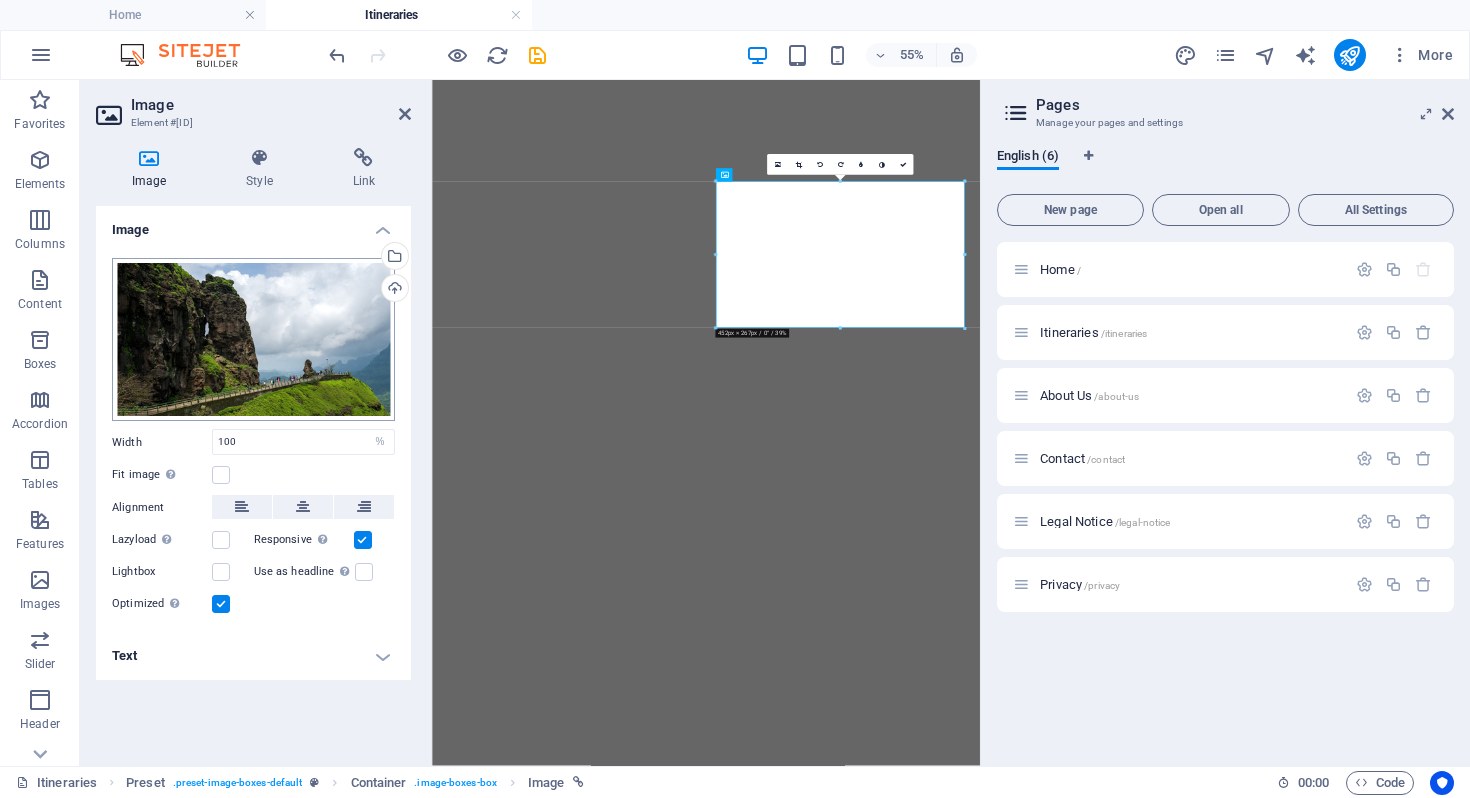 scroll, scrollTop: 3024, scrollLeft: 0, axis: vertical 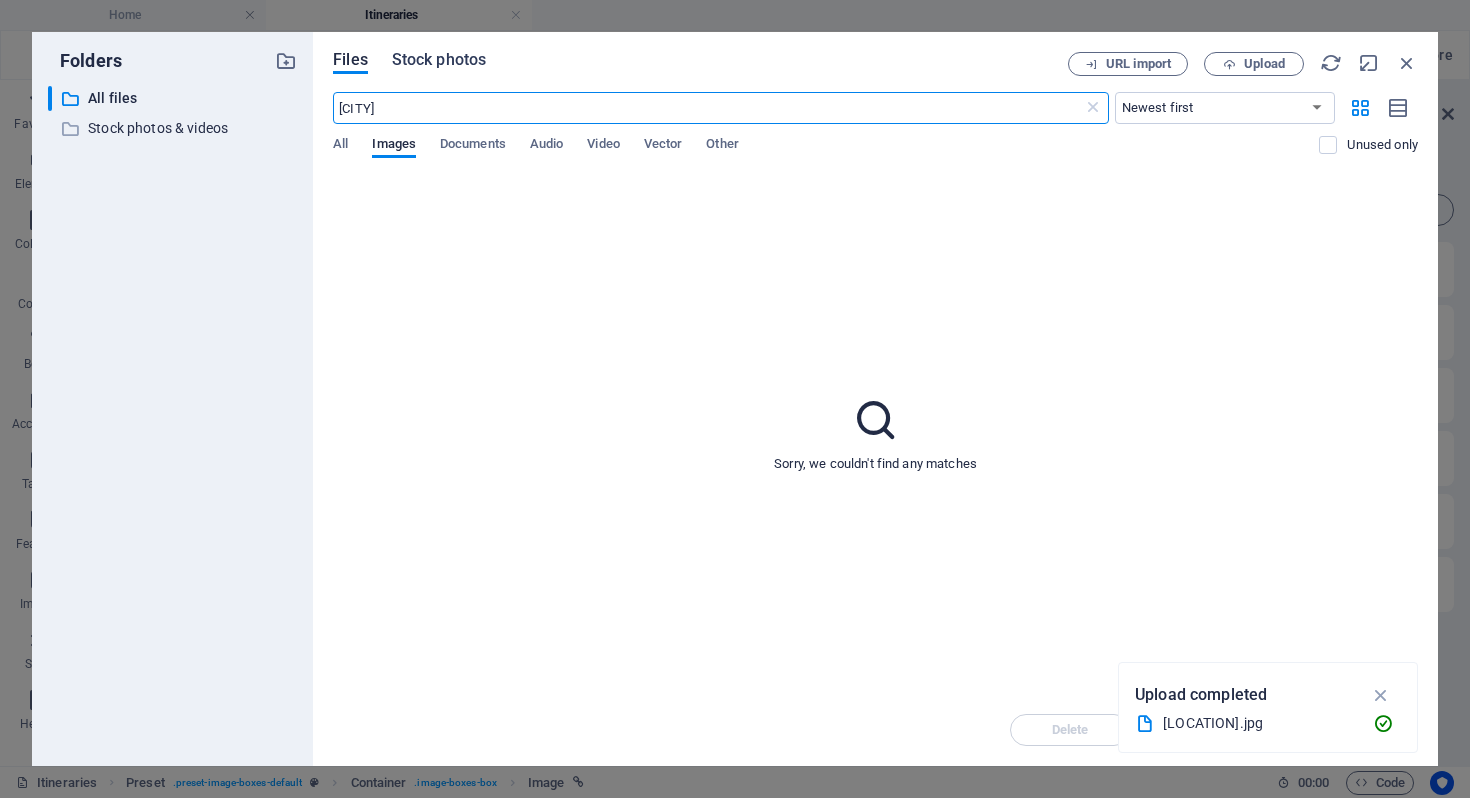 type on "[CITY]" 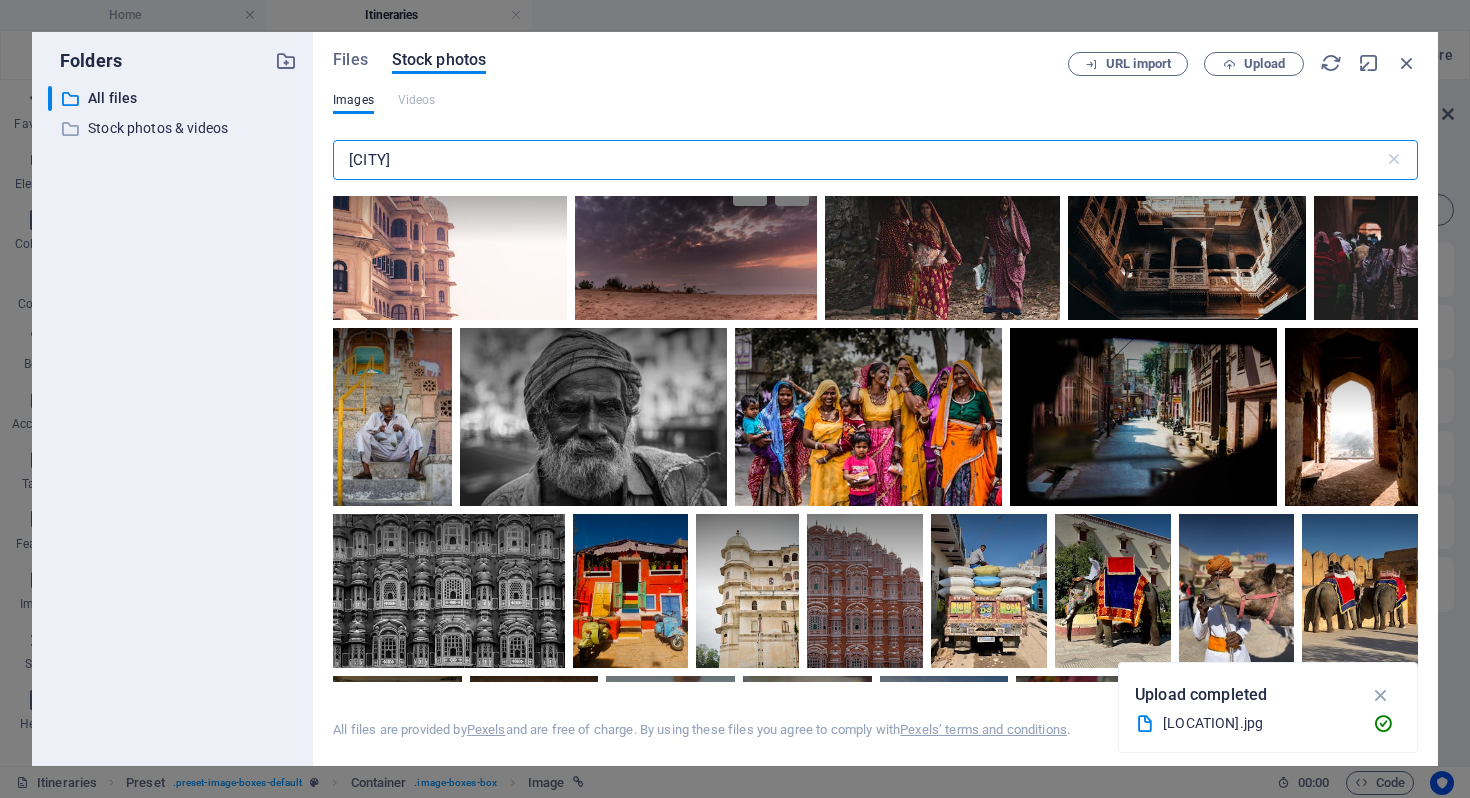 scroll, scrollTop: 0, scrollLeft: 0, axis: both 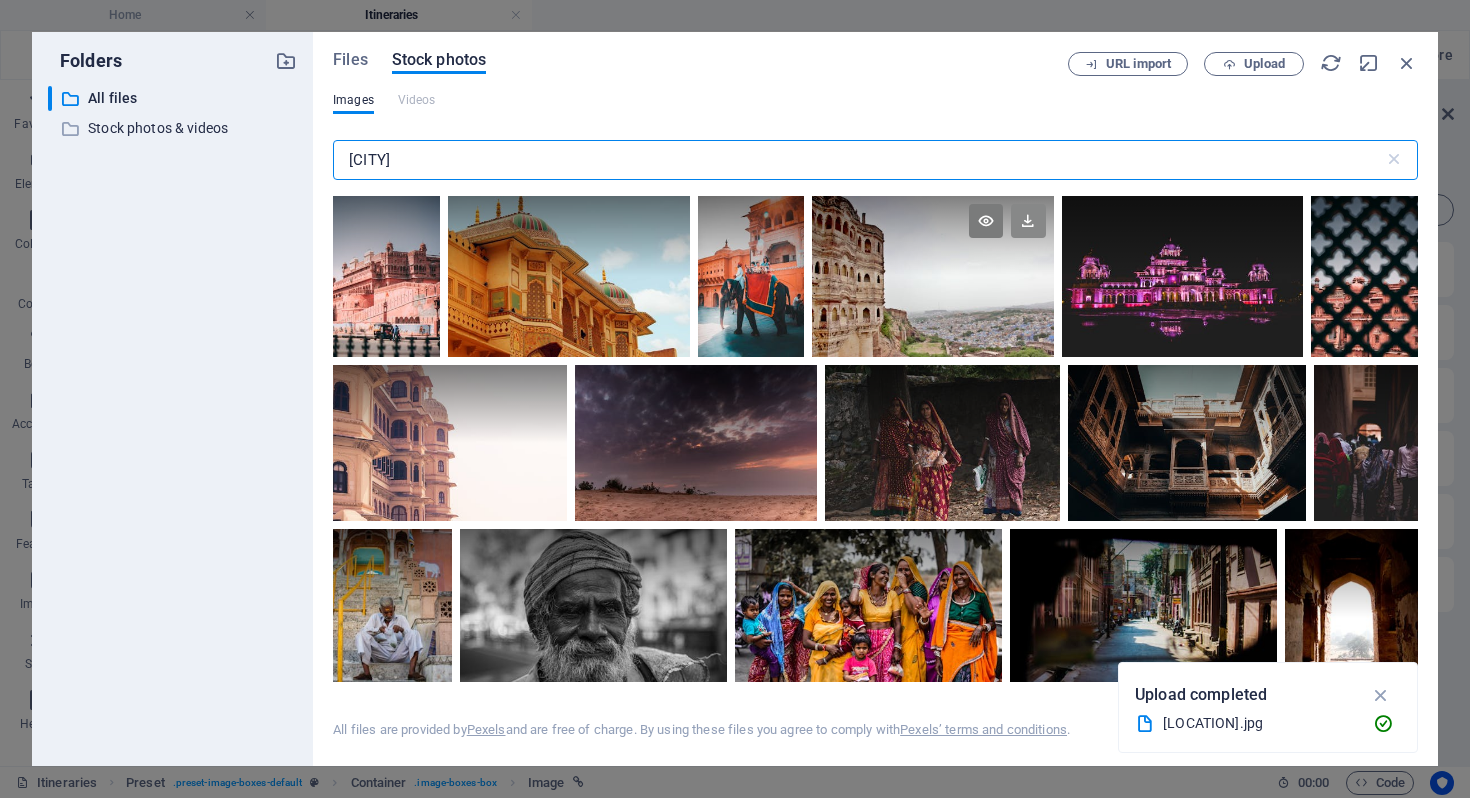 type on "[CITY]" 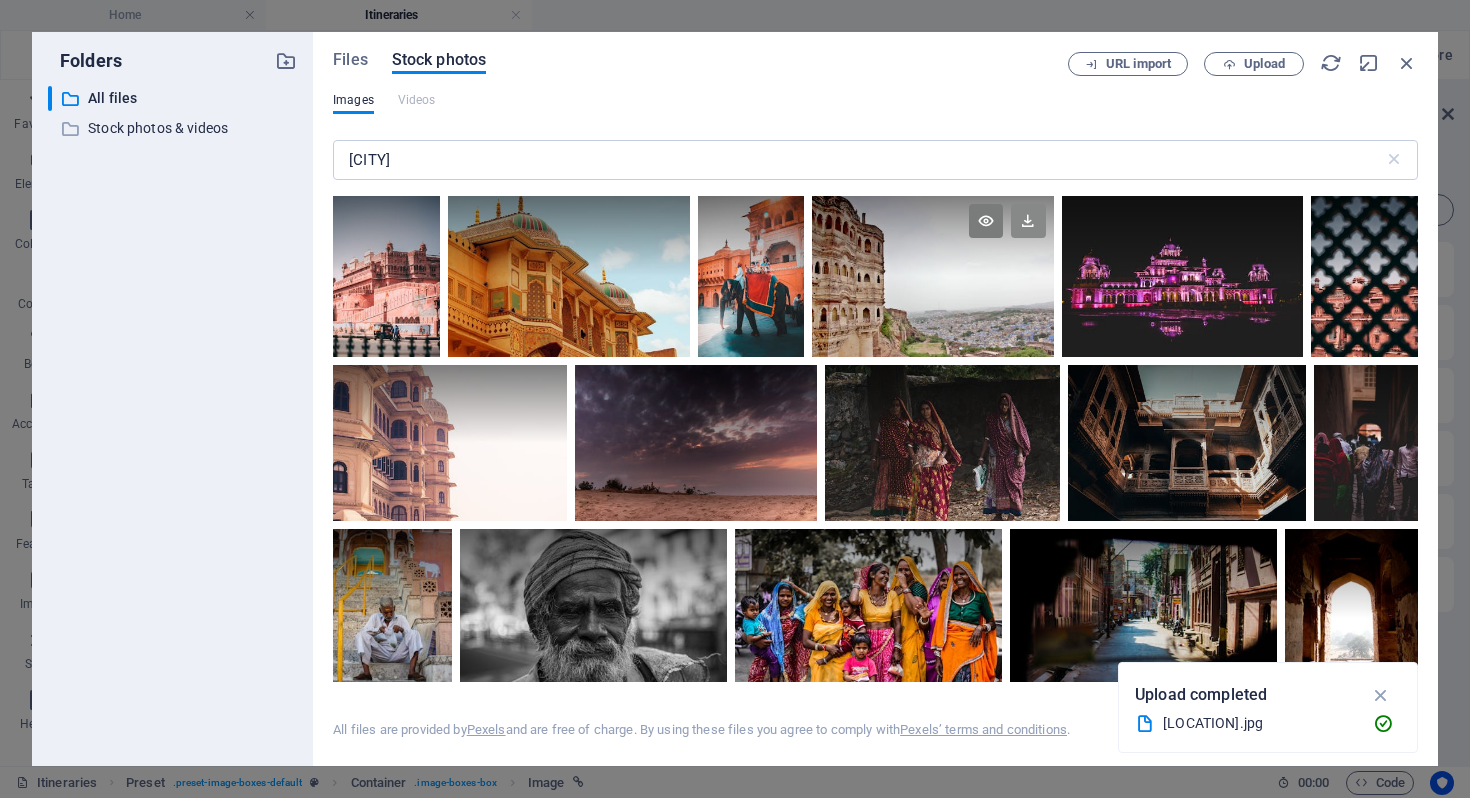 click at bounding box center [1028, 221] 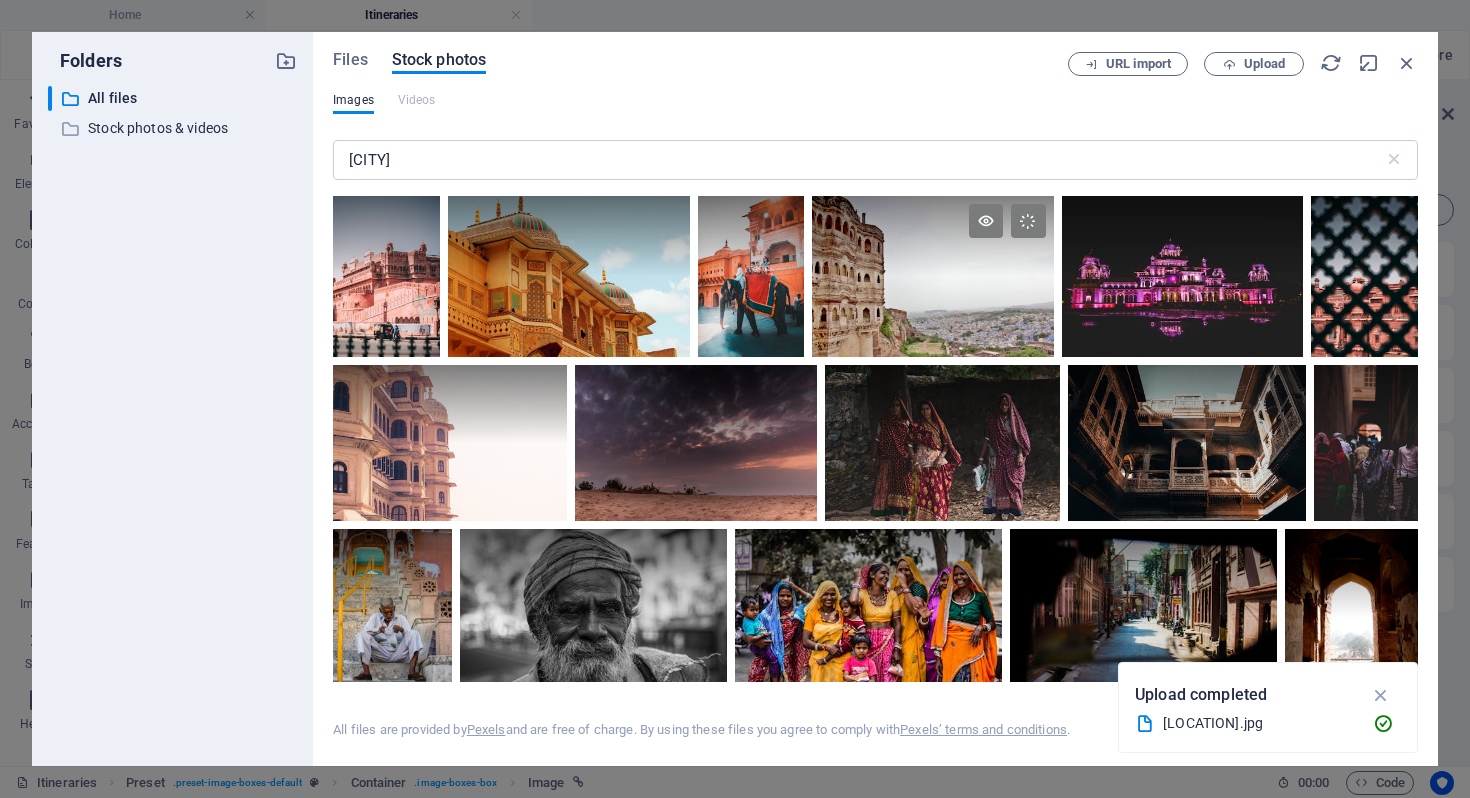 scroll, scrollTop: 2380, scrollLeft: 0, axis: vertical 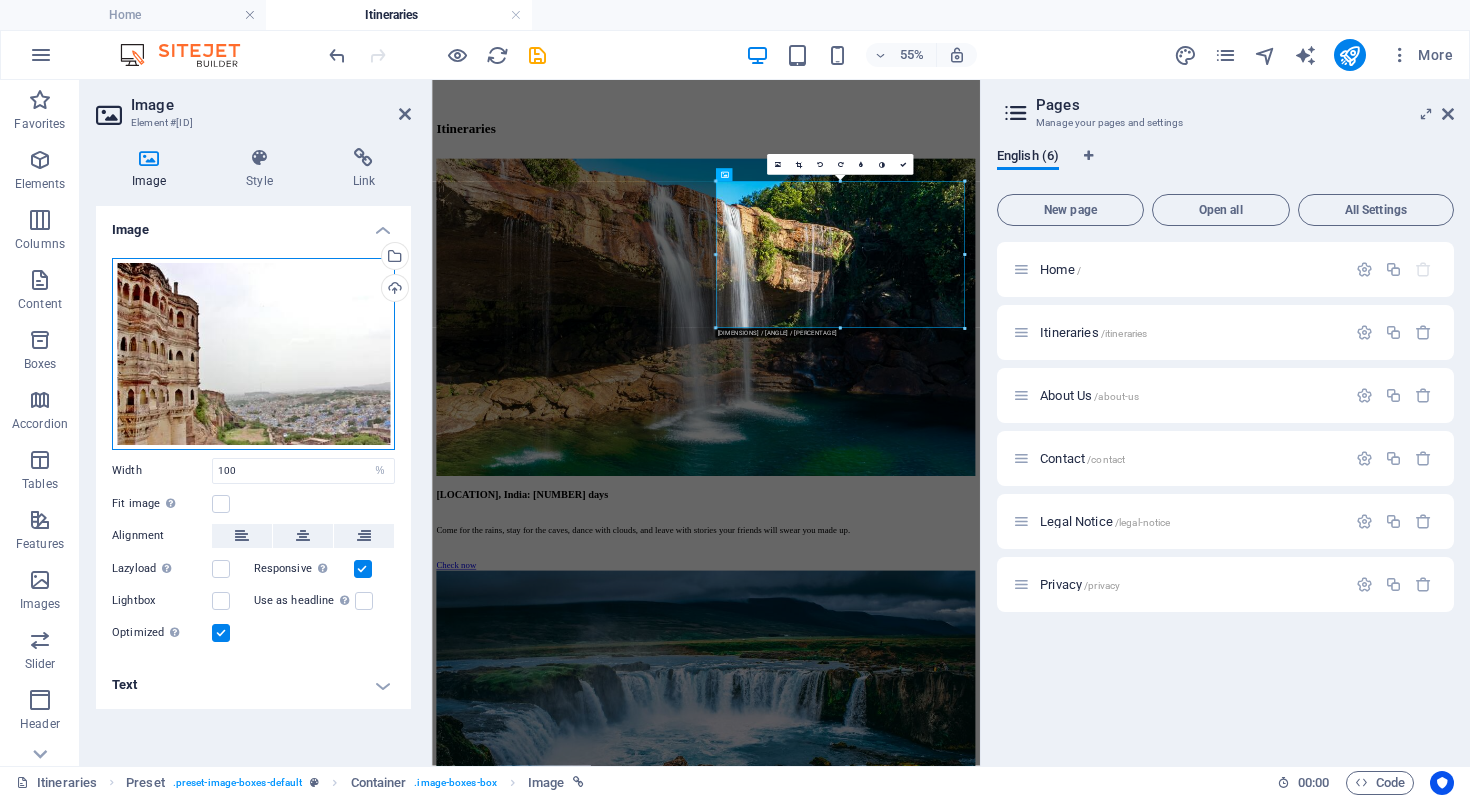 click on "Drag files here, click to choose files or select files from Files or our free stock photos & videos" at bounding box center [253, 354] 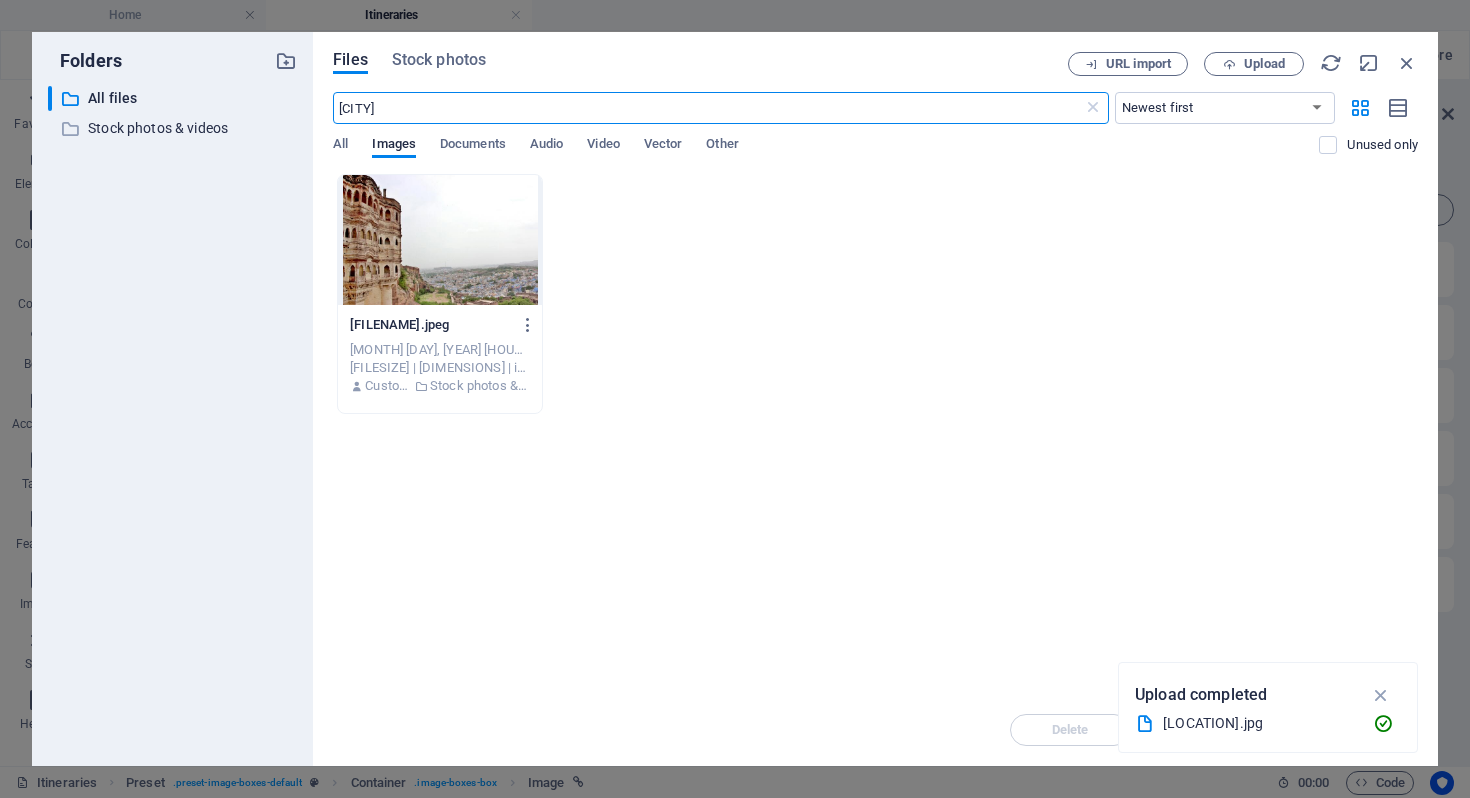 scroll, scrollTop: 3024, scrollLeft: 0, axis: vertical 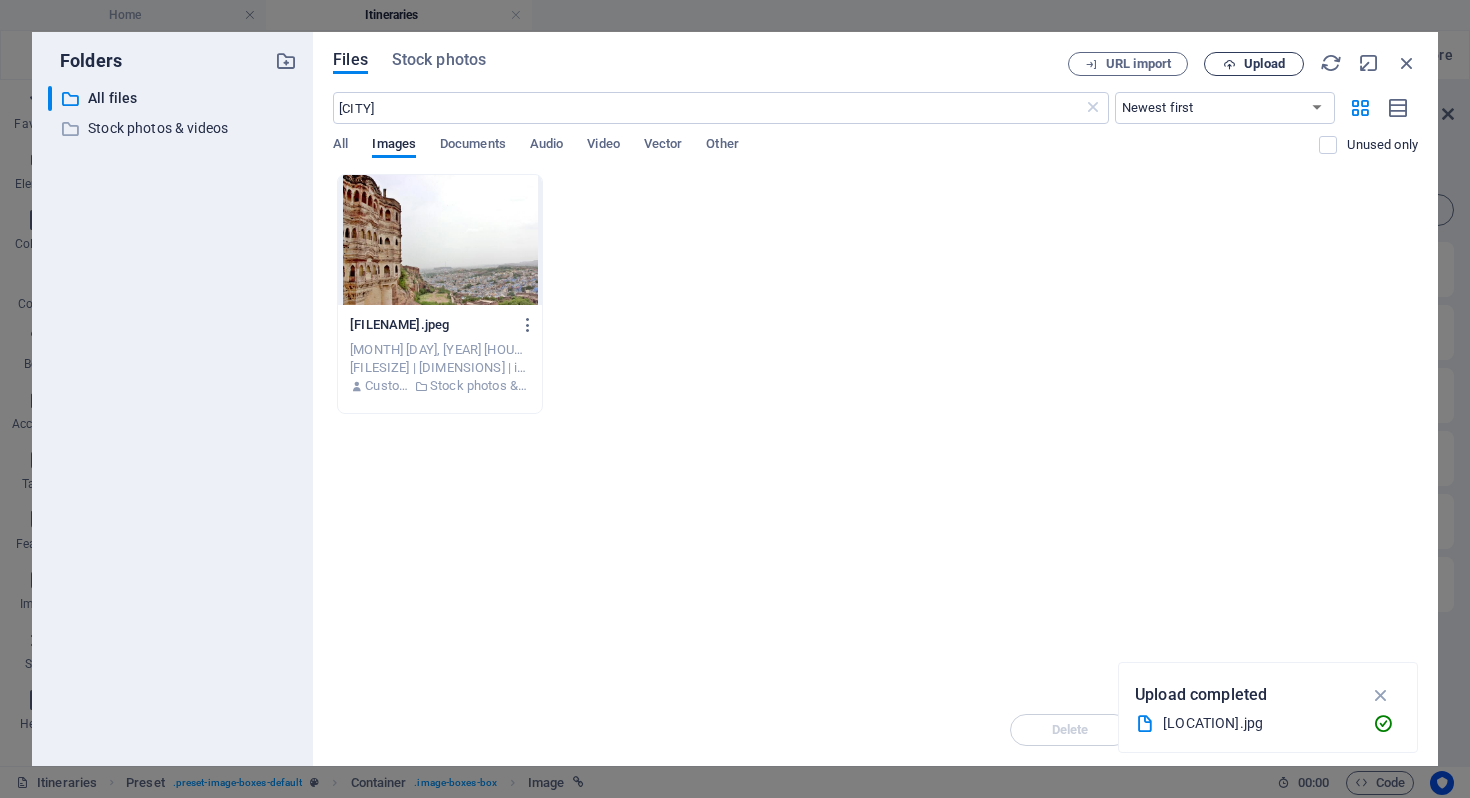 click on "Upload" at bounding box center (1254, 64) 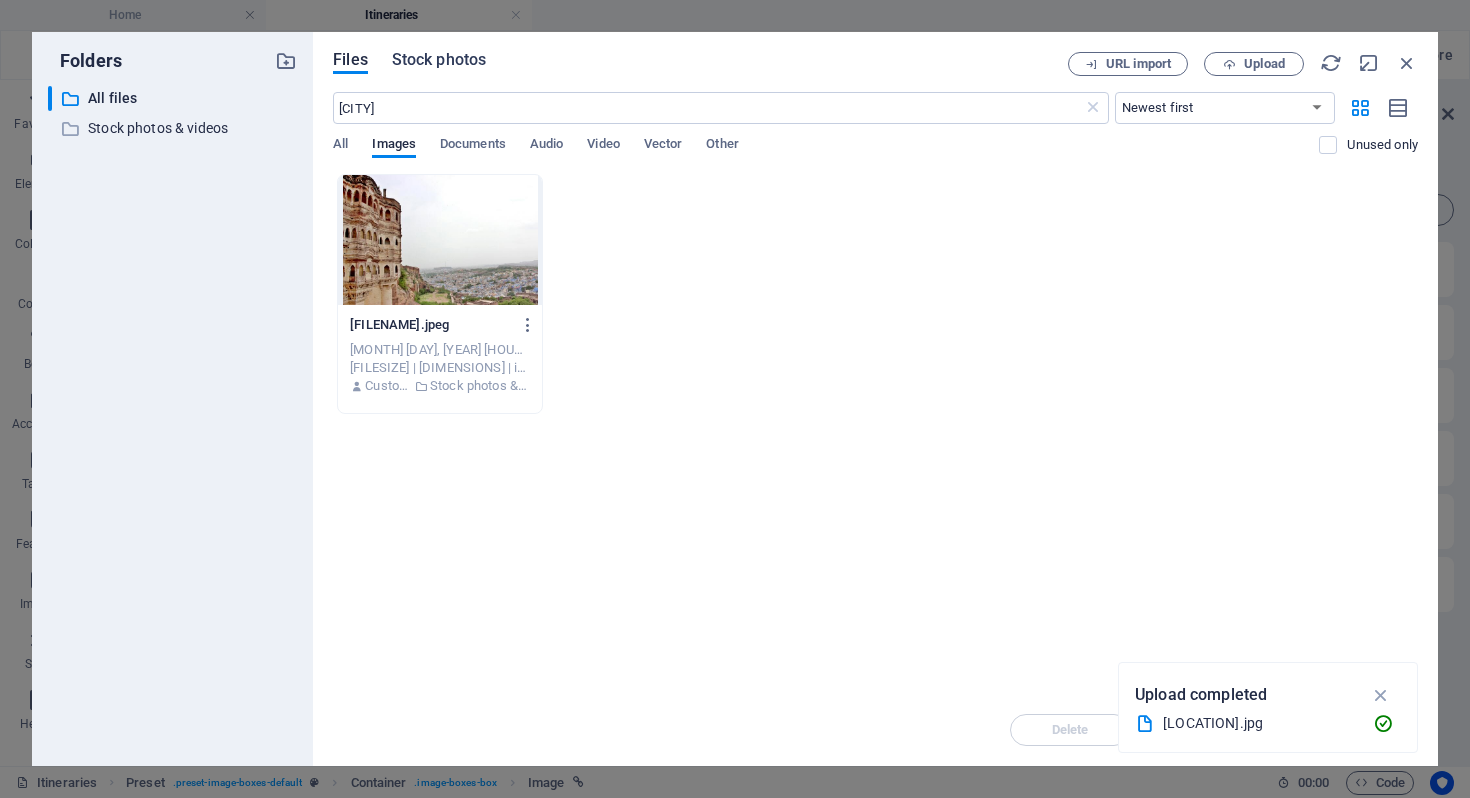 click on "Stock photos" at bounding box center (439, 60) 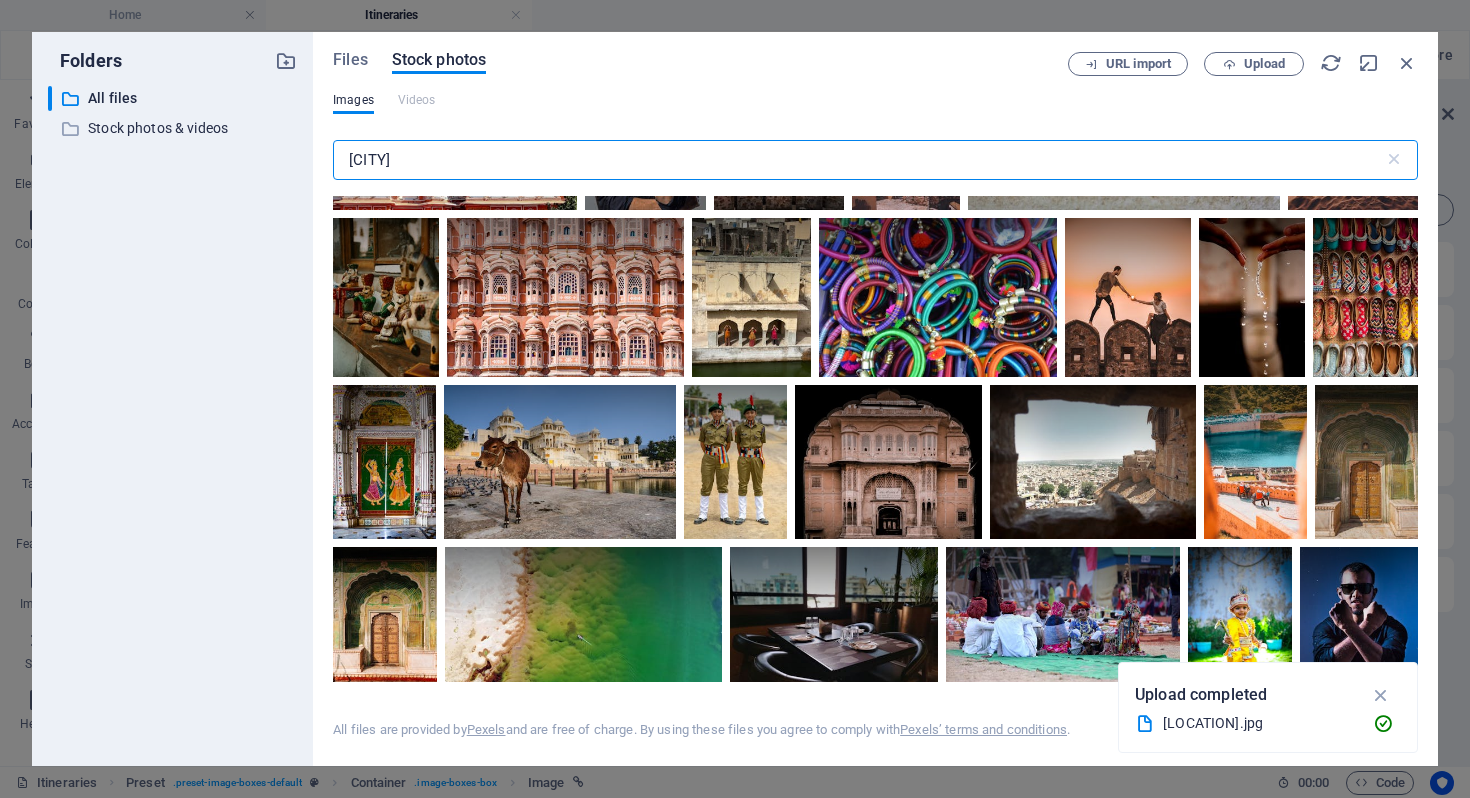 scroll, scrollTop: 2798, scrollLeft: 0, axis: vertical 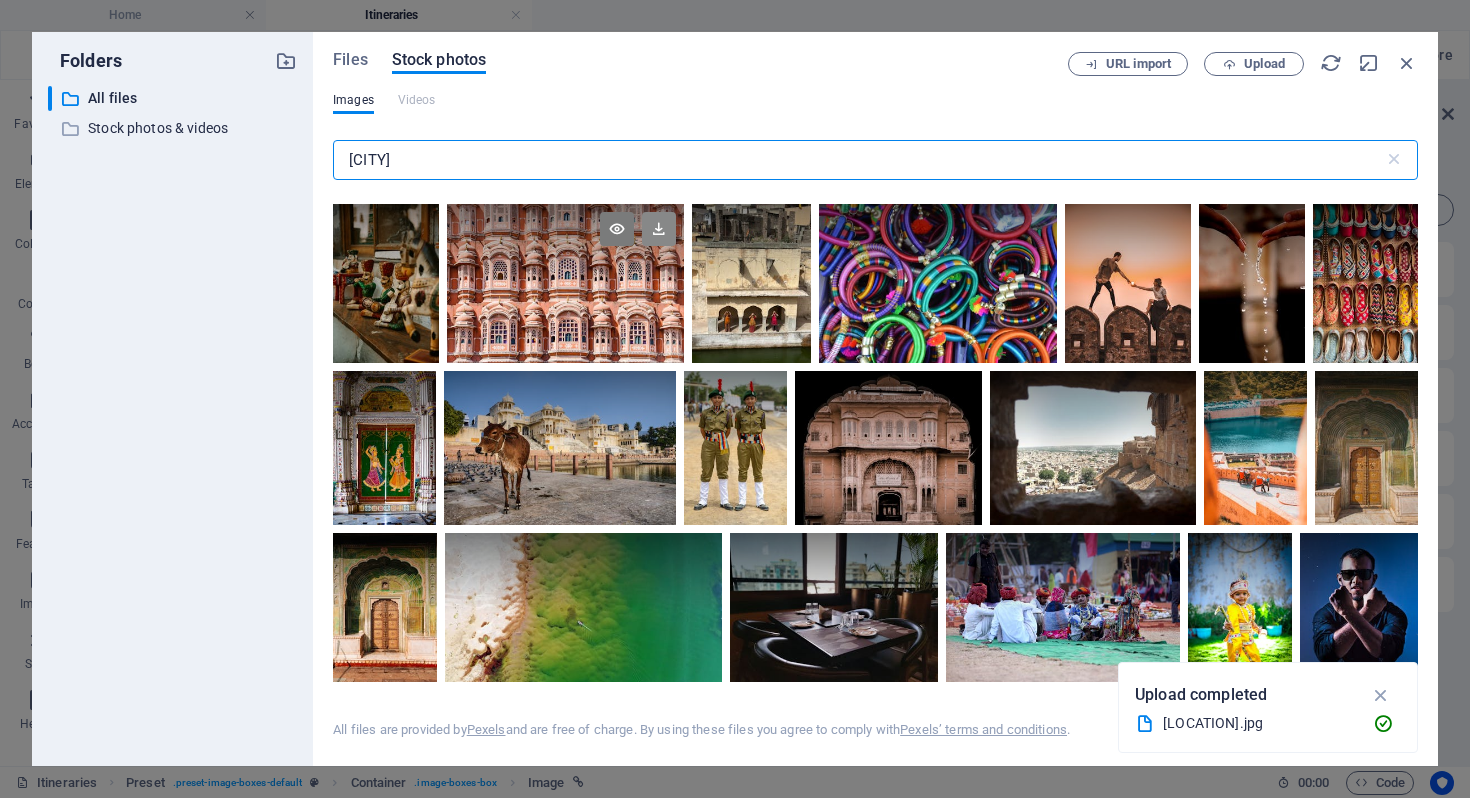 click at bounding box center [659, 229] 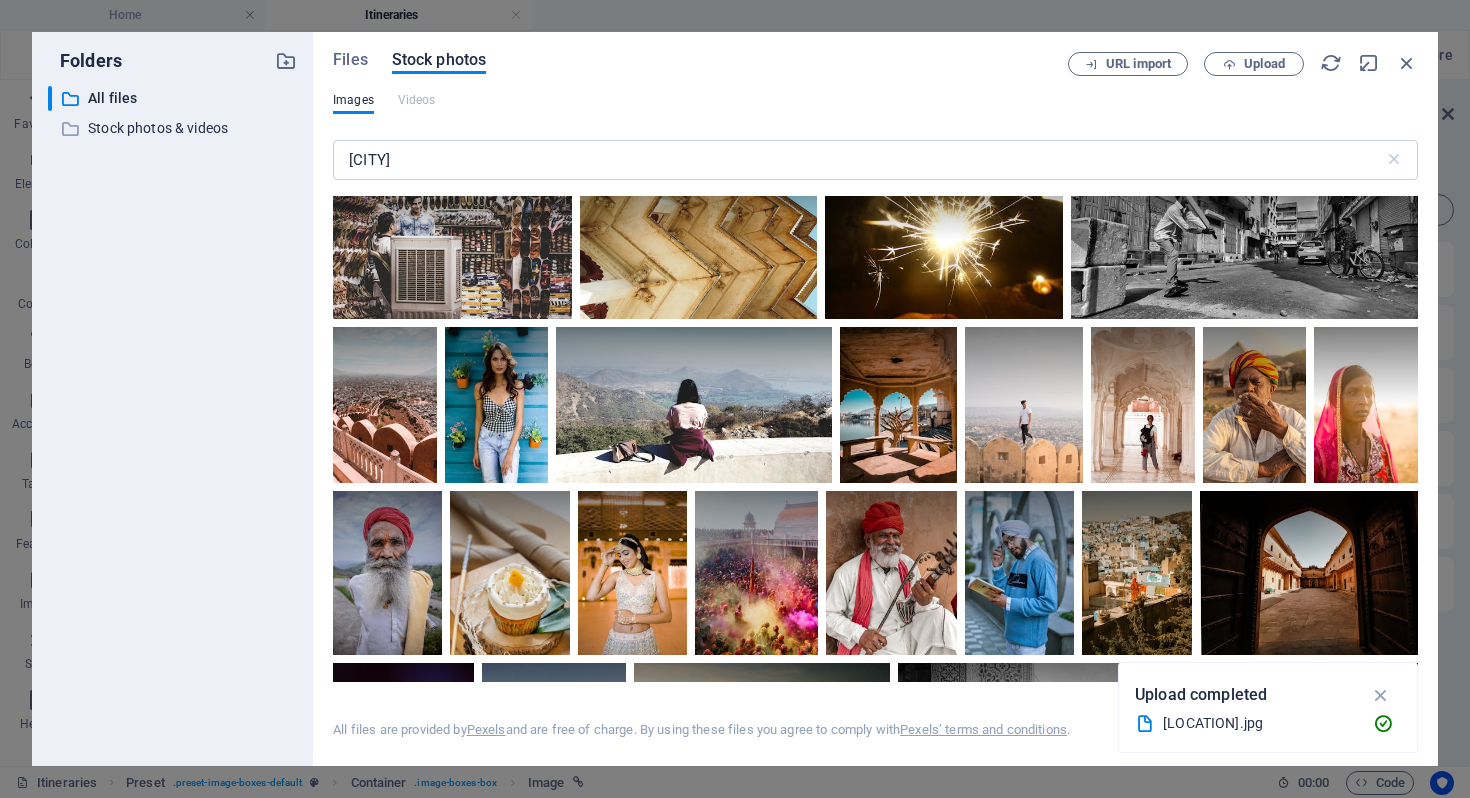 scroll, scrollTop: 3348, scrollLeft: 0, axis: vertical 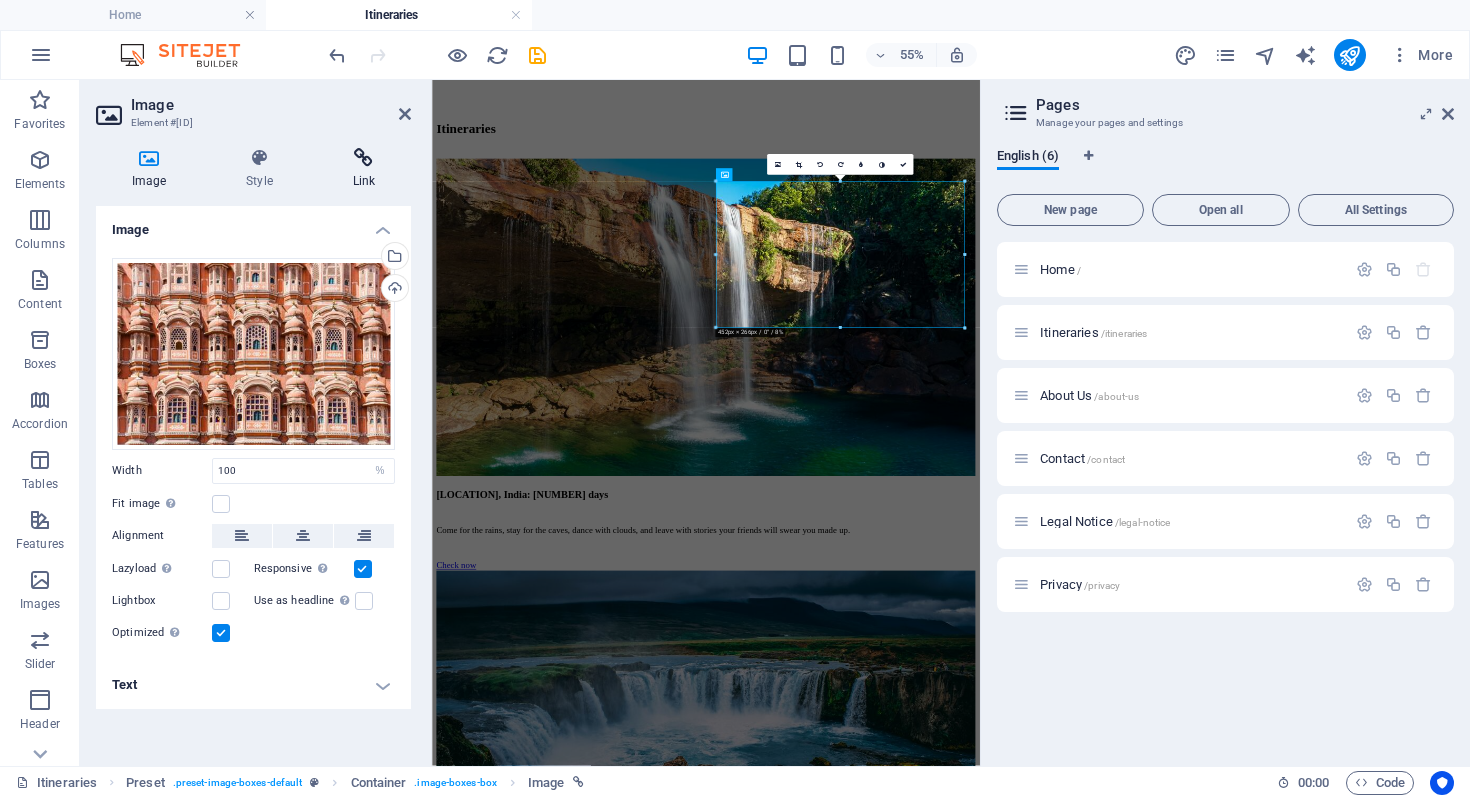 click at bounding box center (364, 158) 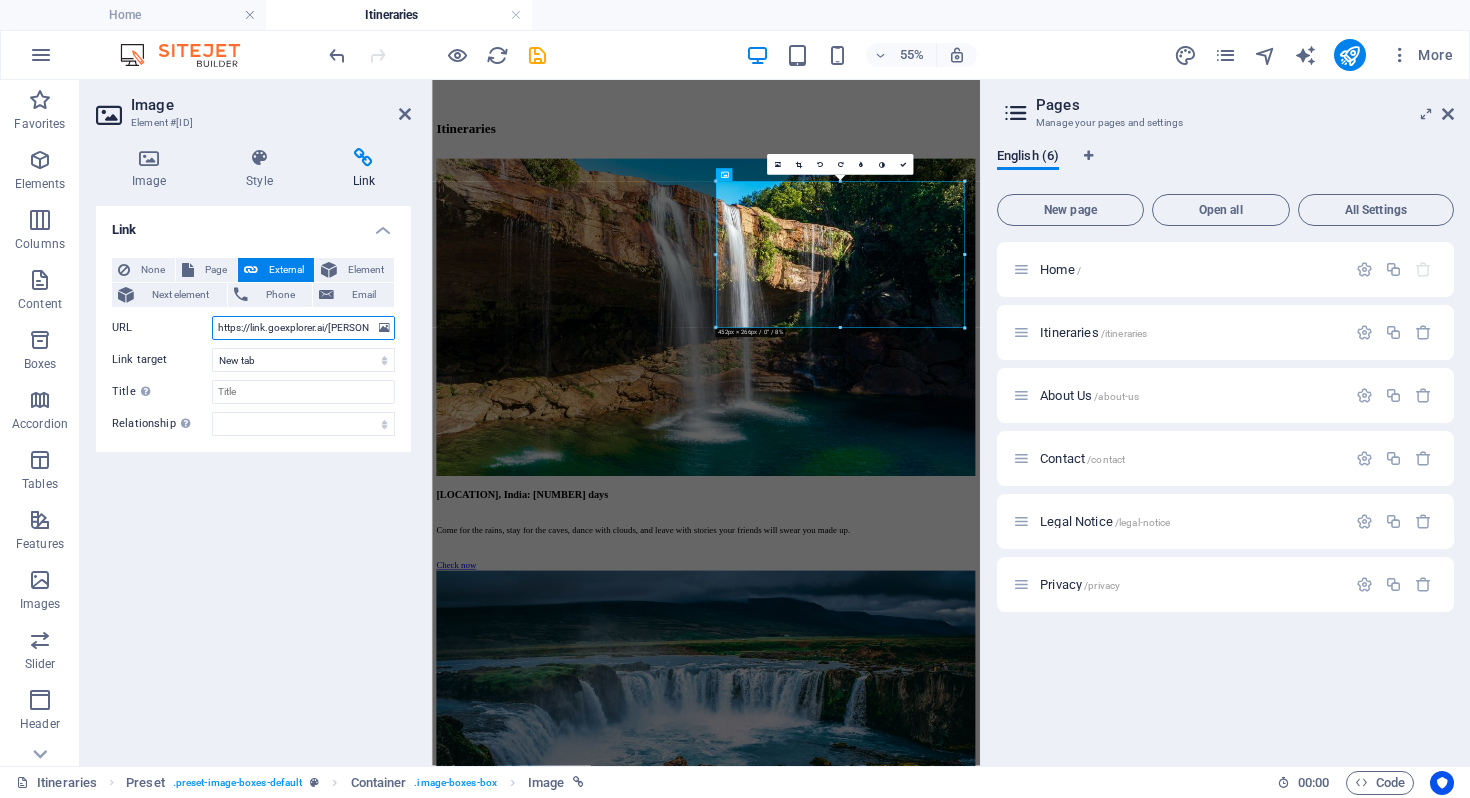 click on "https://link.goexplorer.ai/[PERSON]" at bounding box center [303, 328] 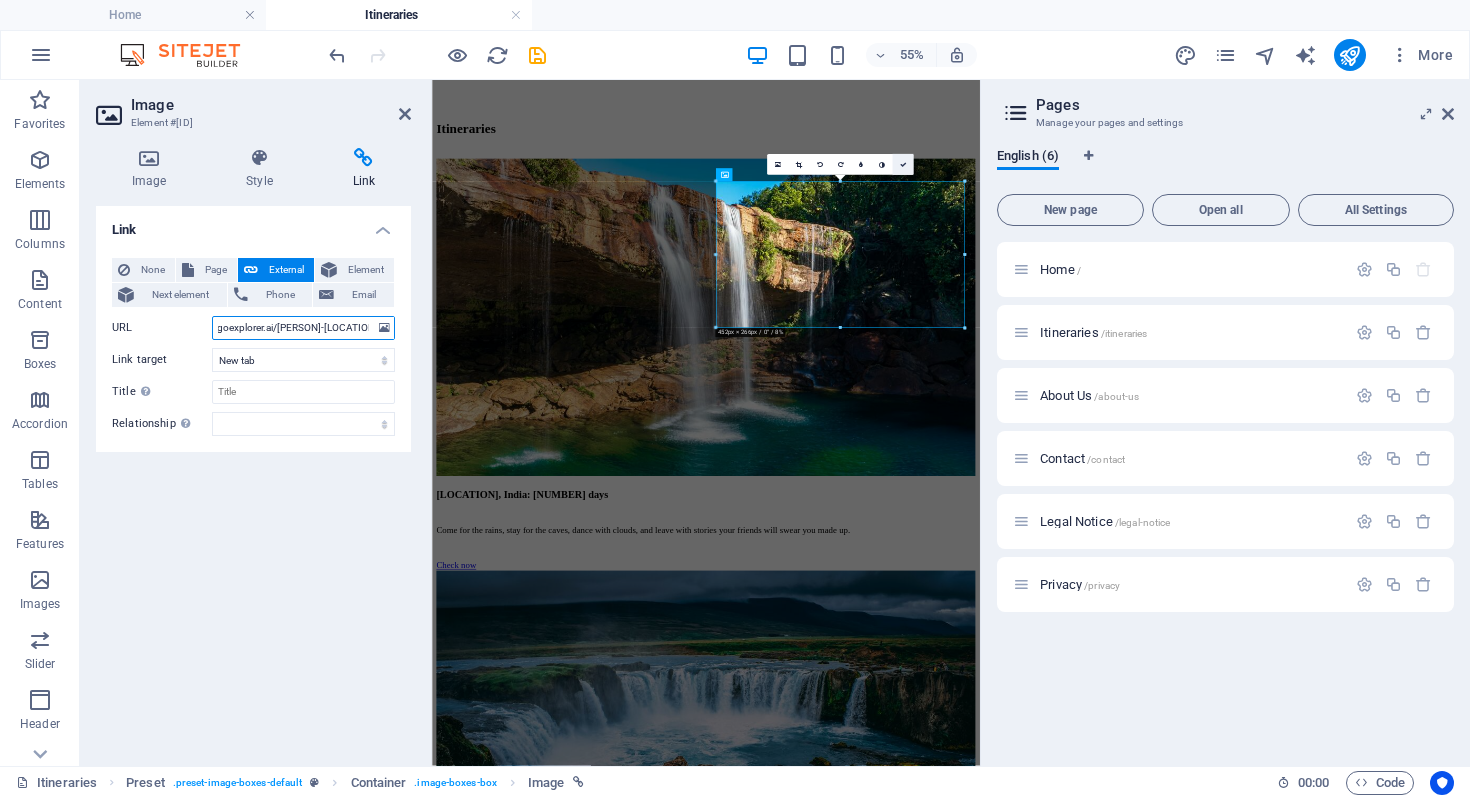 type on "https://link.goexplorer.ai/[PERSON]-[LOCATION]" 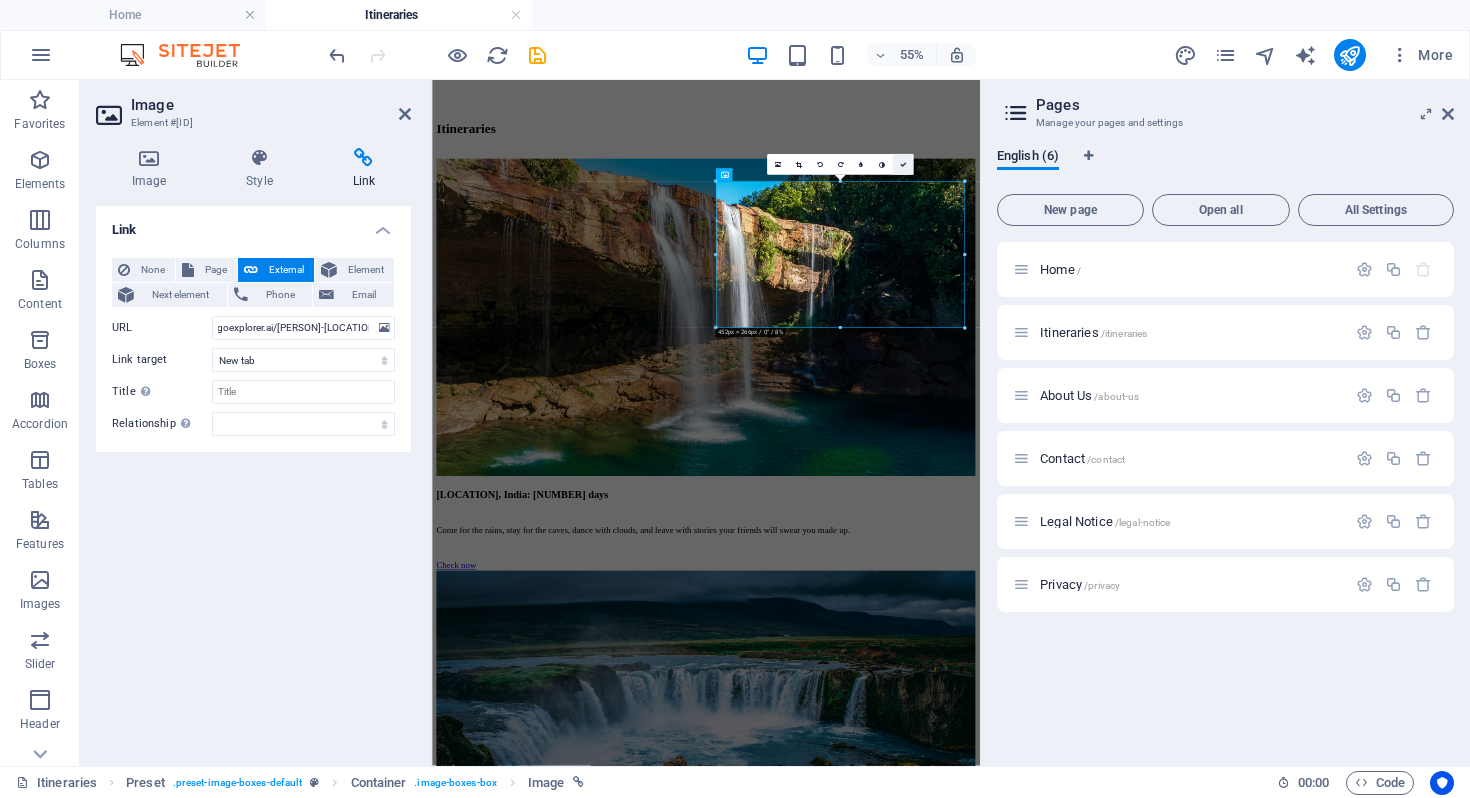 scroll, scrollTop: 0, scrollLeft: 0, axis: both 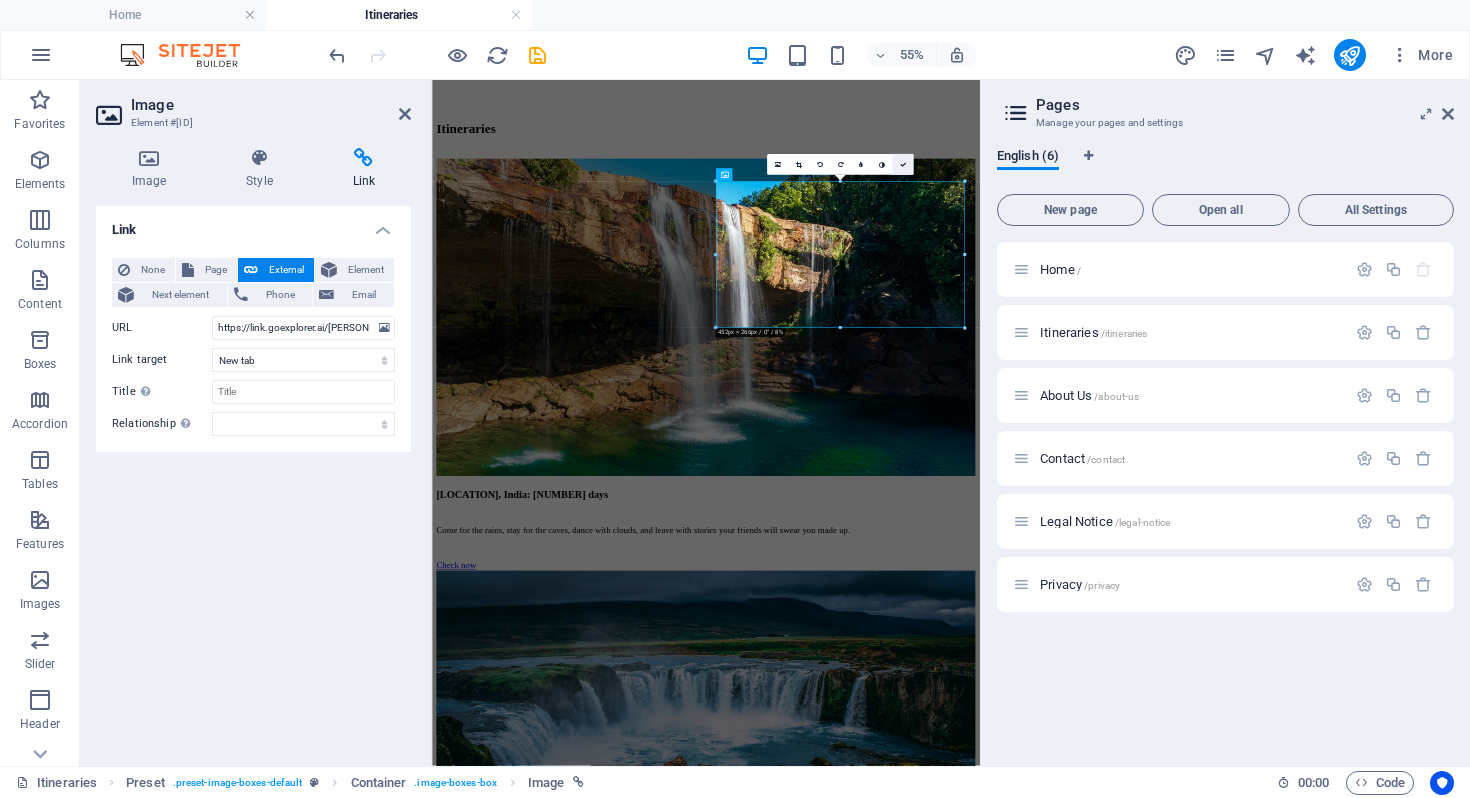 click at bounding box center (903, 164) 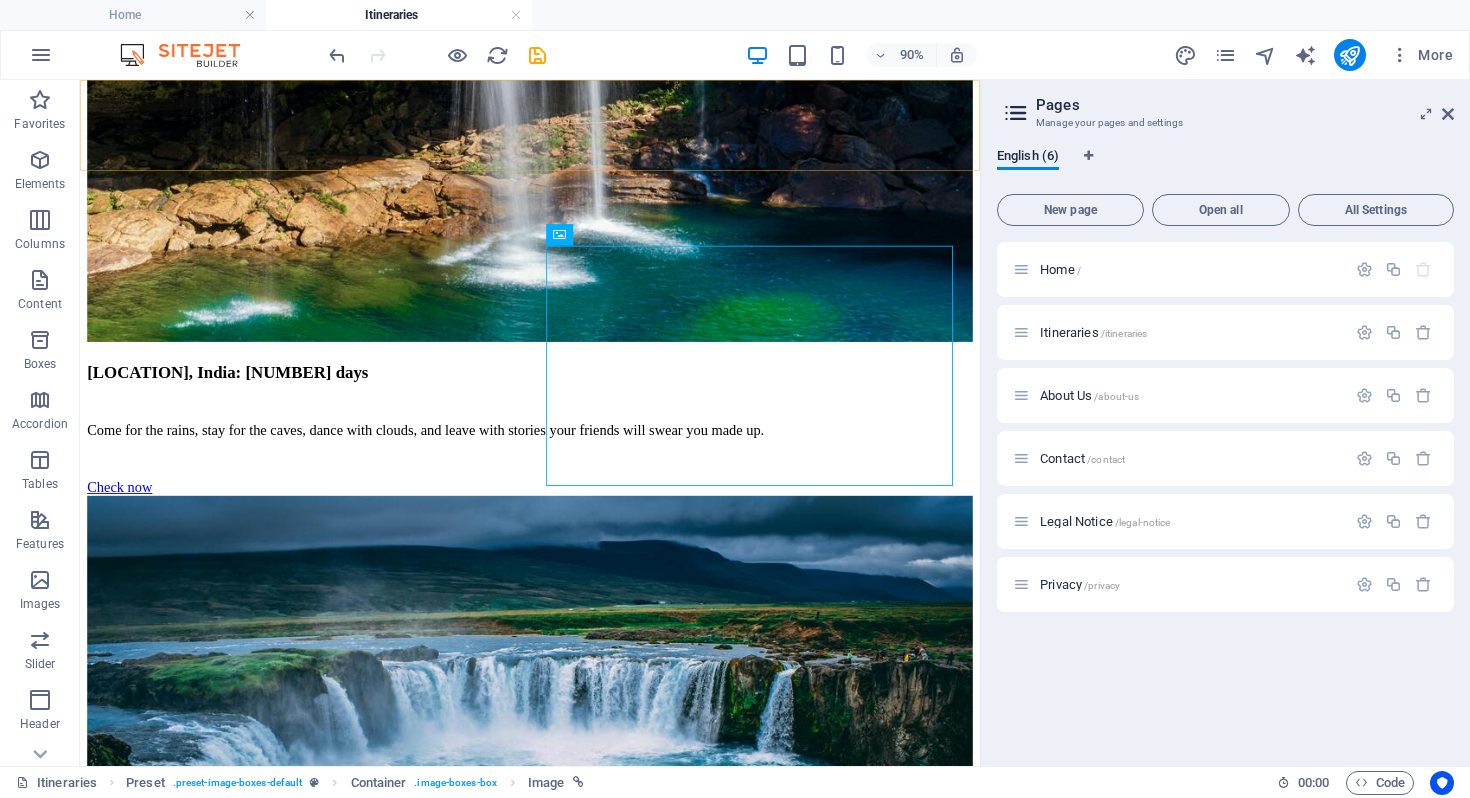 scroll, scrollTop: 2186, scrollLeft: 0, axis: vertical 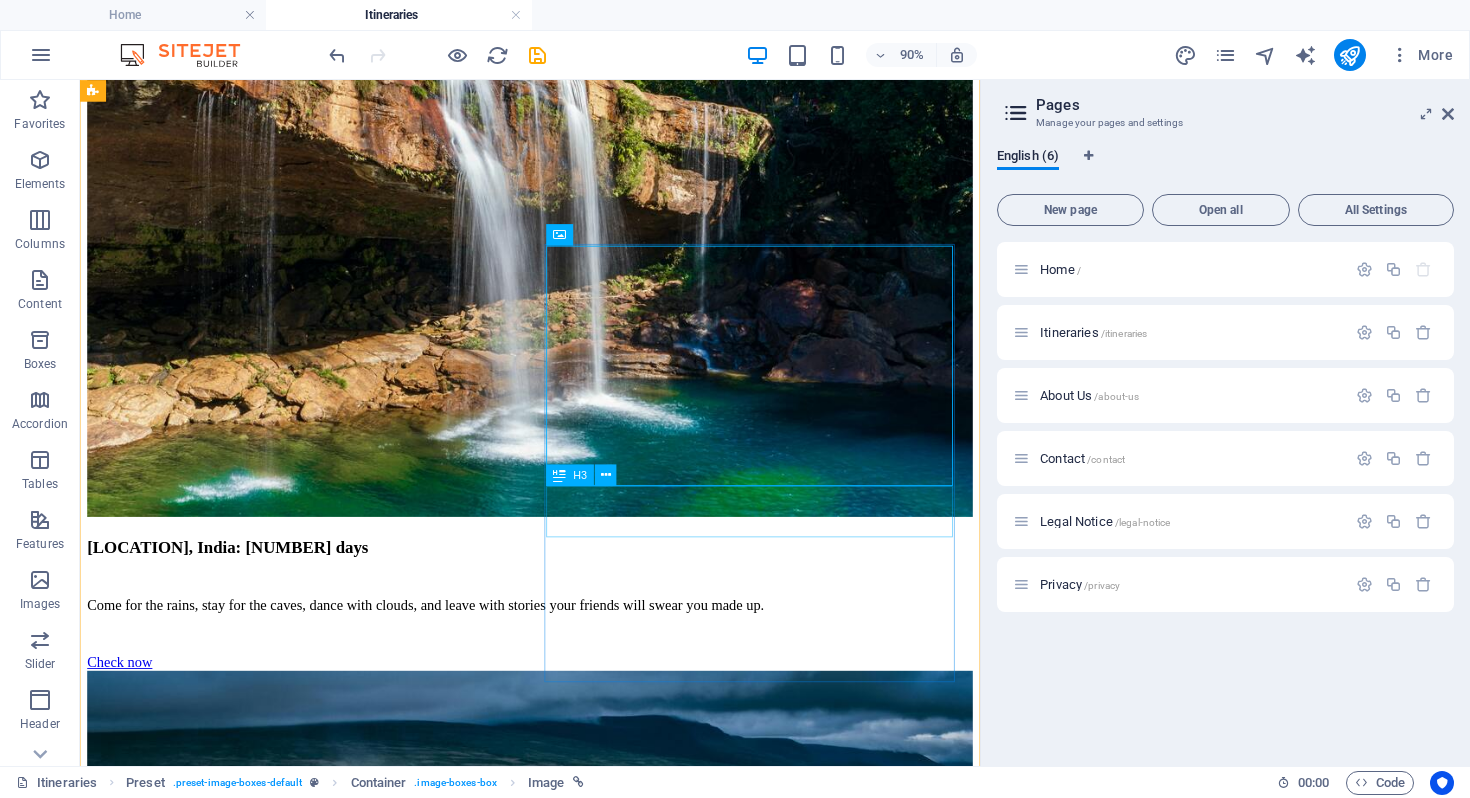click on "[PERSON] & [LOCATION]: [NUMBER]D" at bounding box center [580, 5859] 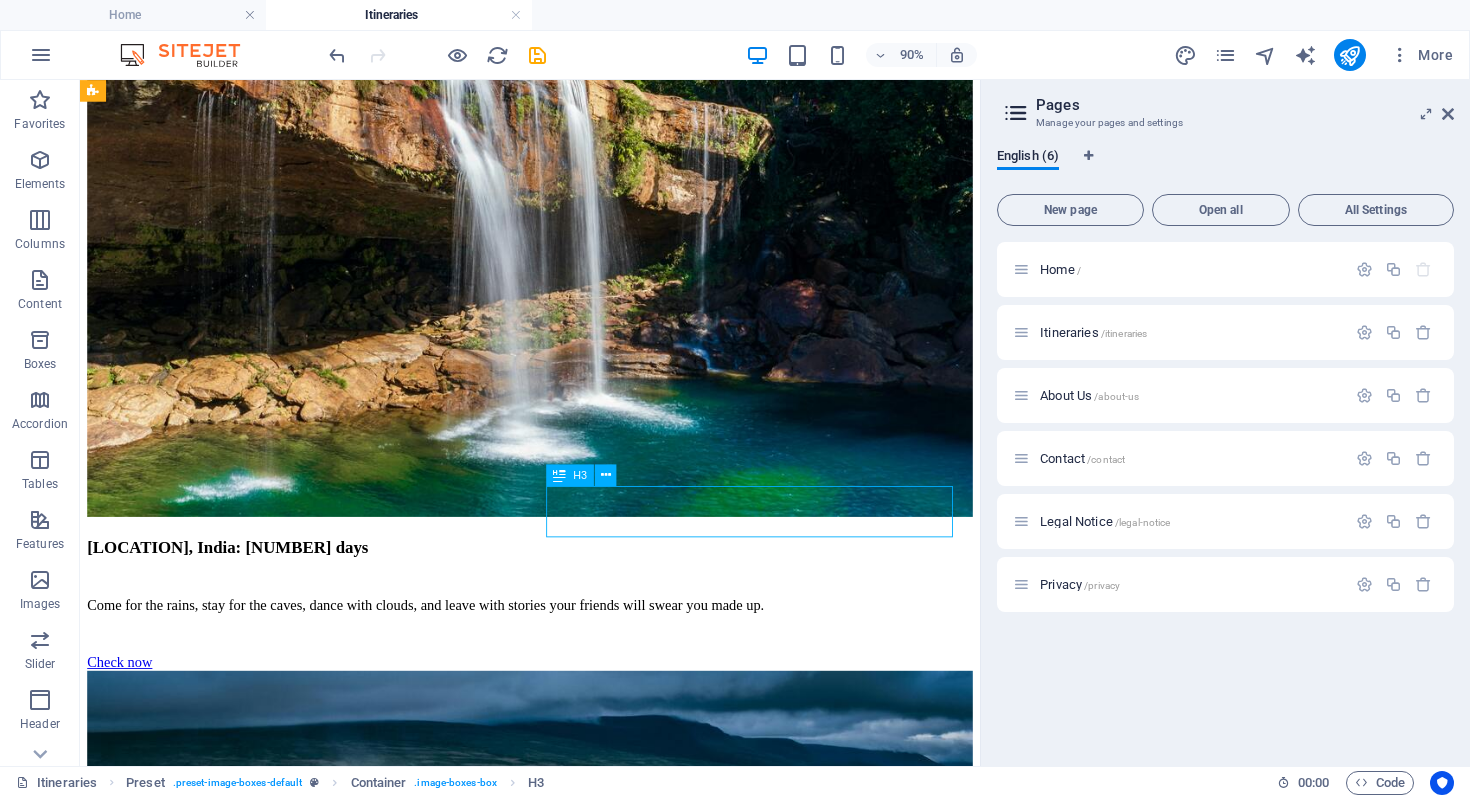 click on "[PERSON] & [LOCATION]: [NUMBER]D" at bounding box center (580, 5859) 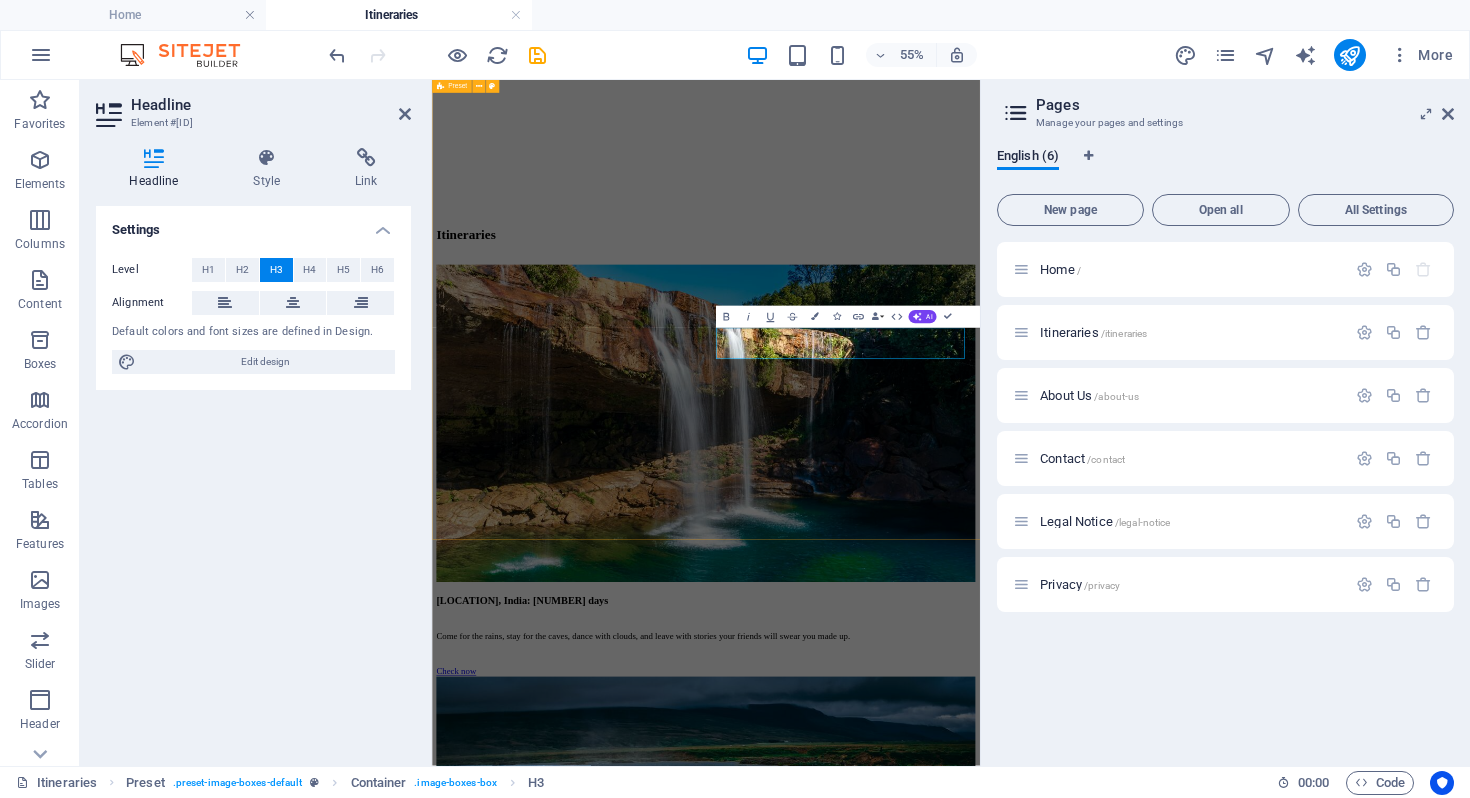 click on "[LOCATION]: [NUMBER] days Come for the rains, stay for the caves, dance with clouds, and leave with stories your friends will swear you made up. Check now [LOCATION]: [NUMBER] days Where fire meets ice, and your camera battery dies before your awe does. One of the most scenic place on earth Check now [LOCATION]: [NUMBER] days Stunning beaches, lush hills, ancient temples, rich wildlife, and vibrant culture—[LOCATION] is a perfect tropical escape. Check now [LOCATION]: [NUMBER] days Misty hills, serene backwaters, spice trails, Ayurveda, and vibrant culture—[LOCATION] offers nature, wellness, and soul-soothing experiences. Check now [LOCATION]: [NUMBER] days Discover serene temples, lush greenery, nearby beaches, and heritage towns—perfect for a peaceful escape and exploring Gujarat’s hidden gems. Check now [LOCATION]: [NUMBER] days Seek divine blessings in a breathtaking Himalayan cave temple, combining spiritual fulfillment with a once-in-a-lifetime glacier trek experience. Check now [PERSON] & [LOCATION]: [NUMBER]D Check now [PERSON] & [LOCATION]: [NUMBER]D" at bounding box center (930, 3428) 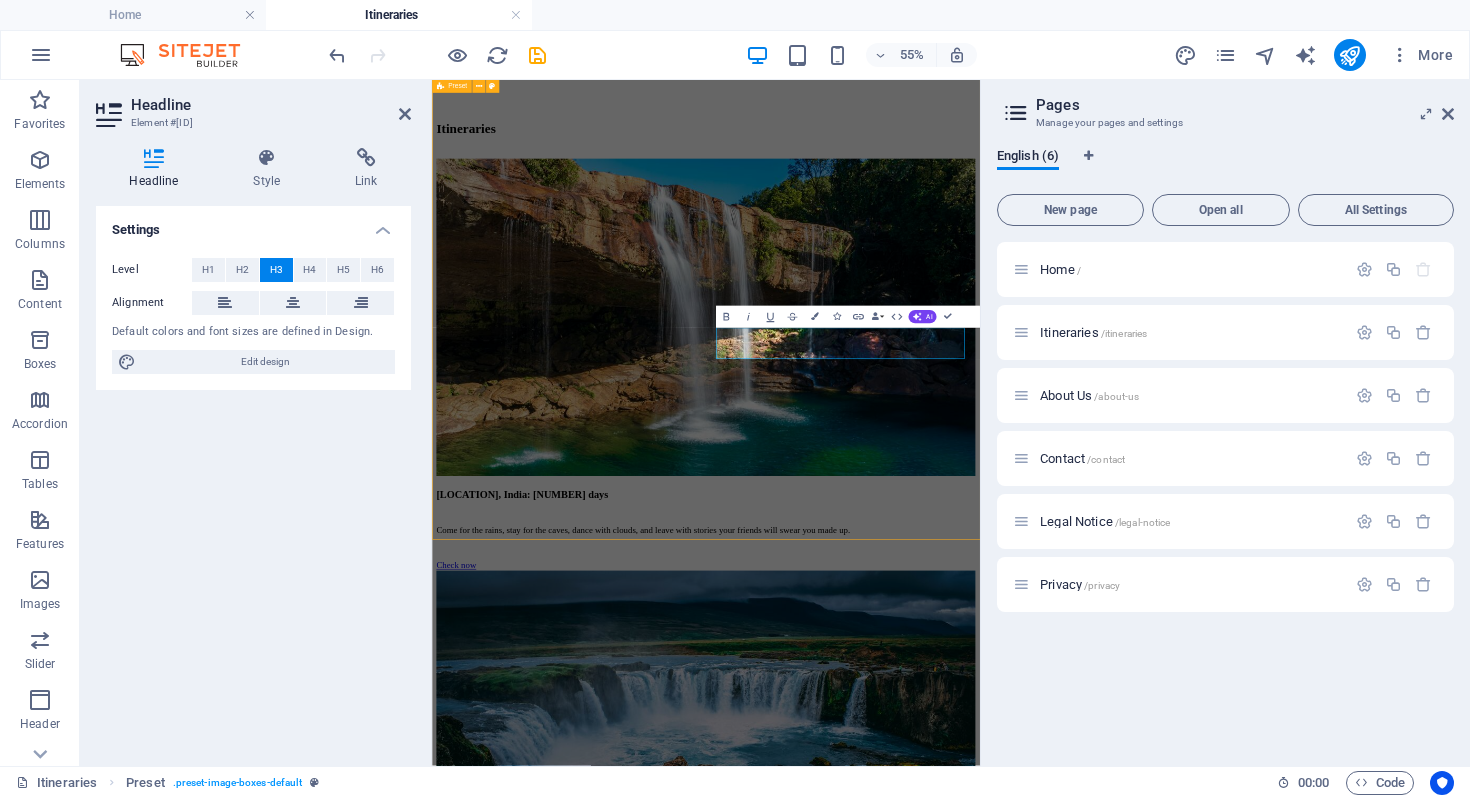 scroll, scrollTop: 2185, scrollLeft: 0, axis: vertical 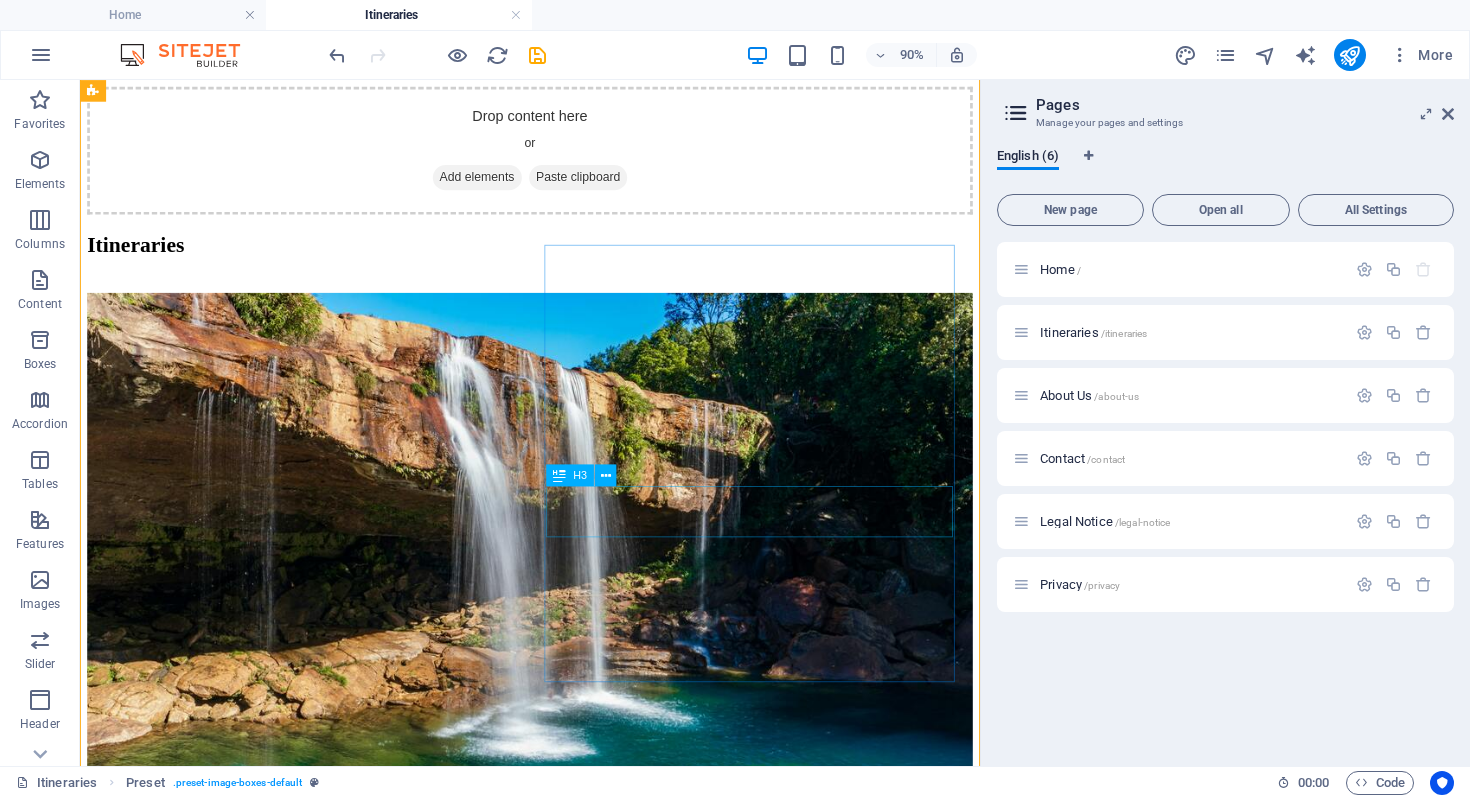 click on "[PERSON] & [LOCATION]: [NUMBER]D" at bounding box center (580, 6189) 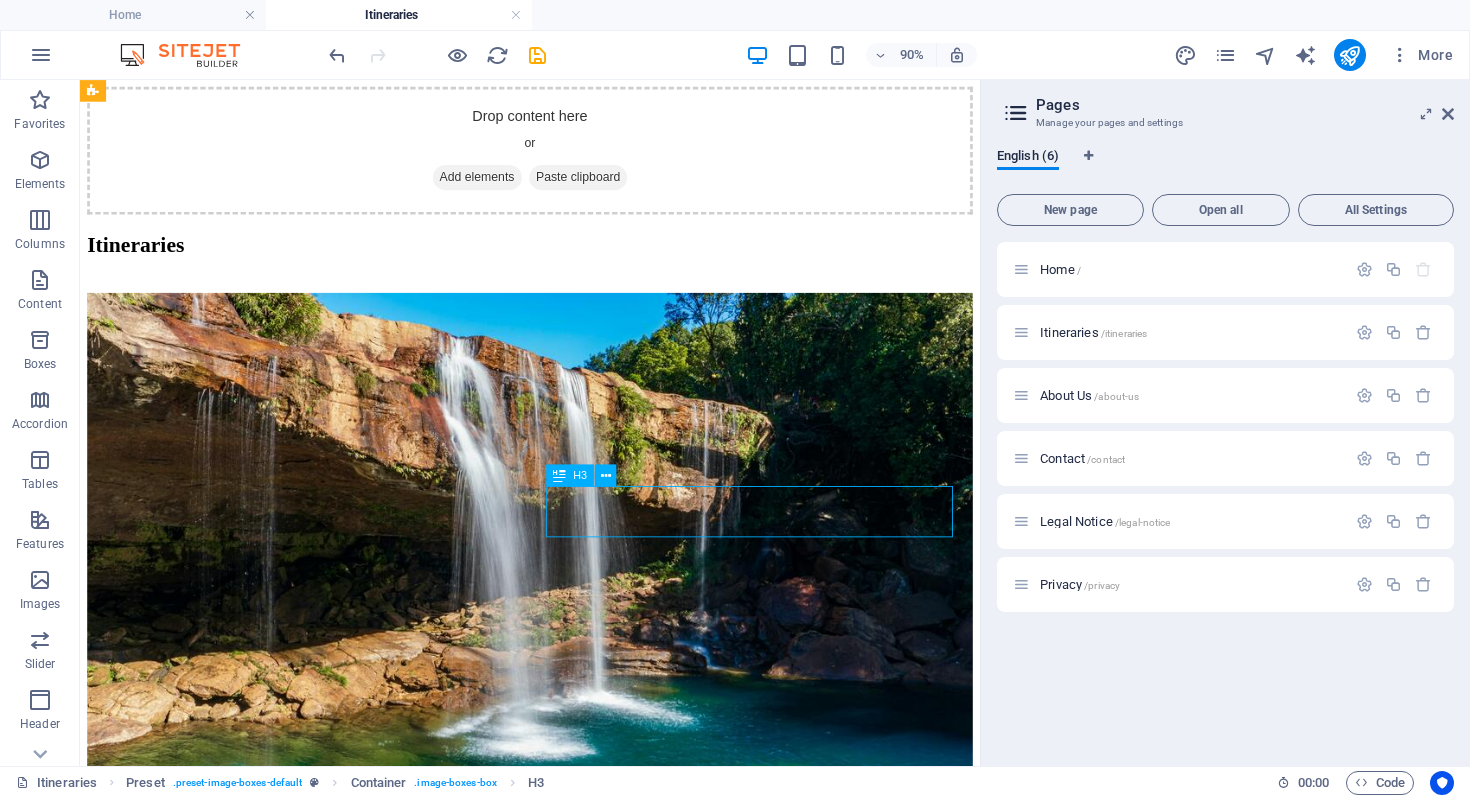 click on "[PERSON] & [LOCATION]: [NUMBER]D" at bounding box center [580, 6189] 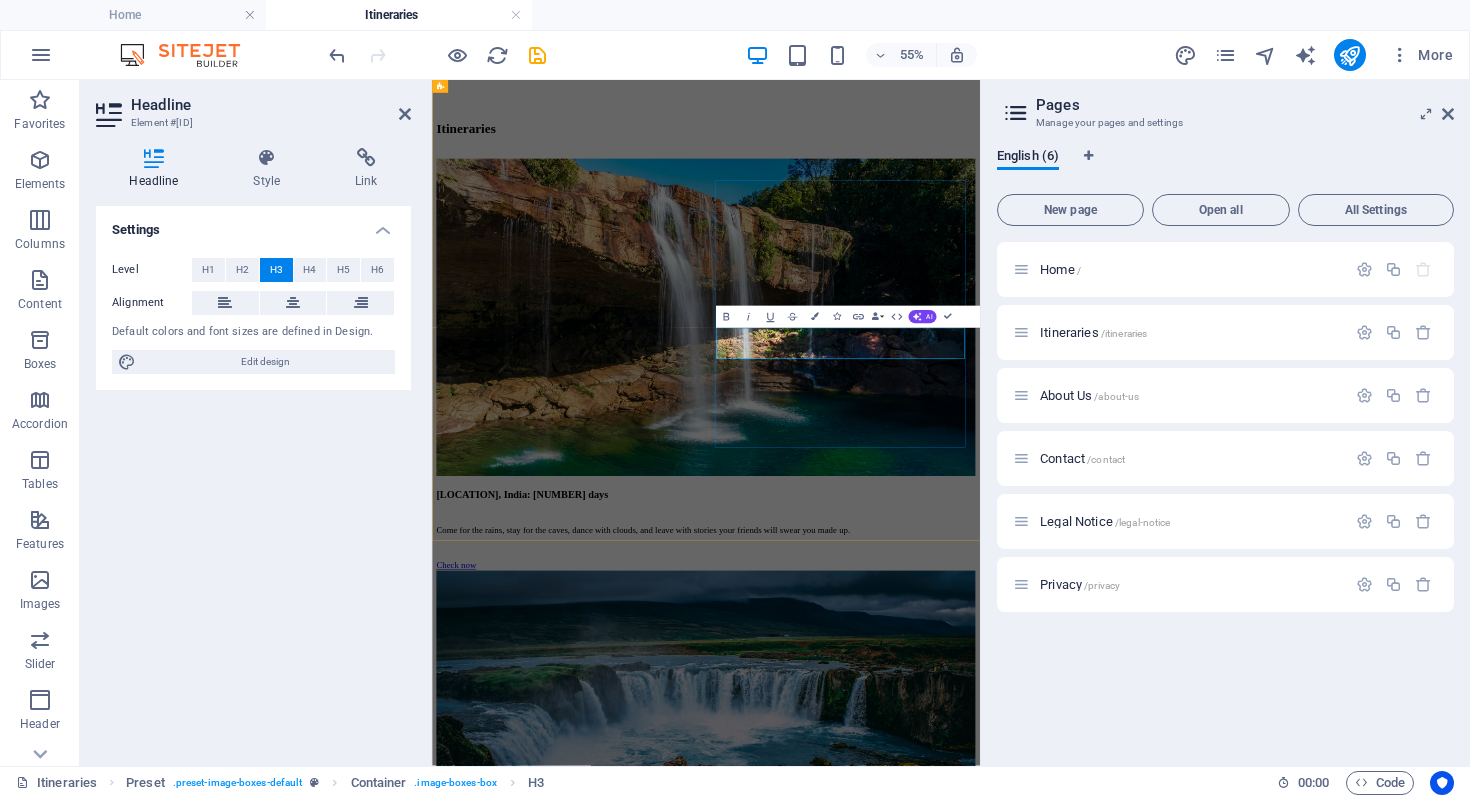 click on "[PERSON] & [LOCATION]: [NUMBER]D" at bounding box center (930, 6079) 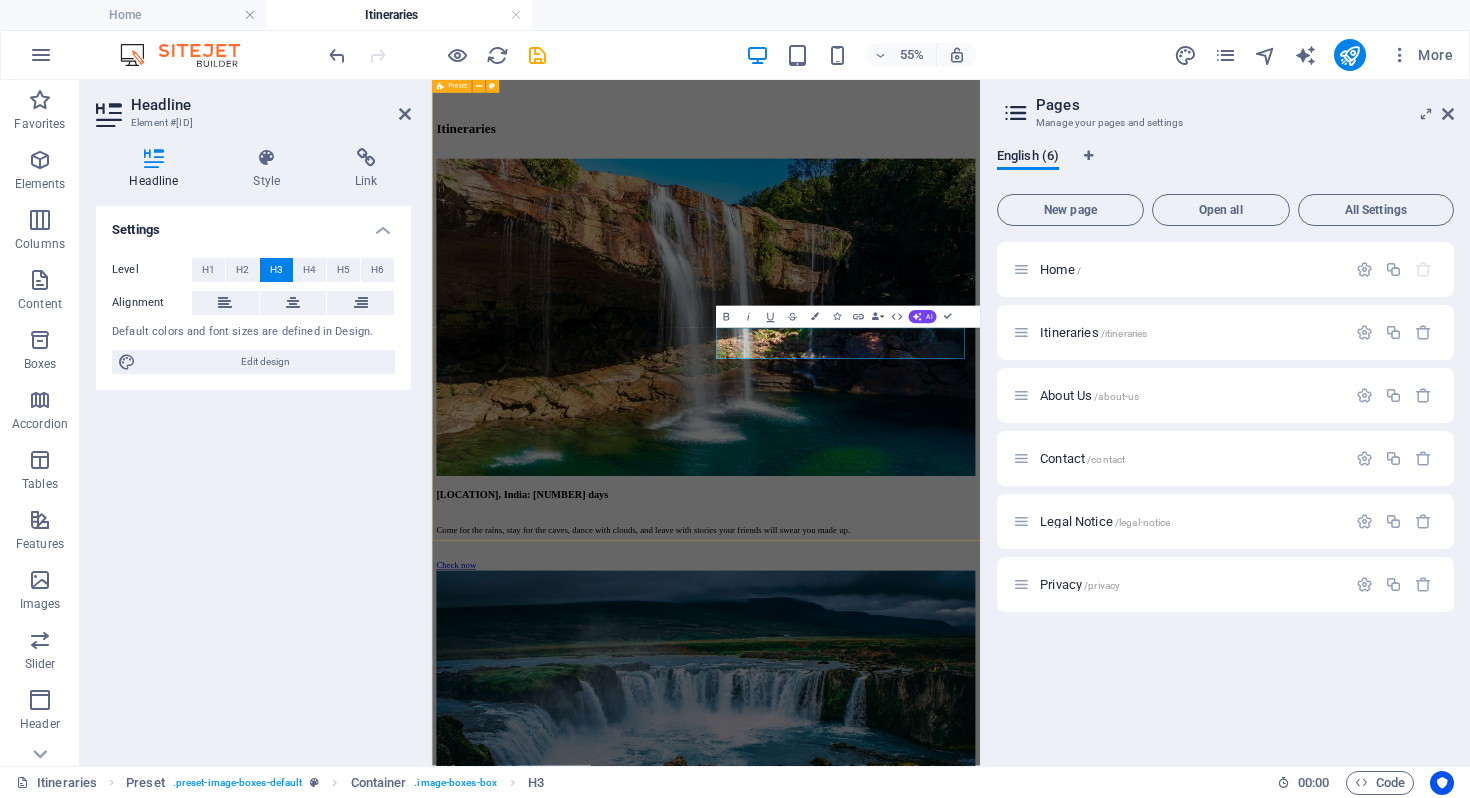 drag, startPoint x: 1311, startPoint y: 571, endPoint x: 936, endPoint y: 556, distance: 375.29987 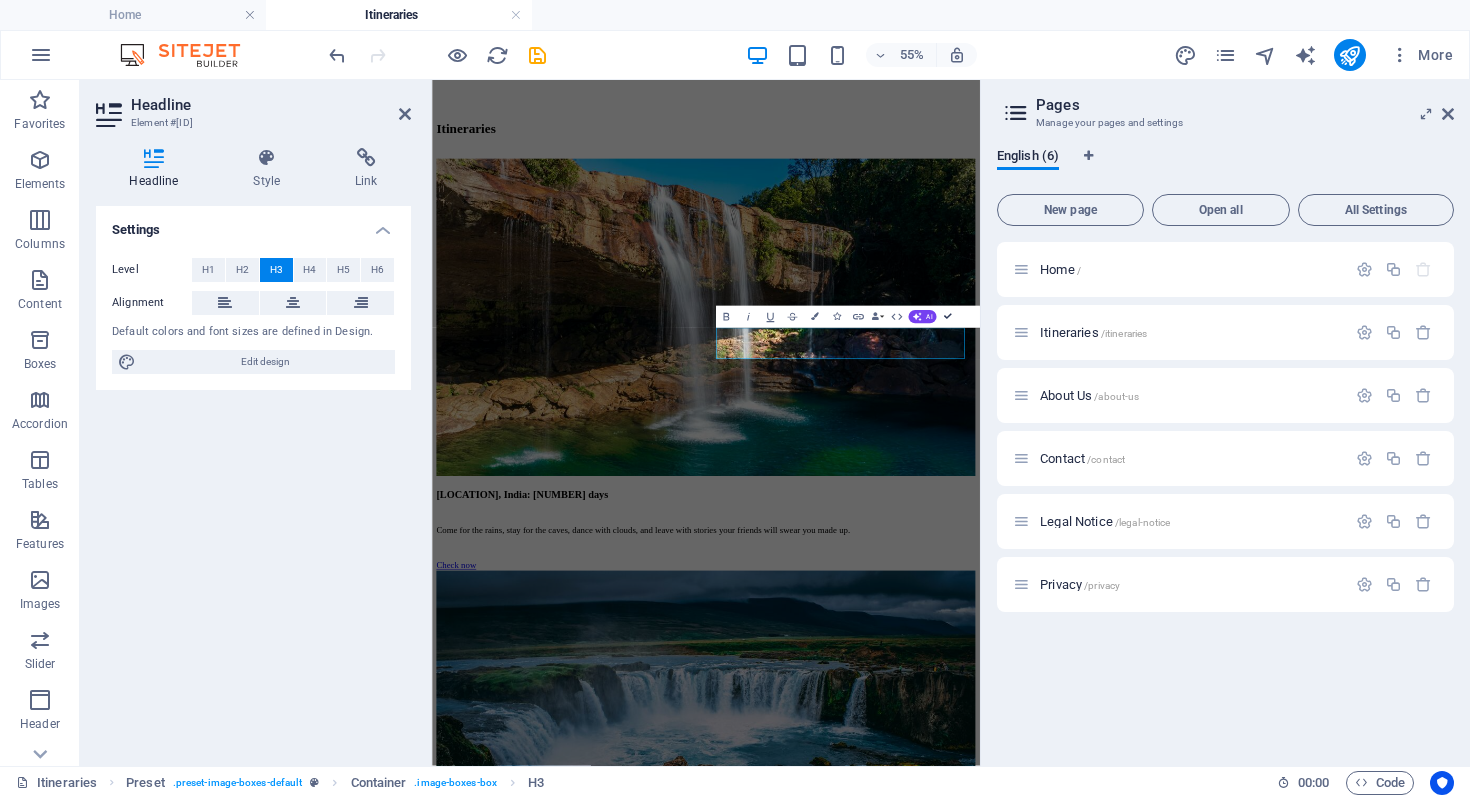 scroll, scrollTop: 2185, scrollLeft: 0, axis: vertical 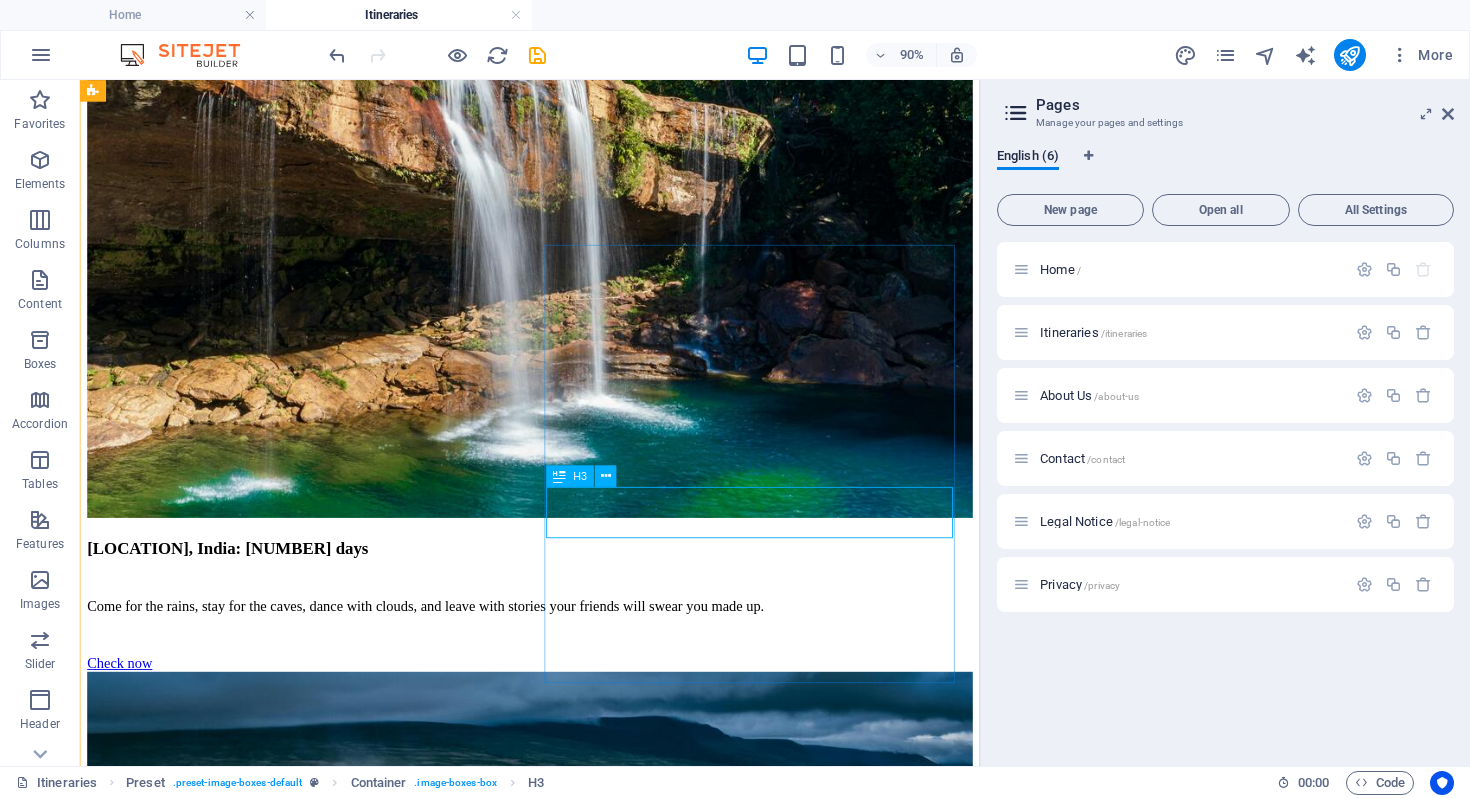 click on "[CITY]: [DAYS]" at bounding box center (580, 5860) 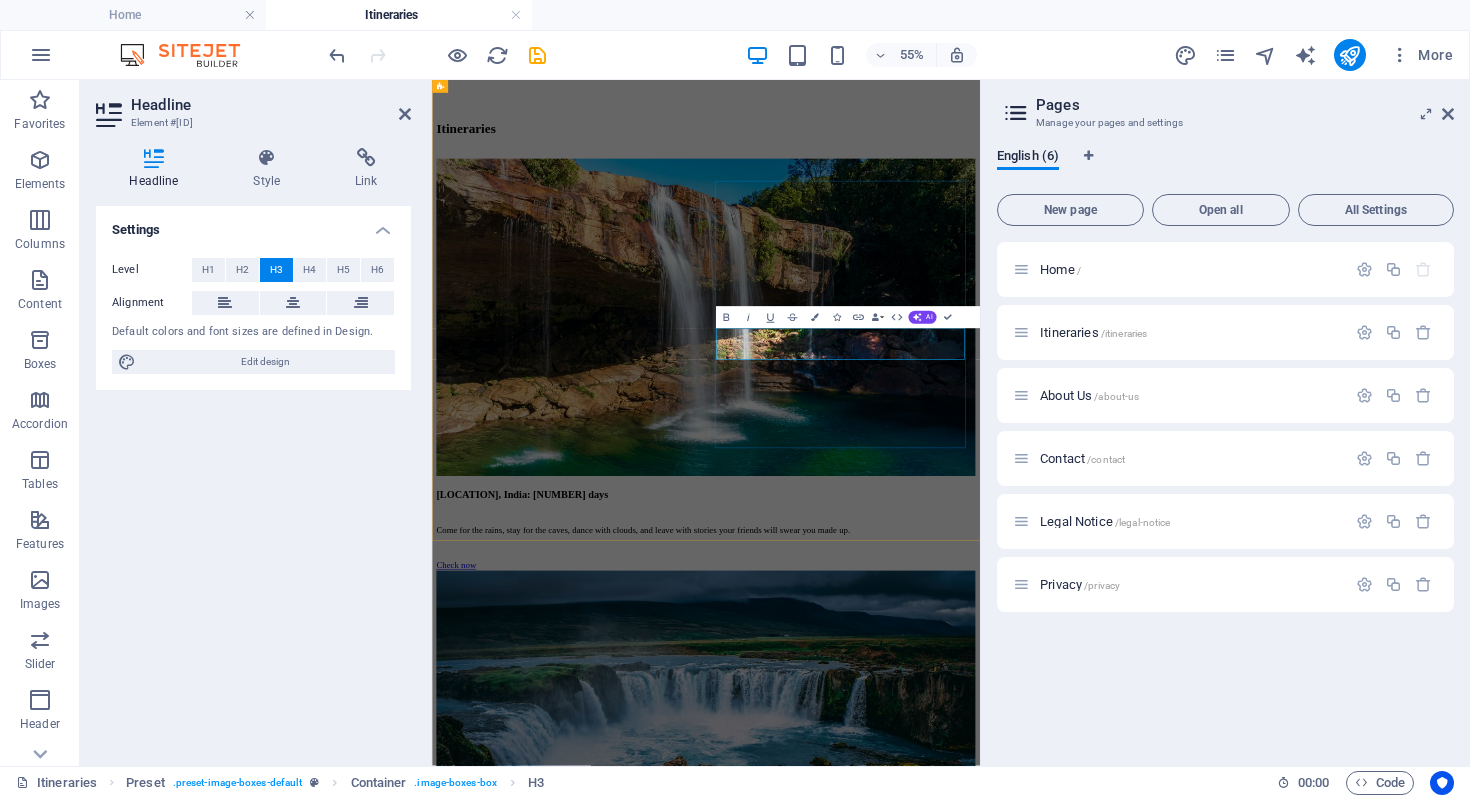 click on "[CITY]: [DAYS]" at bounding box center [930, 6079] 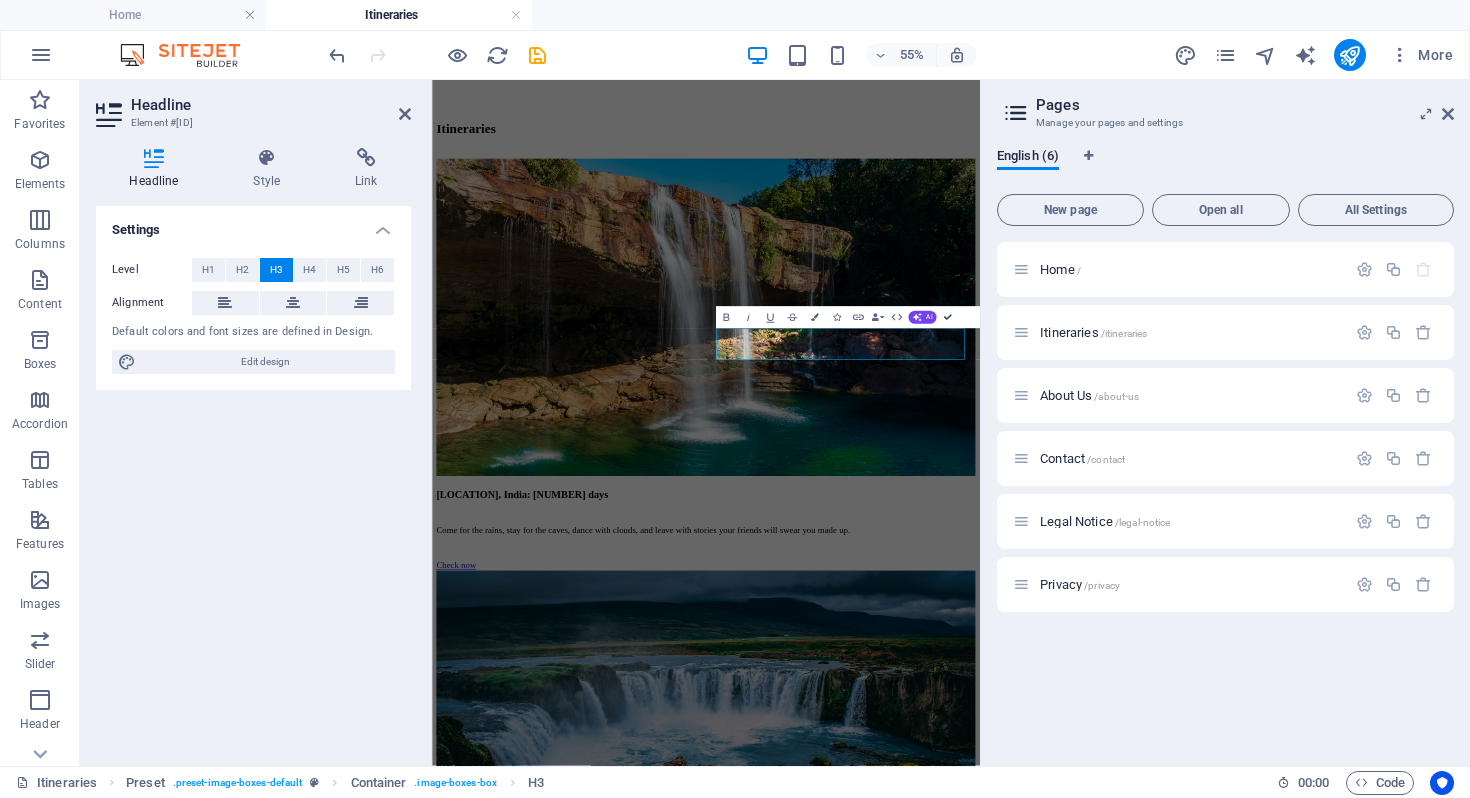 scroll, scrollTop: 2184, scrollLeft: 0, axis: vertical 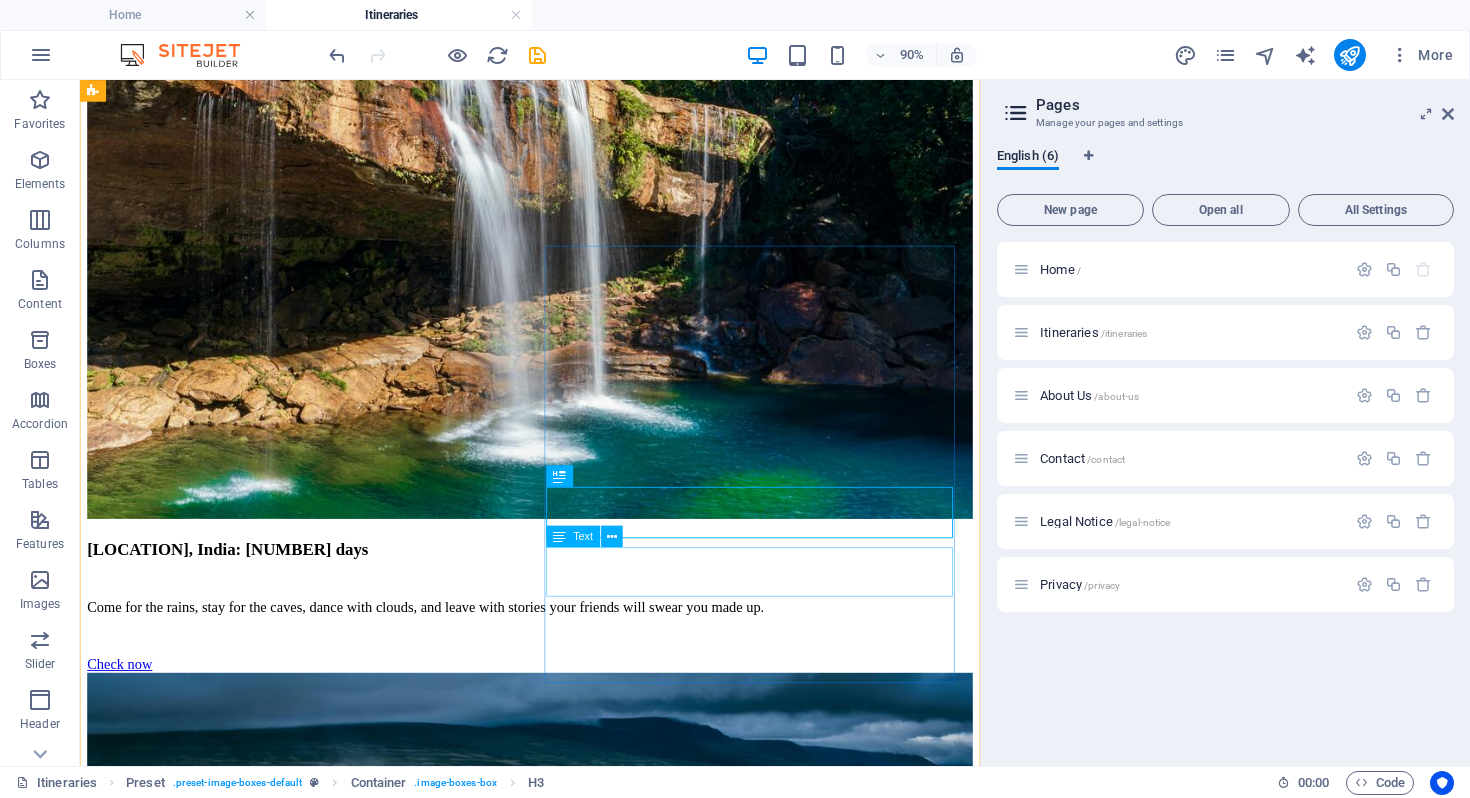 click on "Cloud-kissed cliffs, hidden waterfalls, lush monsoon trails, and panoramic Sahyadri views await you." at bounding box center [580, 5925] 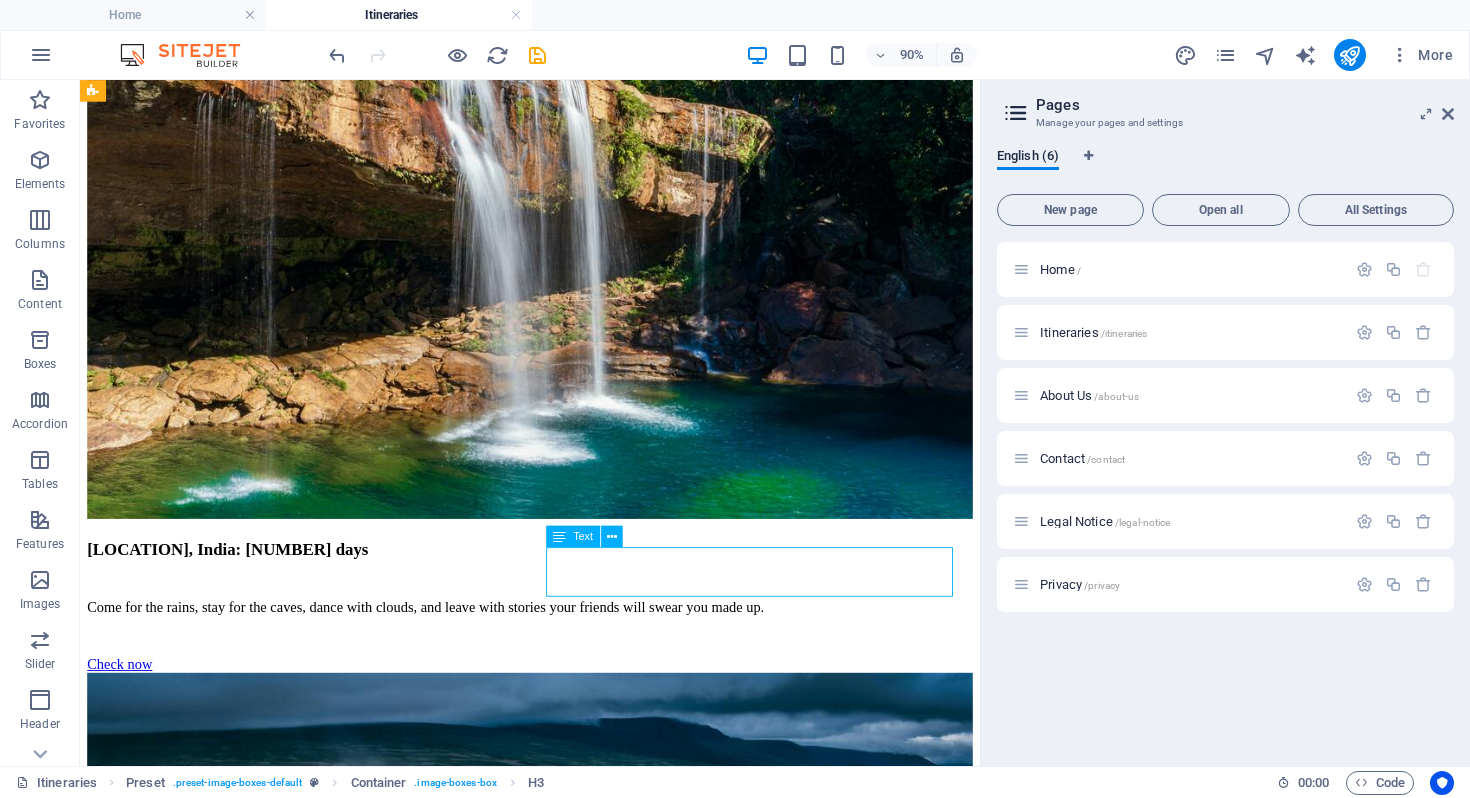 click on "Cloud-kissed cliffs, hidden waterfalls, lush monsoon trails, and panoramic Sahyadri views await you." at bounding box center (580, 5925) 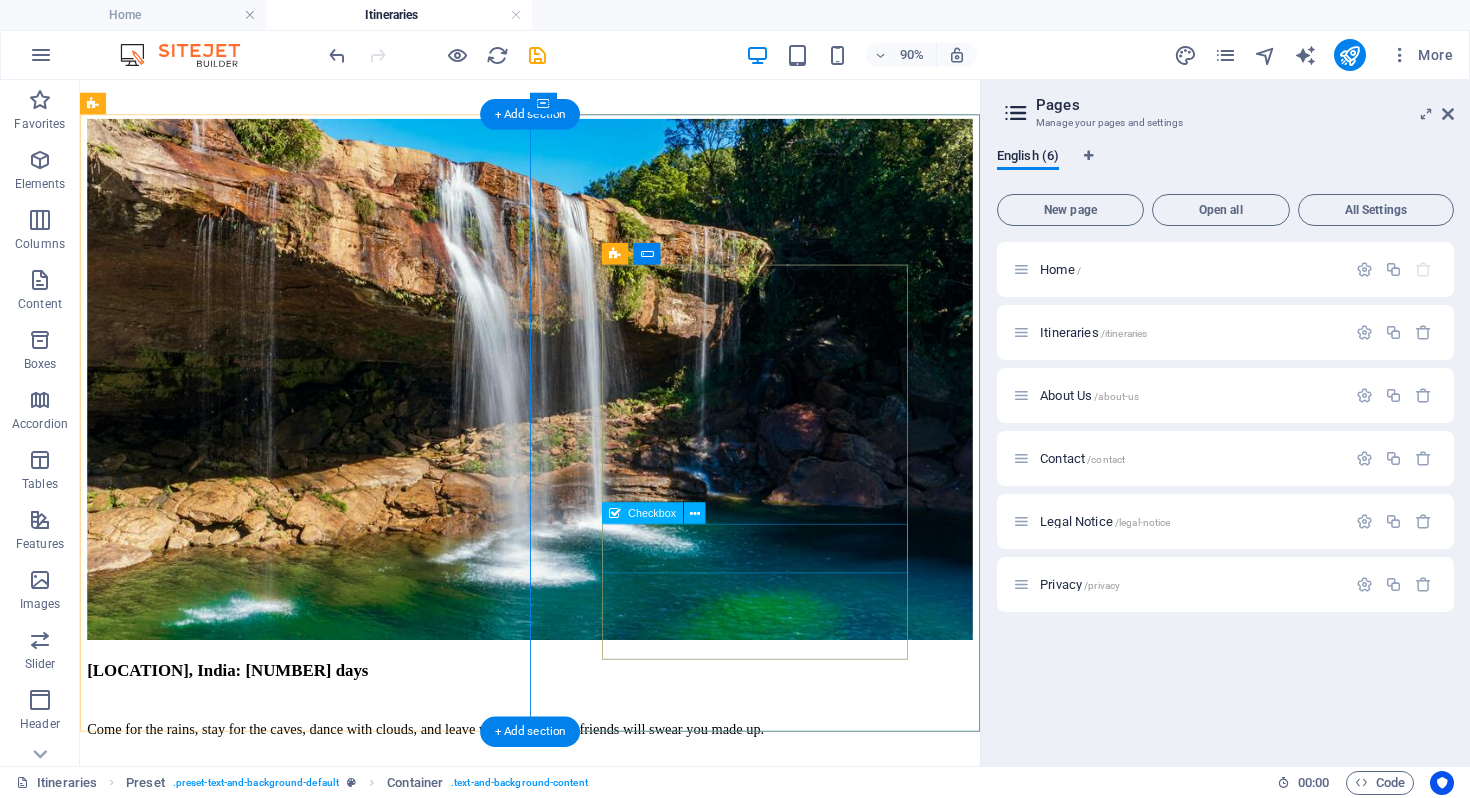 scroll, scrollTop: 2985, scrollLeft: 0, axis: vertical 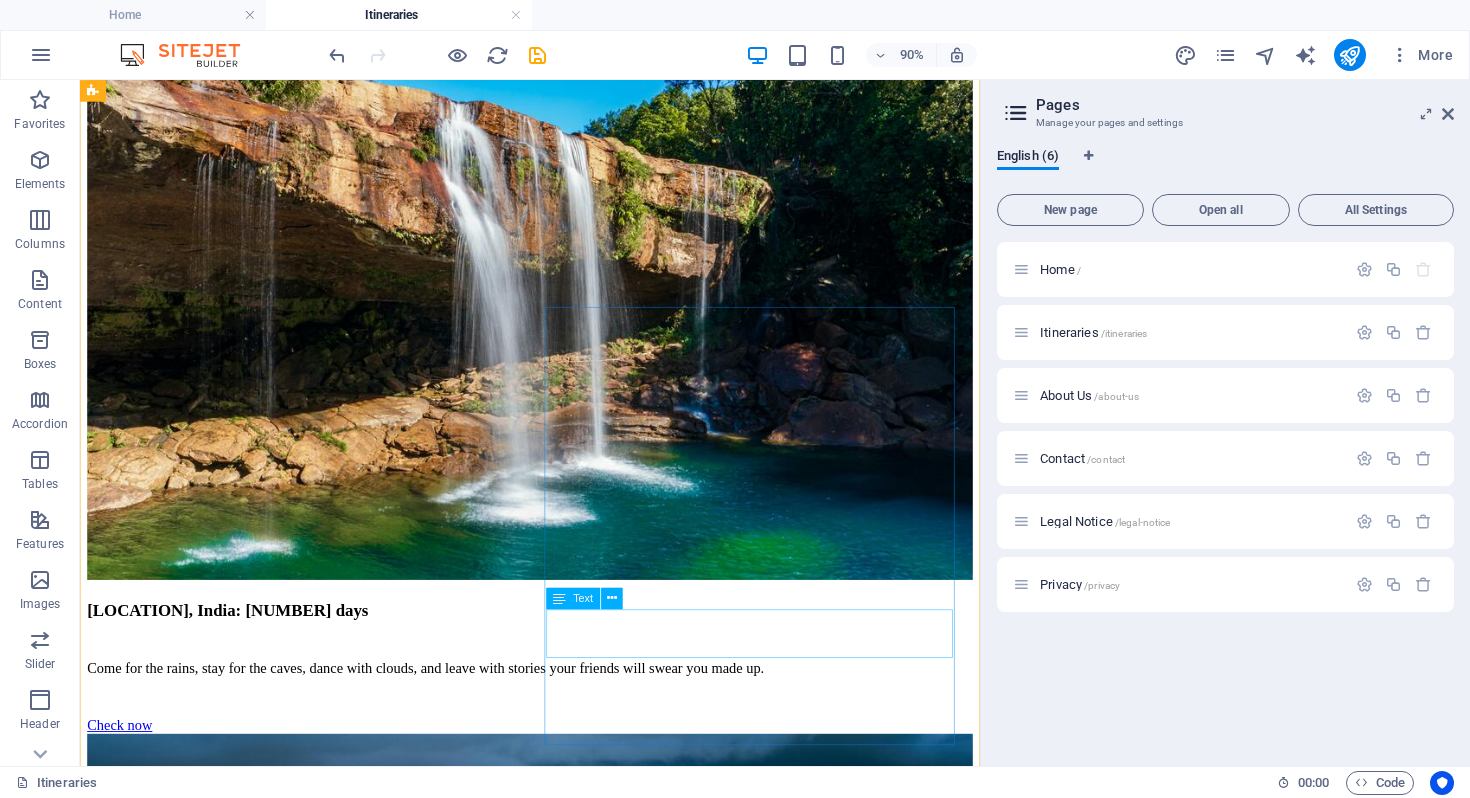 click on "Cloud-kissed cliffs, hidden waterfalls, lush monsoon trails, and panoramic Sahyadri views await you." at bounding box center (580, 5993) 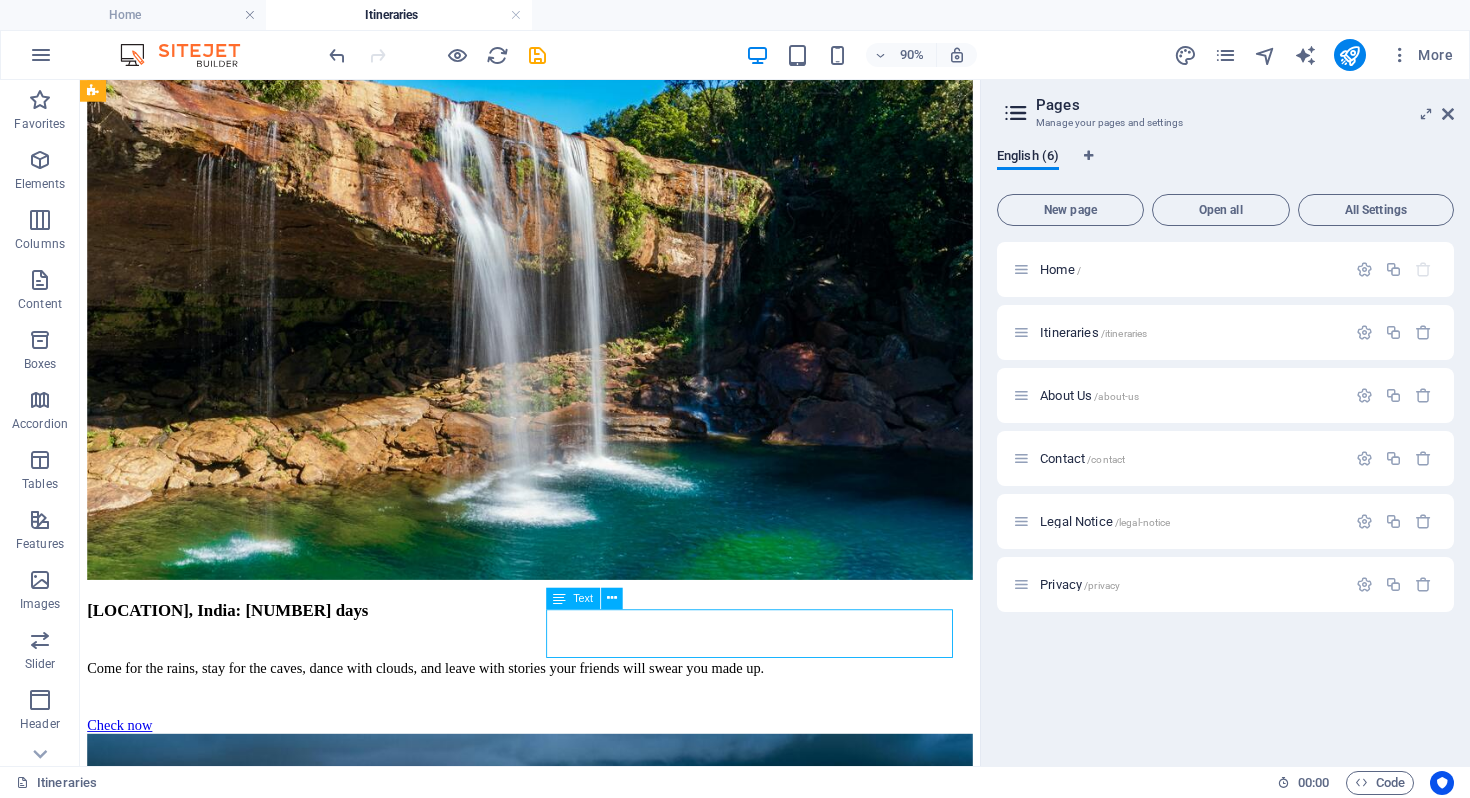 click on "Cloud-kissed cliffs, hidden waterfalls, lush monsoon trails, and panoramic Sahyadri views await you." at bounding box center [580, 5993] 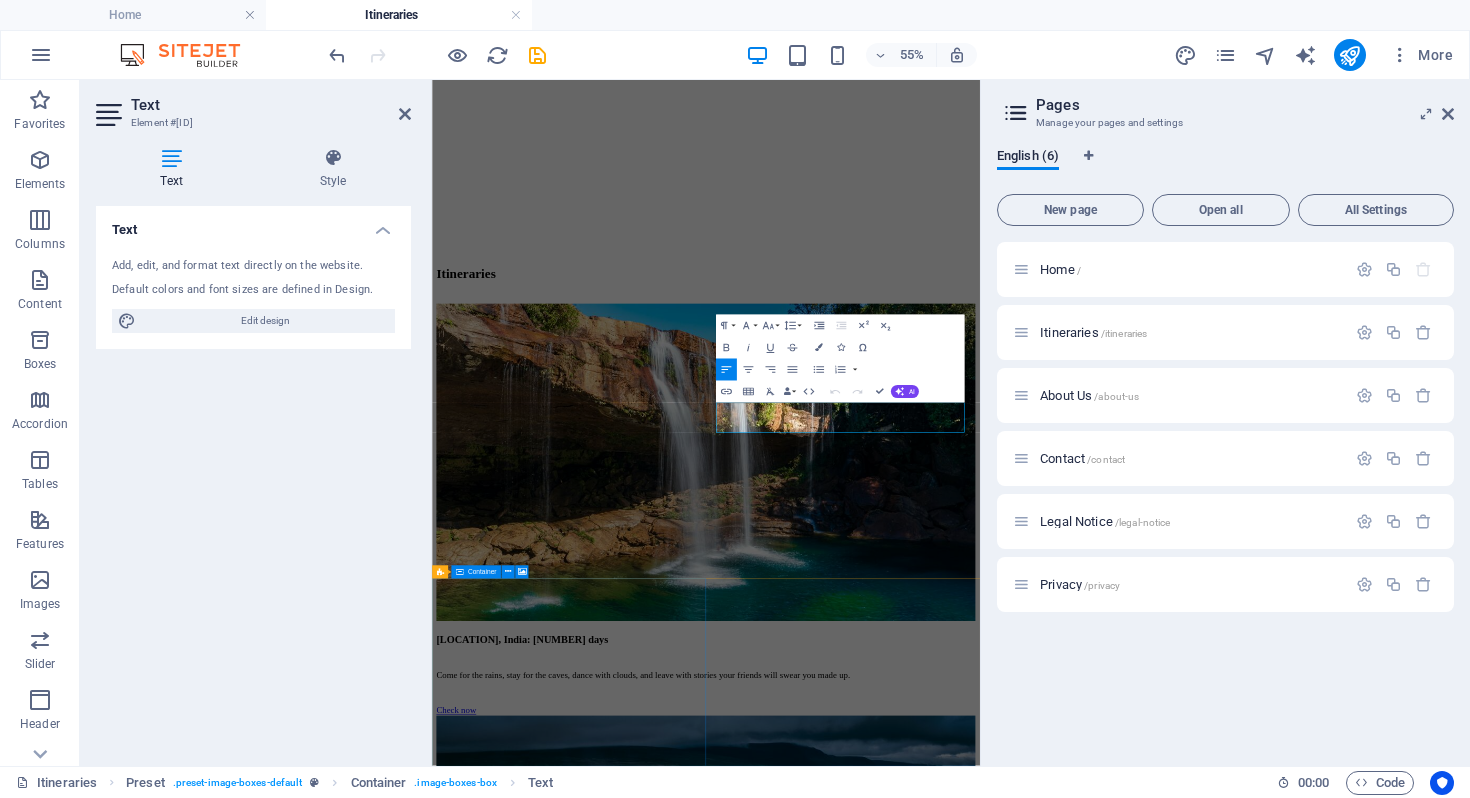 scroll, scrollTop: 2310, scrollLeft: 0, axis: vertical 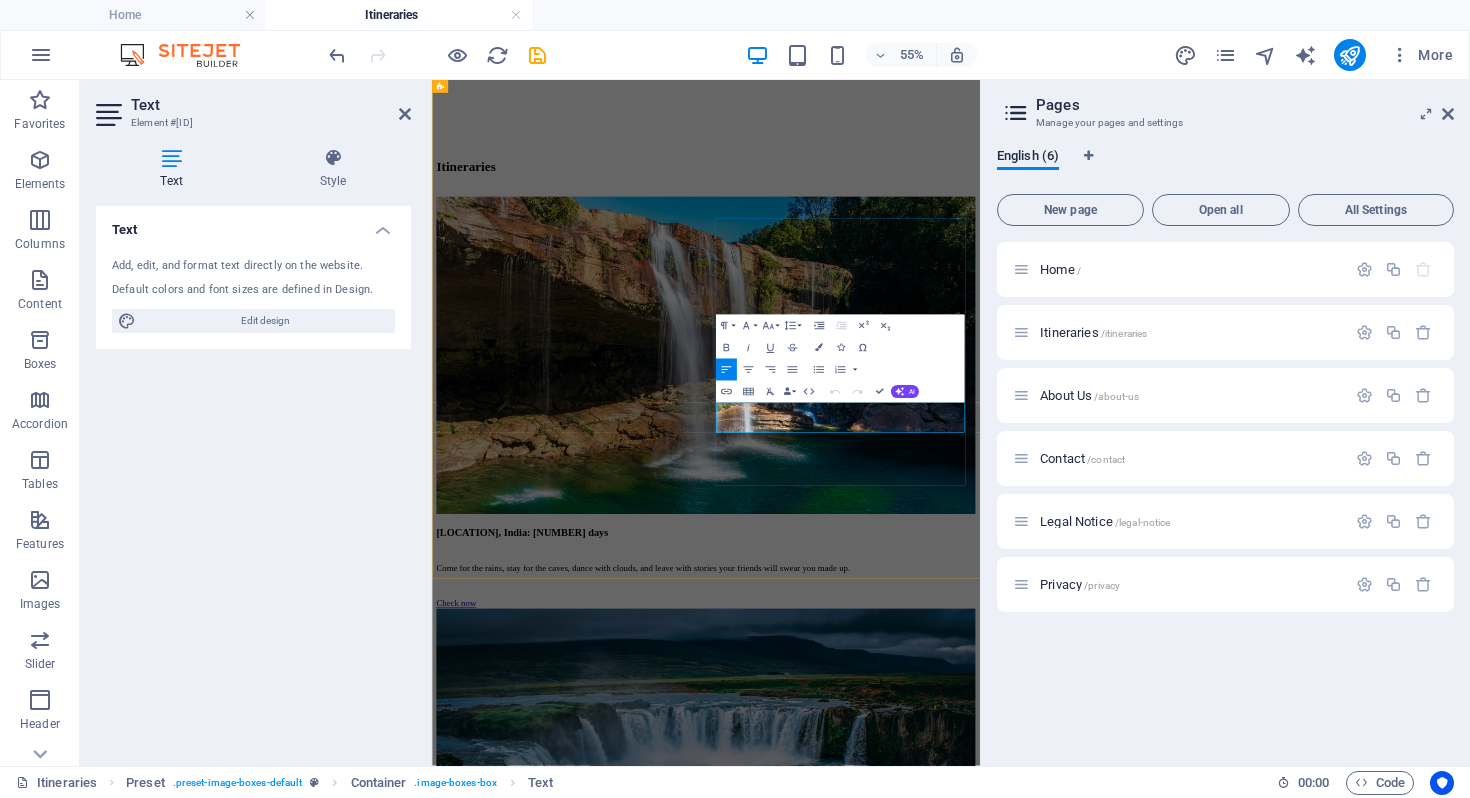 click on "Cloud-kissed cliffs, hidden waterfalls, lush monsoon trails, and panoramic Sahyadri views await you." at bounding box center [930, 6212] 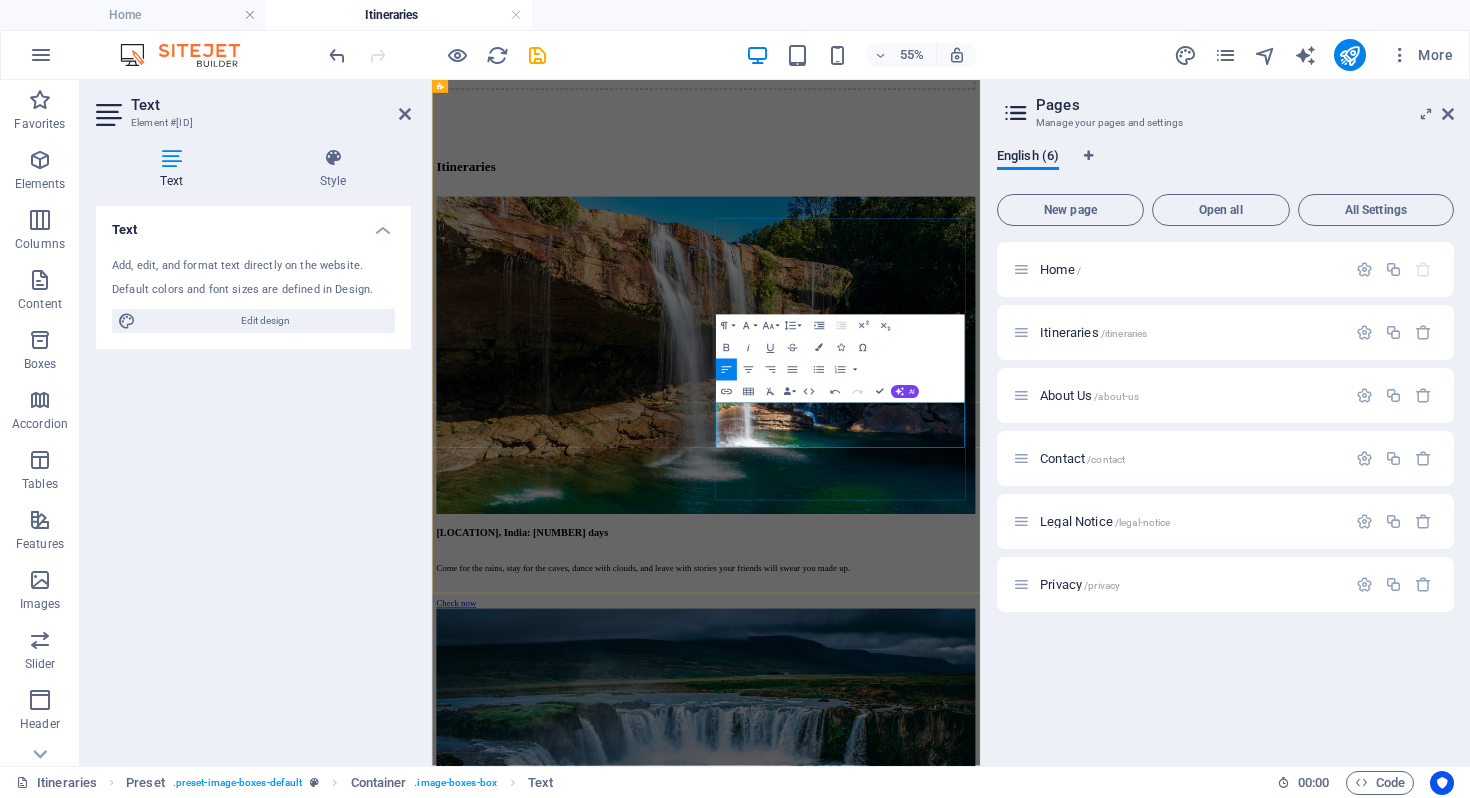 click on "Experience royal forts, desert dunes, vibrant bazaars, and rich culture in India’s most colorful and historic state." at bounding box center (930, 6212) 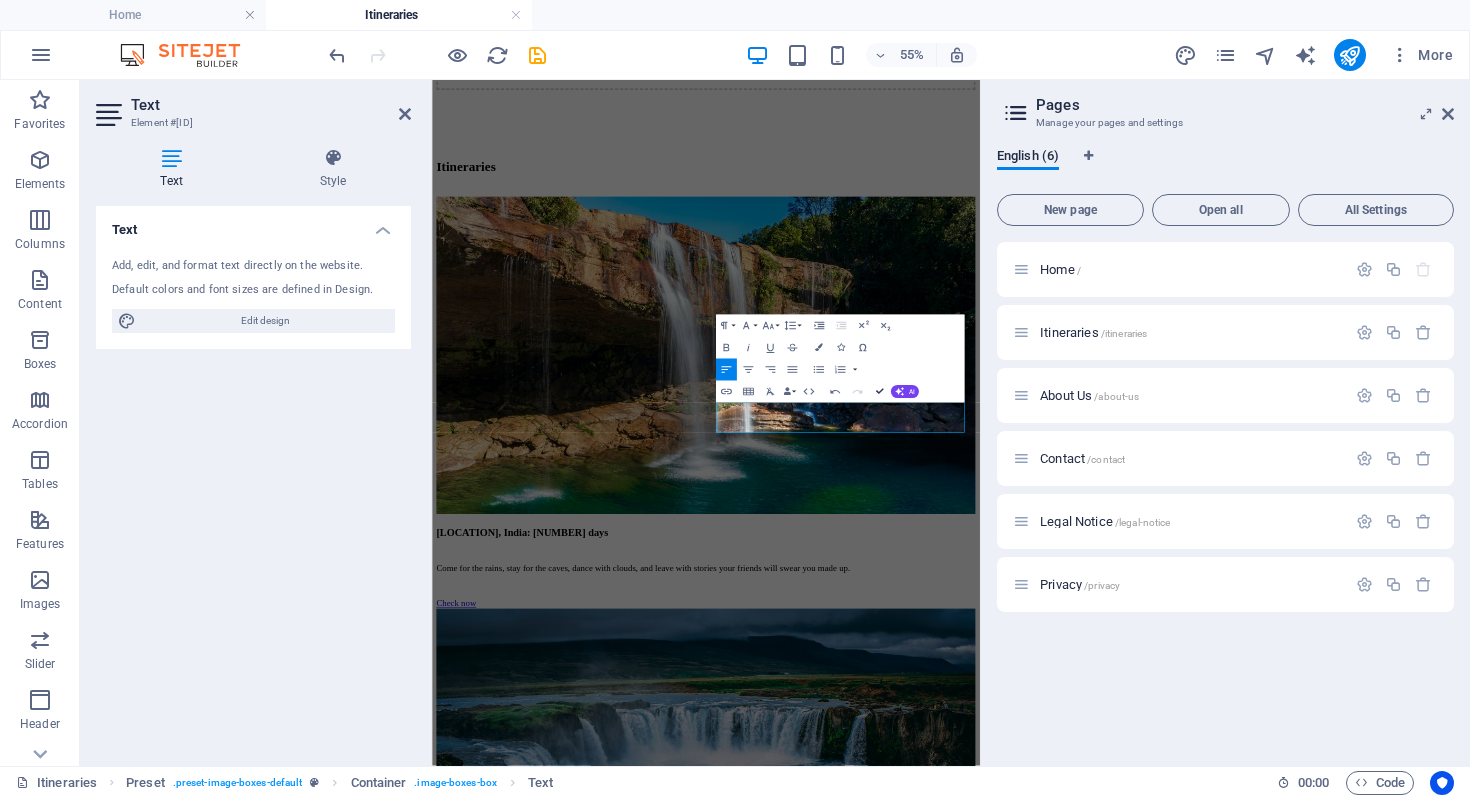 scroll, scrollTop: 2116, scrollLeft: 0, axis: vertical 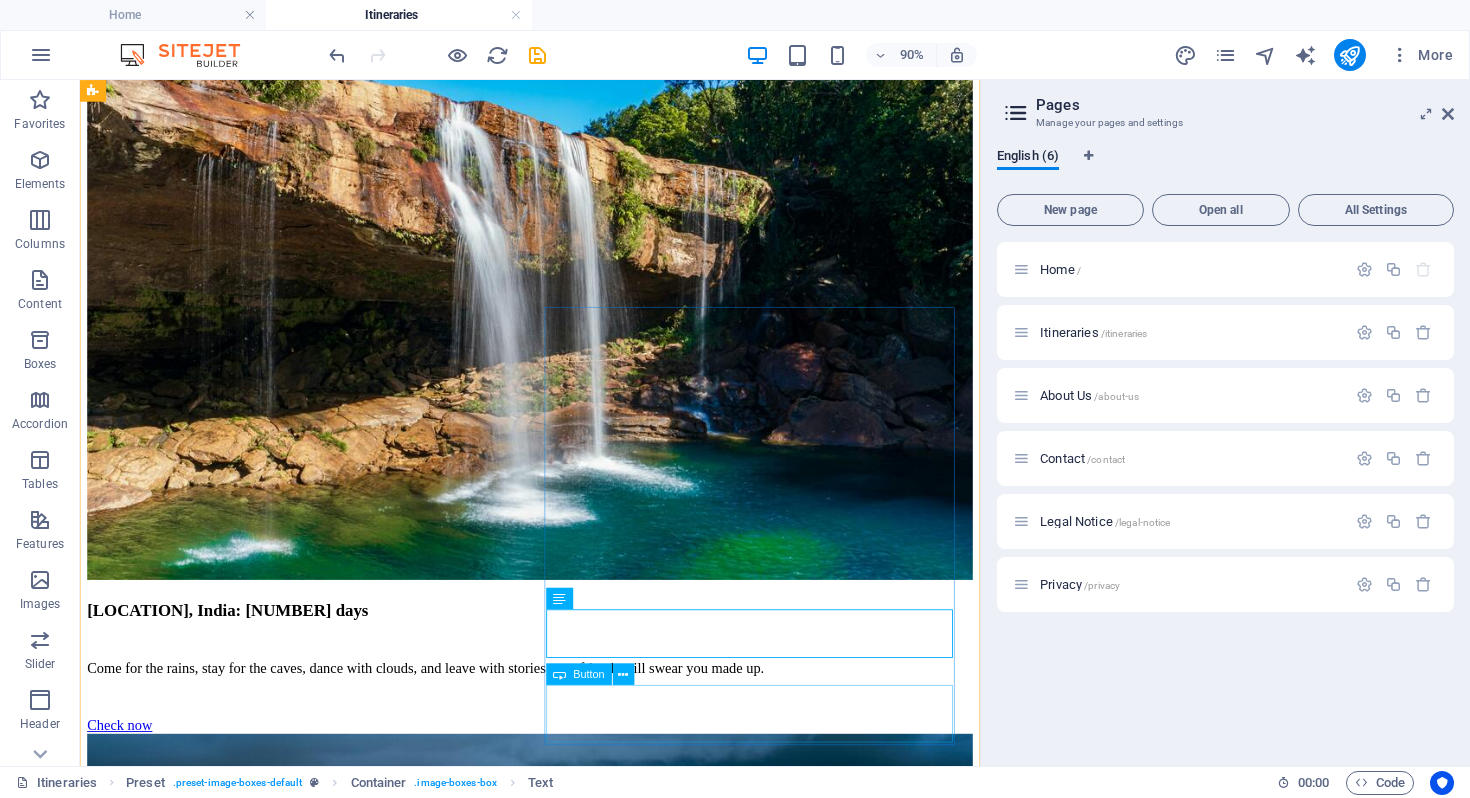 click on "Check now" at bounding box center (580, 6057) 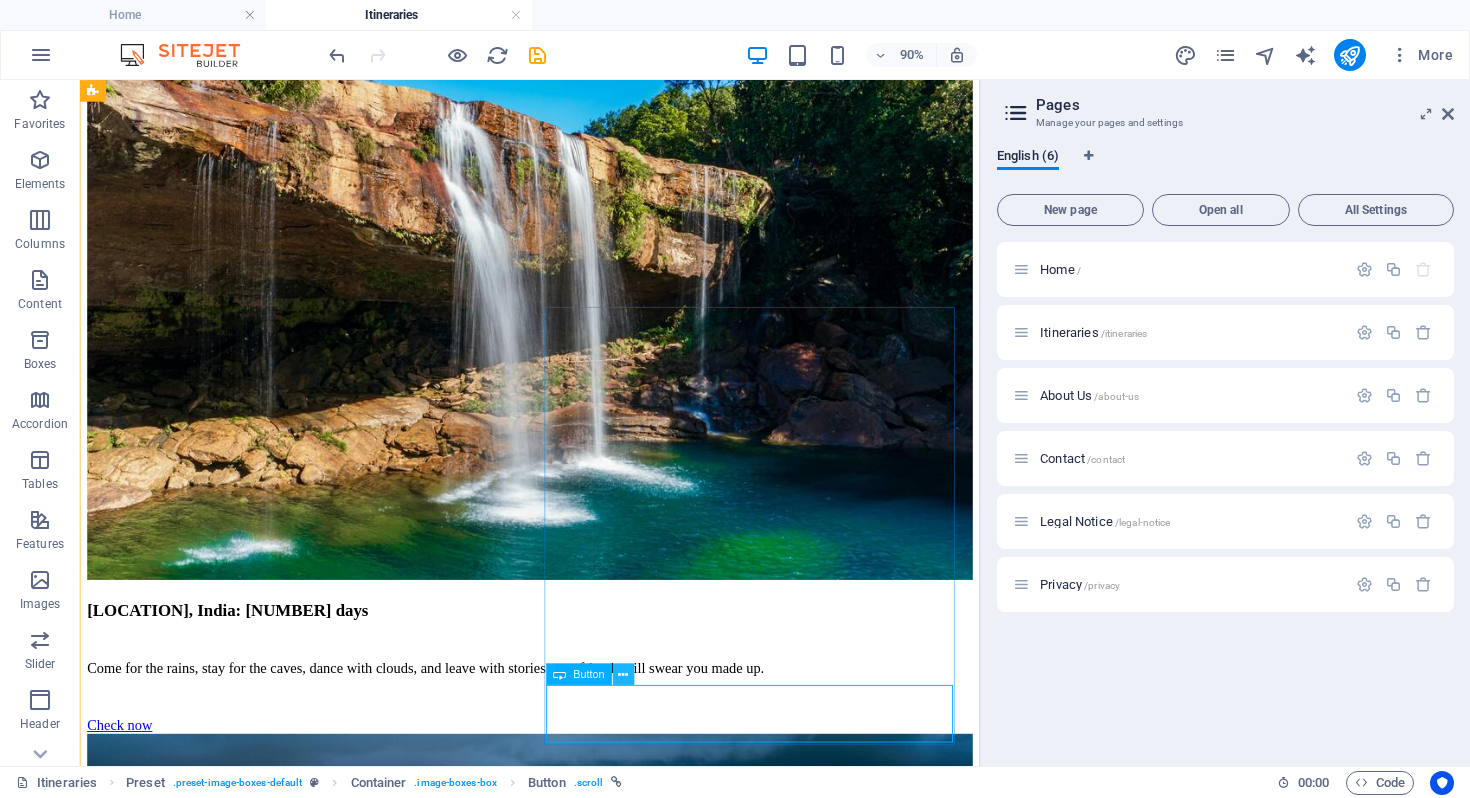 click at bounding box center (623, 674) 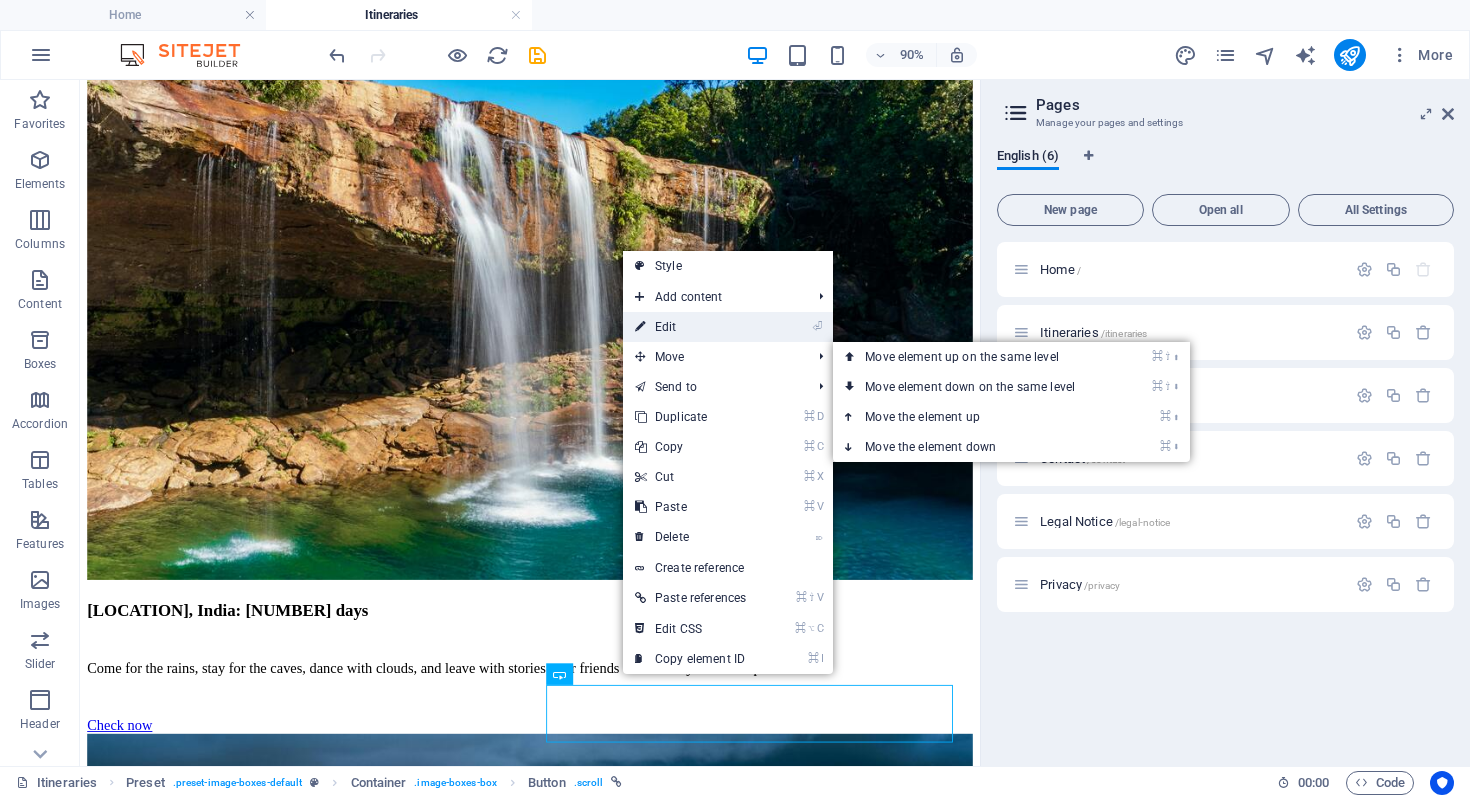 click on "⏎  Edit" at bounding box center (690, 327) 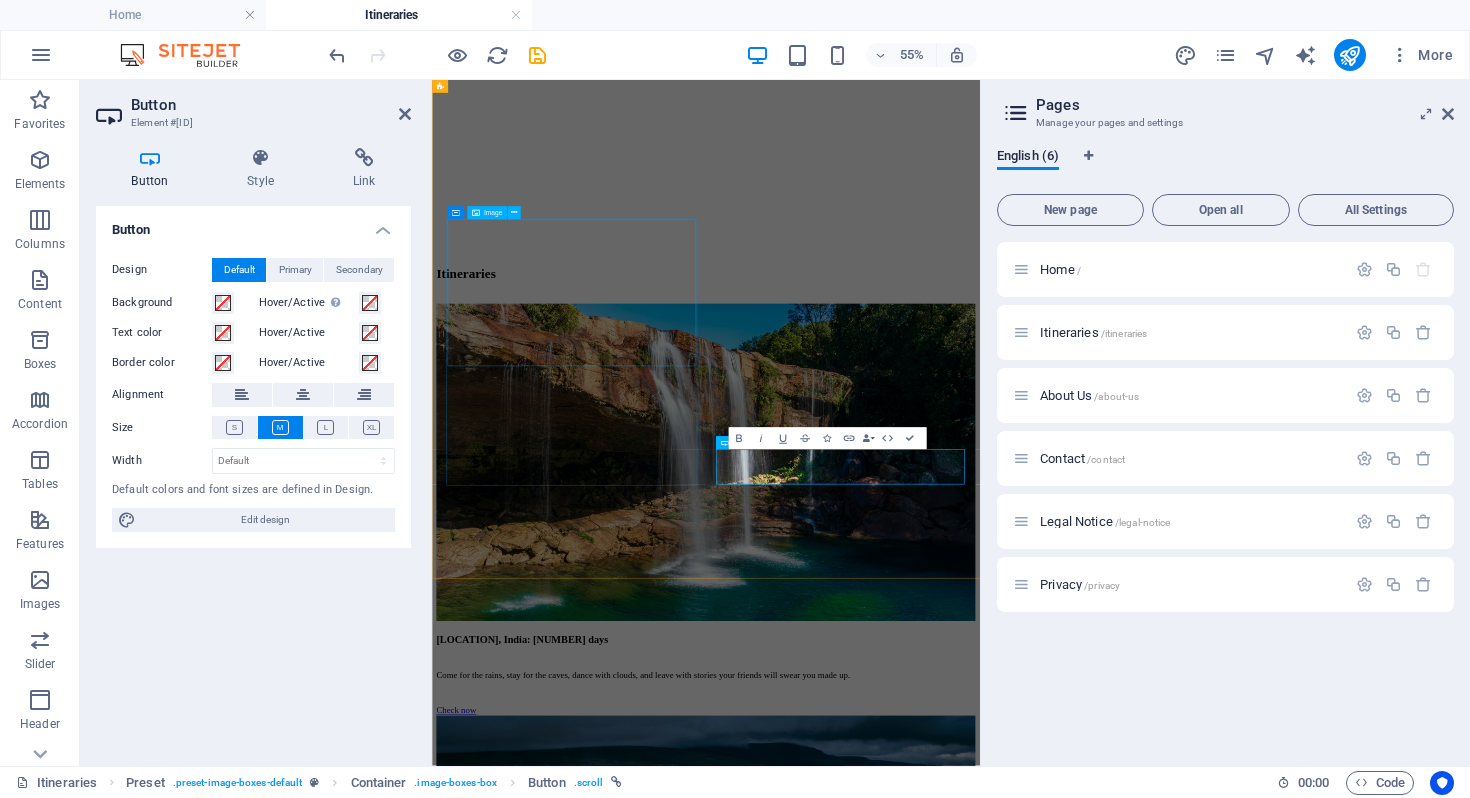 scroll, scrollTop: 2310, scrollLeft: 0, axis: vertical 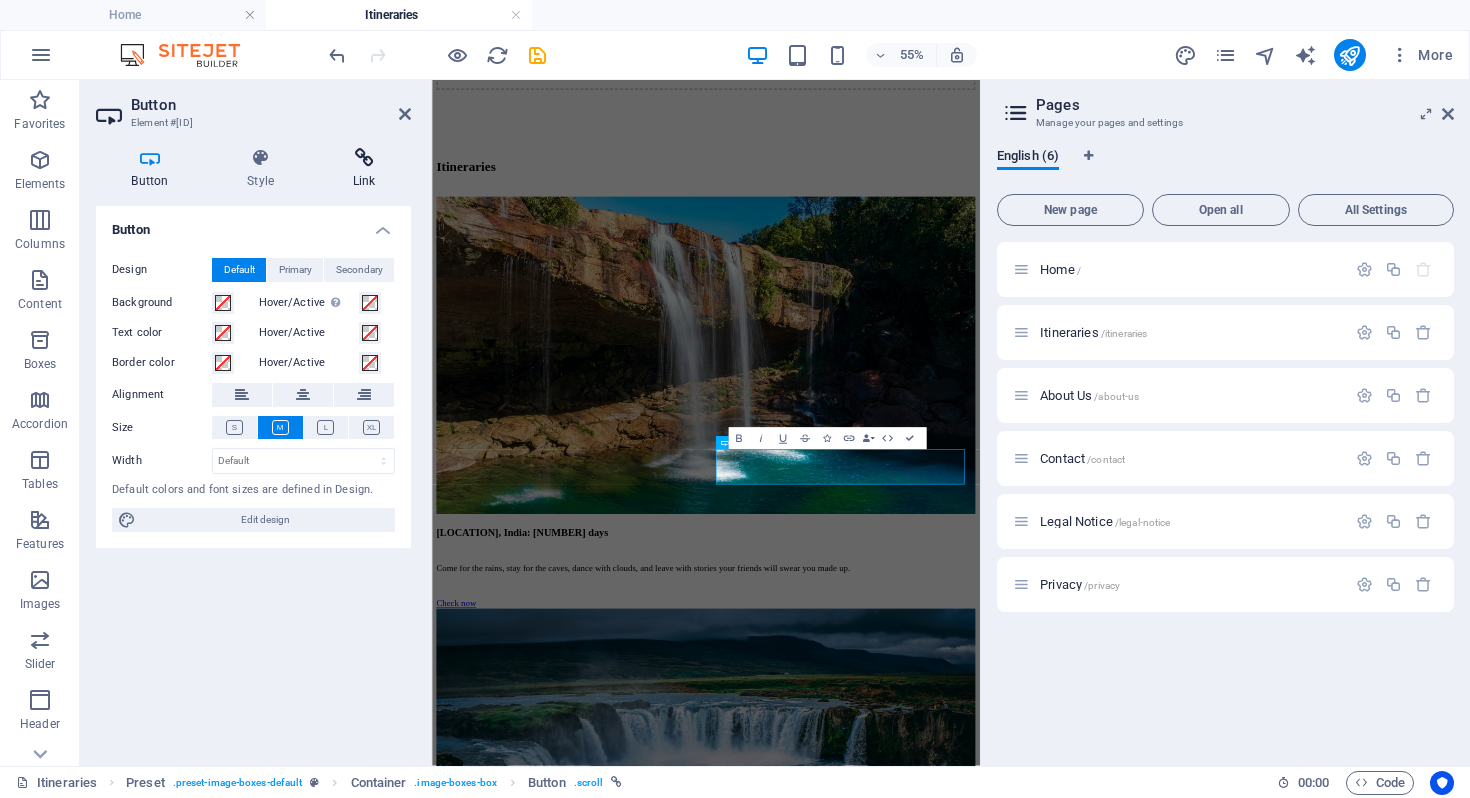 click at bounding box center (364, 158) 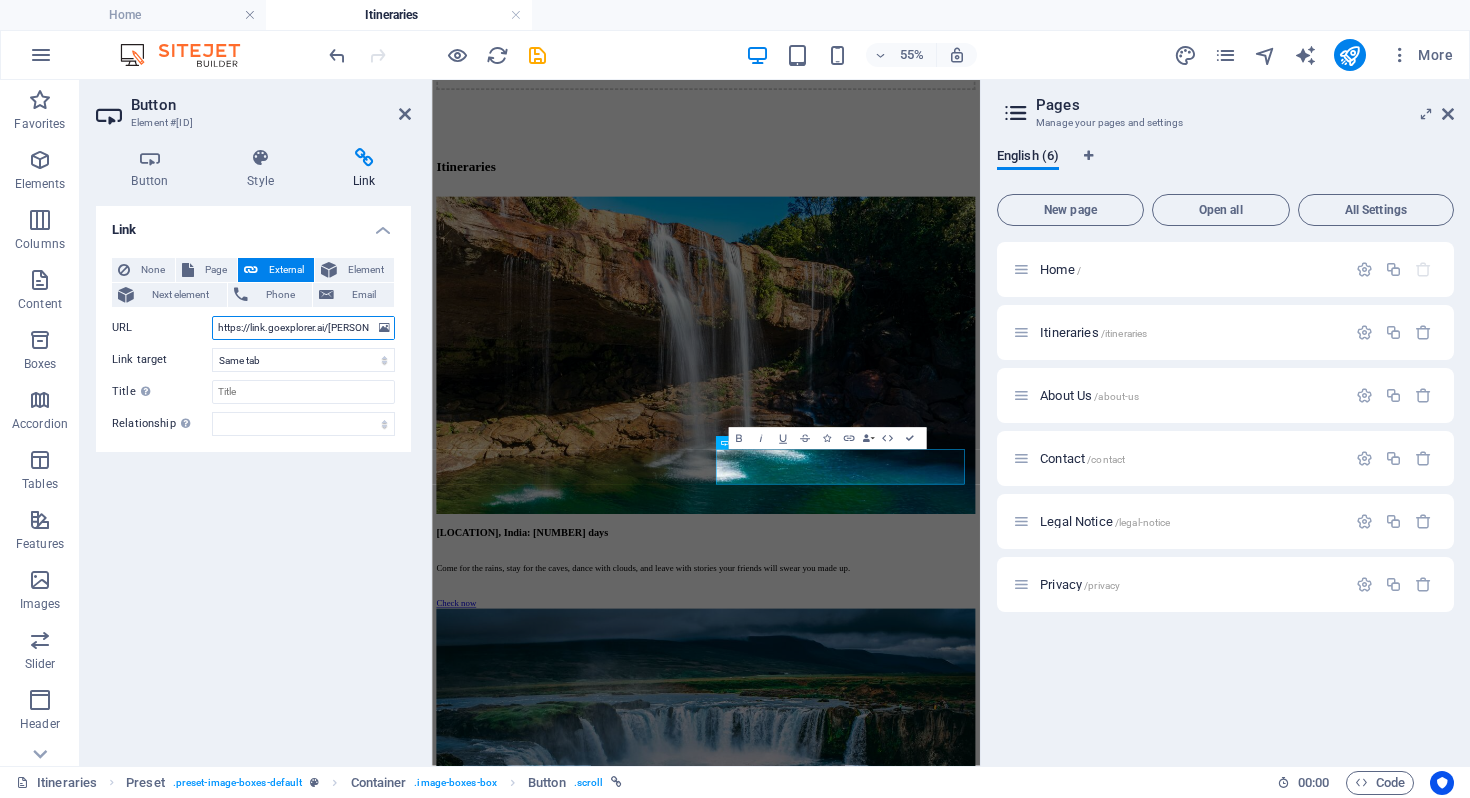 click on "https://link.goexplorer.ai/[PERSON]" at bounding box center [303, 328] 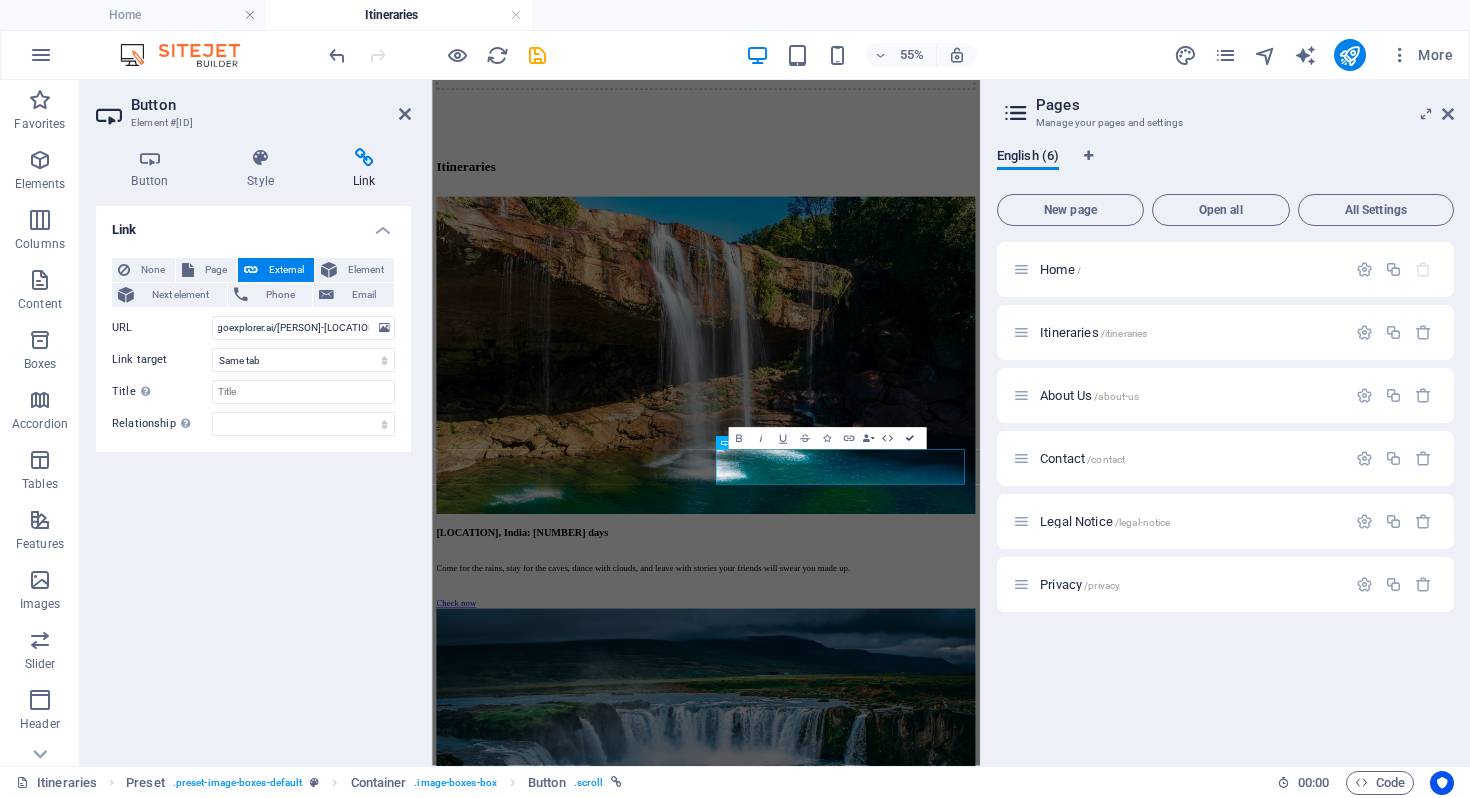 scroll, scrollTop: 2116, scrollLeft: 0, axis: vertical 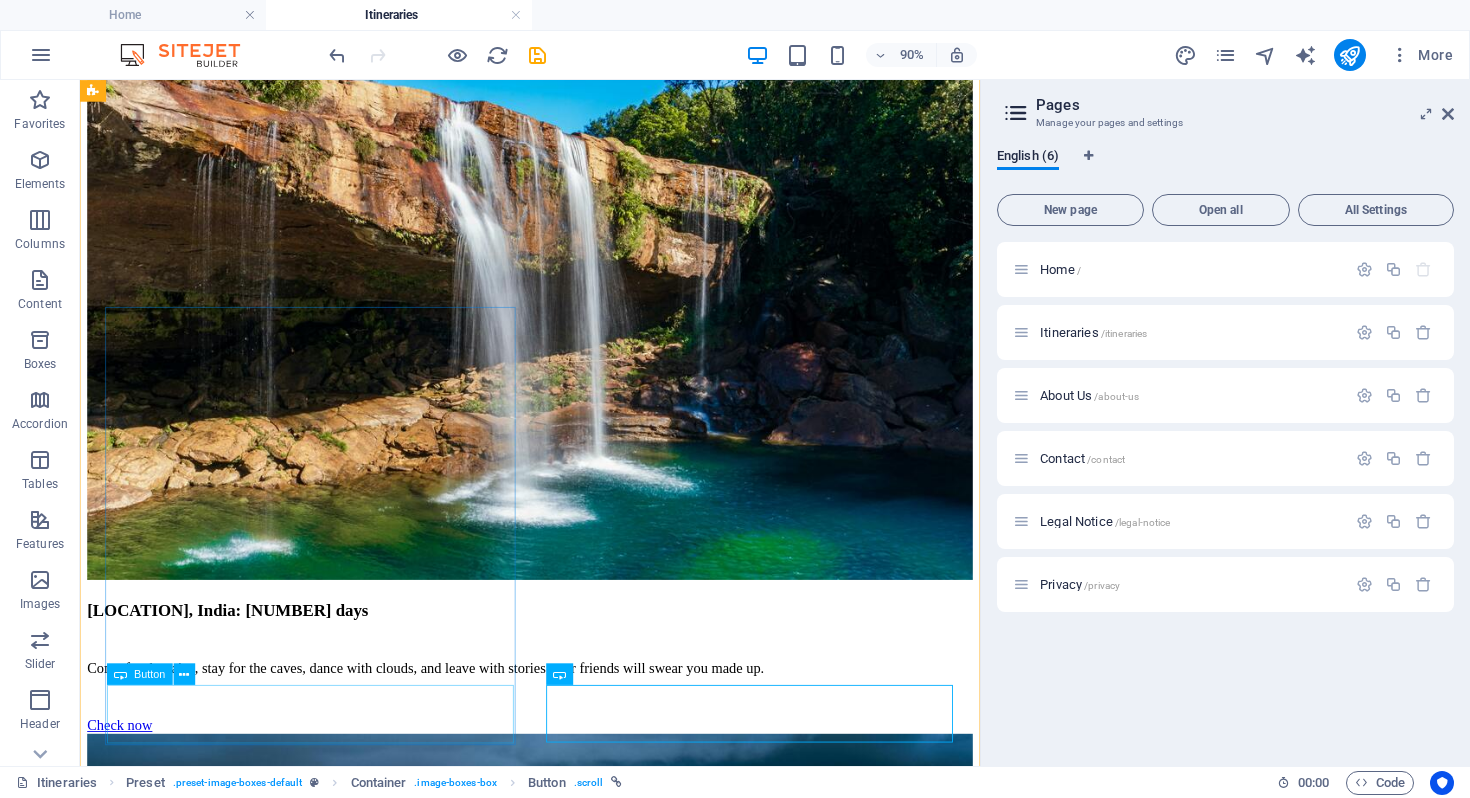 click on "Check now" at bounding box center [580, 5305] 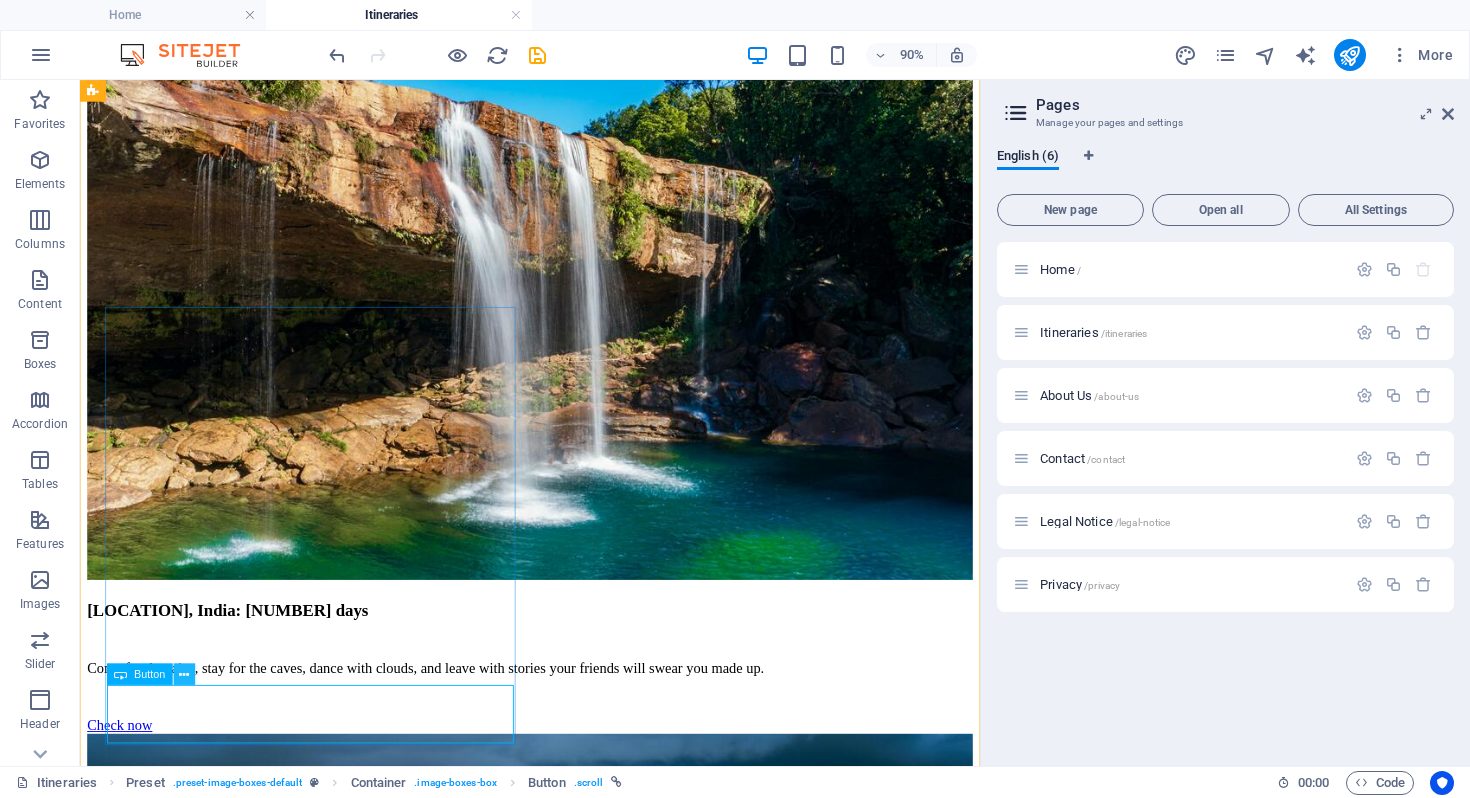 click at bounding box center (184, 674) 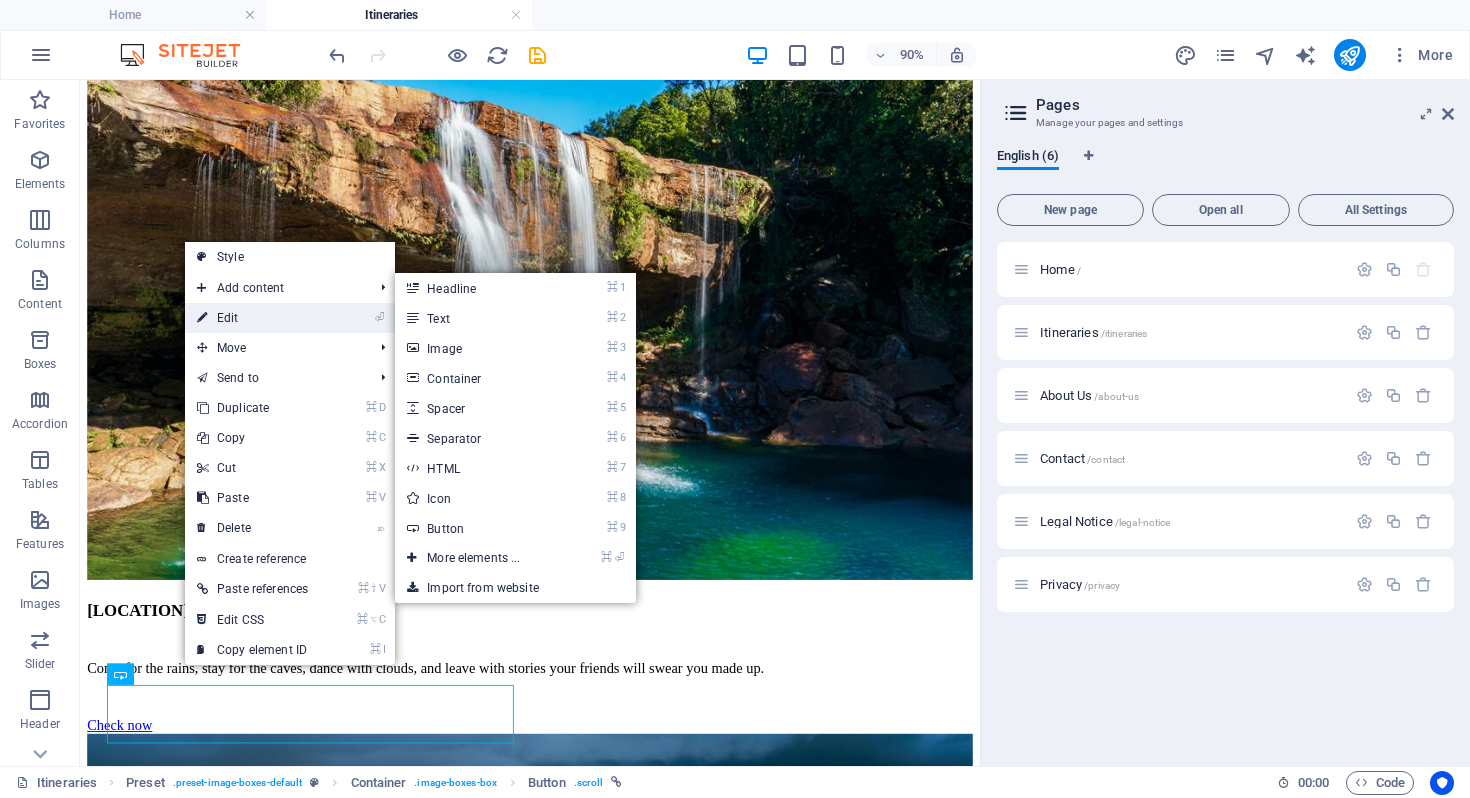 click on "⏎  Edit" at bounding box center (252, 318) 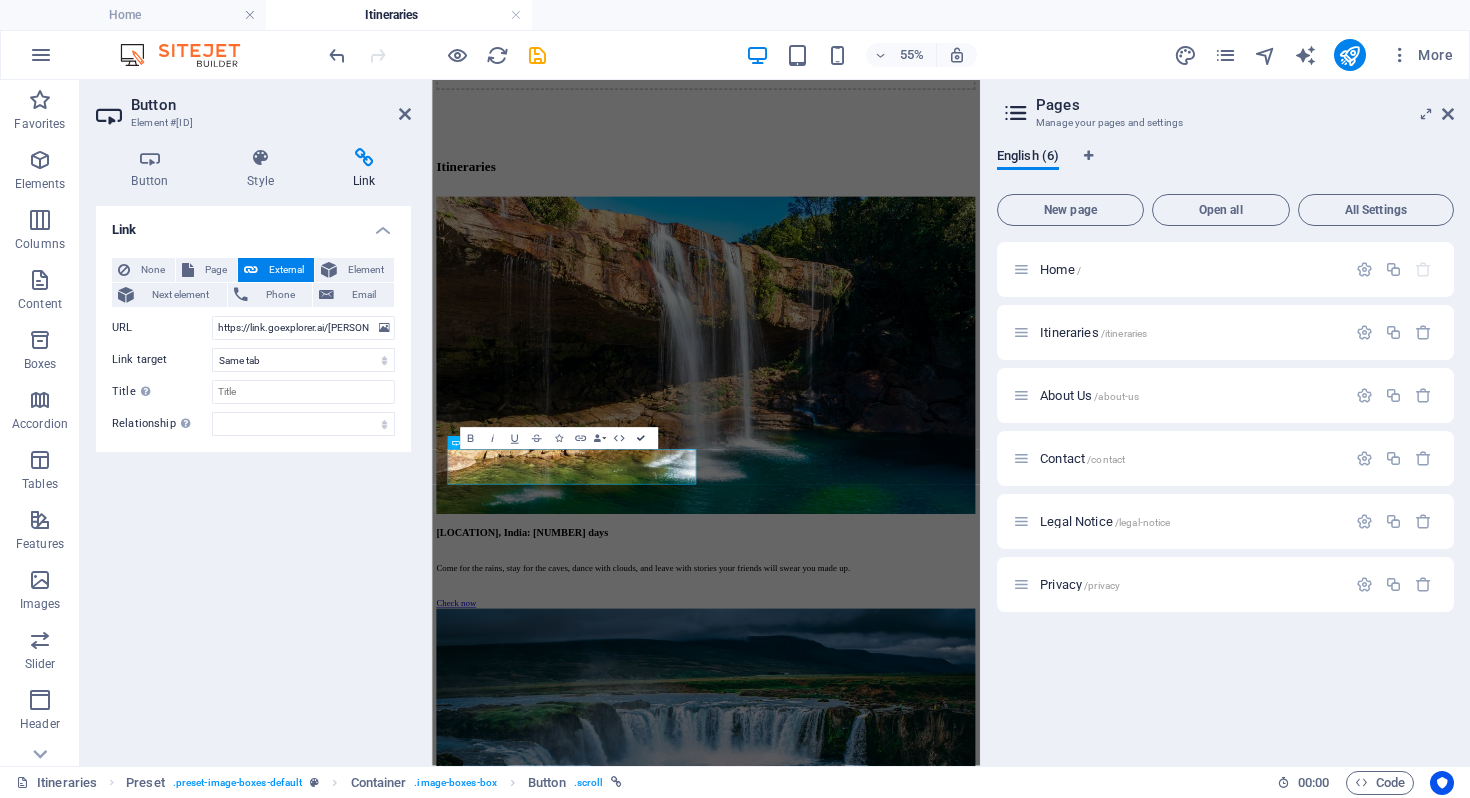 scroll, scrollTop: 2116, scrollLeft: 0, axis: vertical 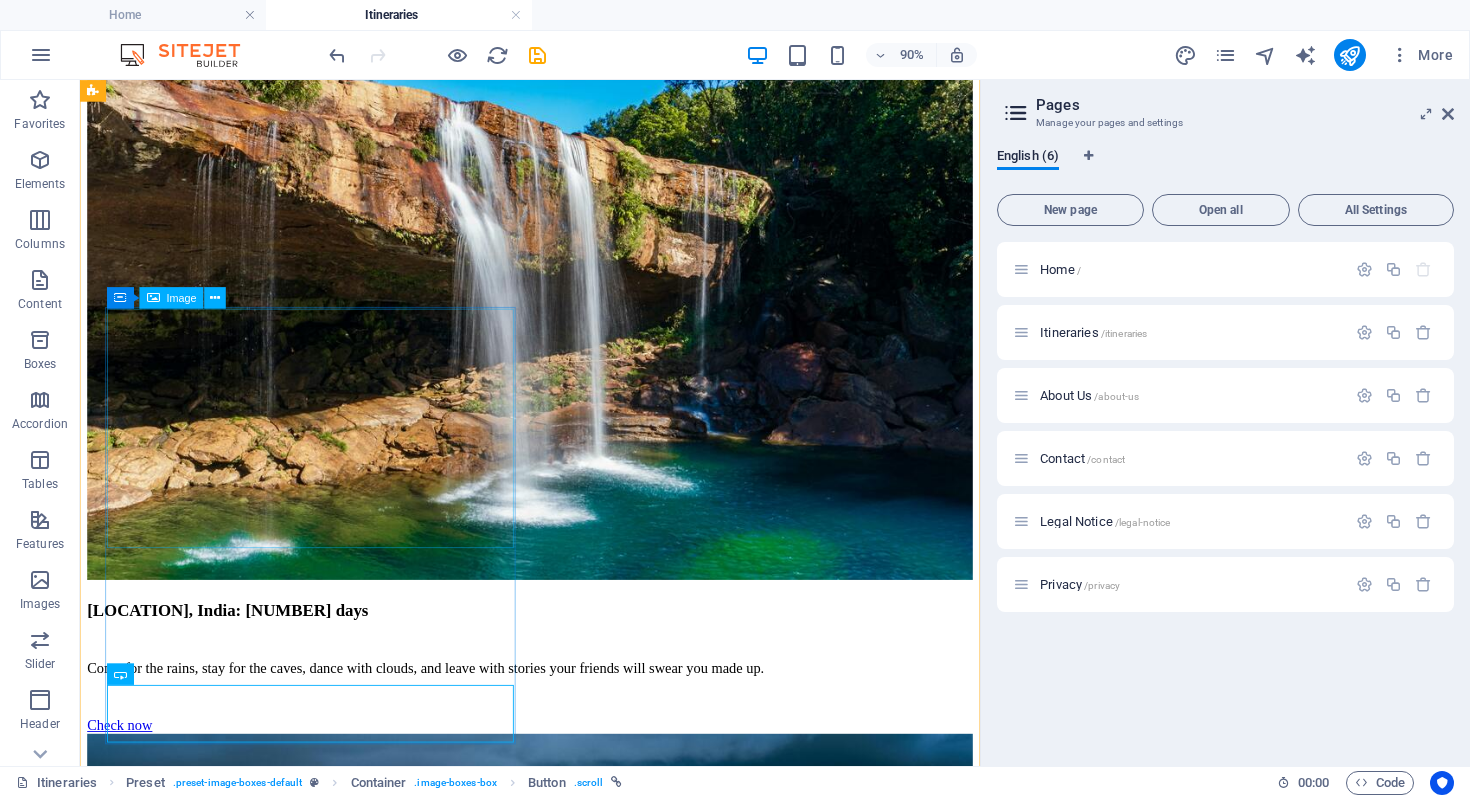 click at bounding box center (580, 4855) 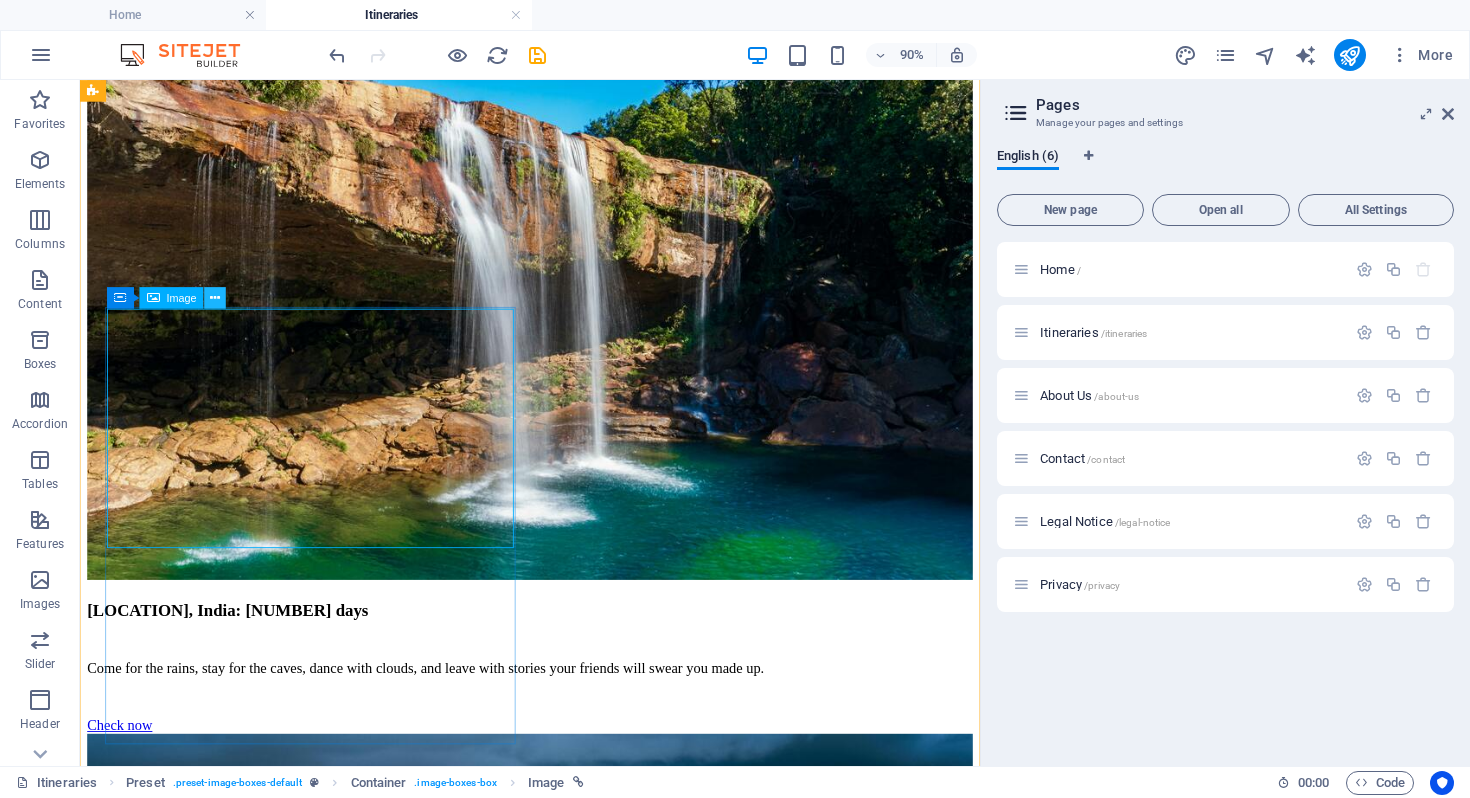 click at bounding box center [215, 297] 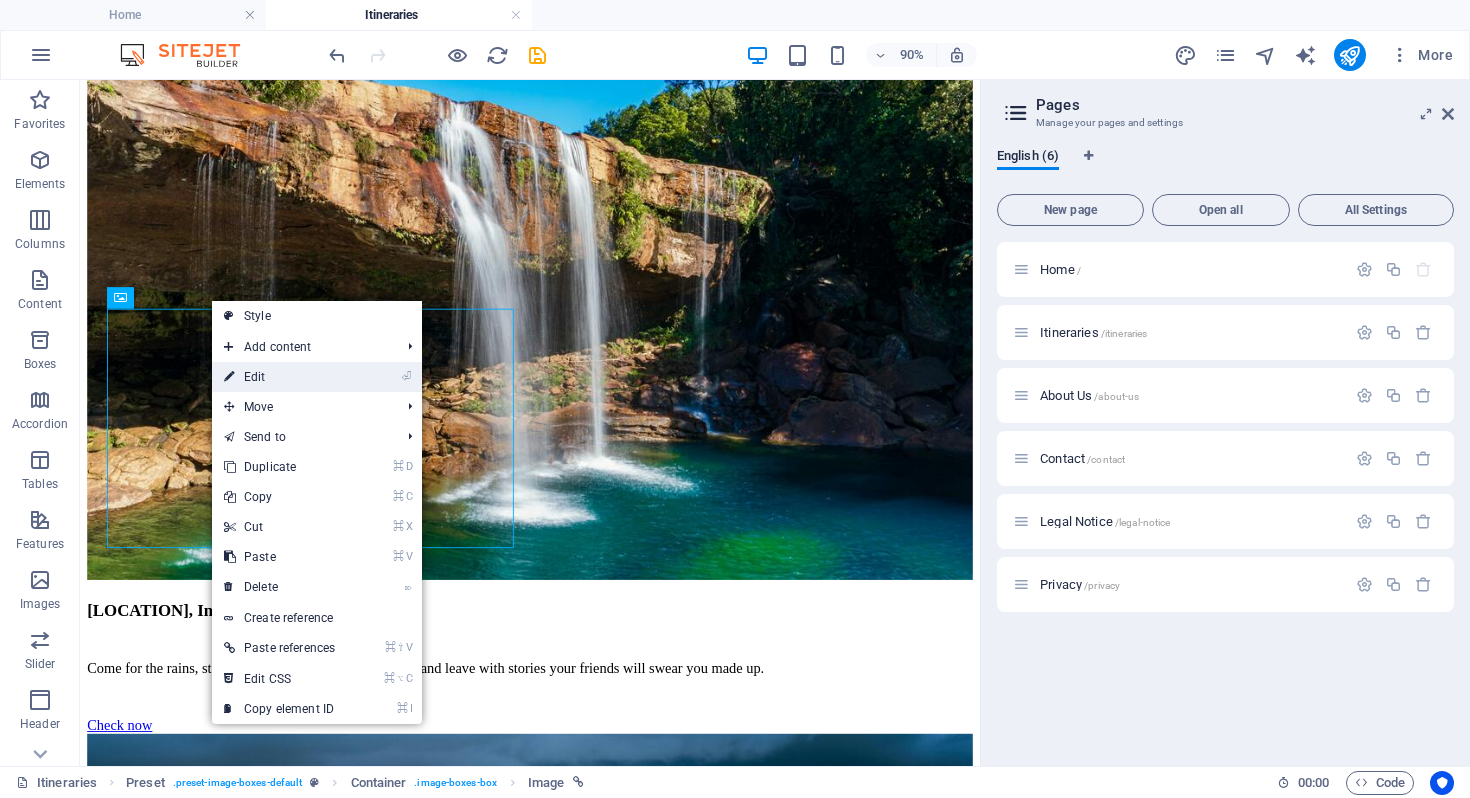 click on "⏎  Edit" at bounding box center (279, 377) 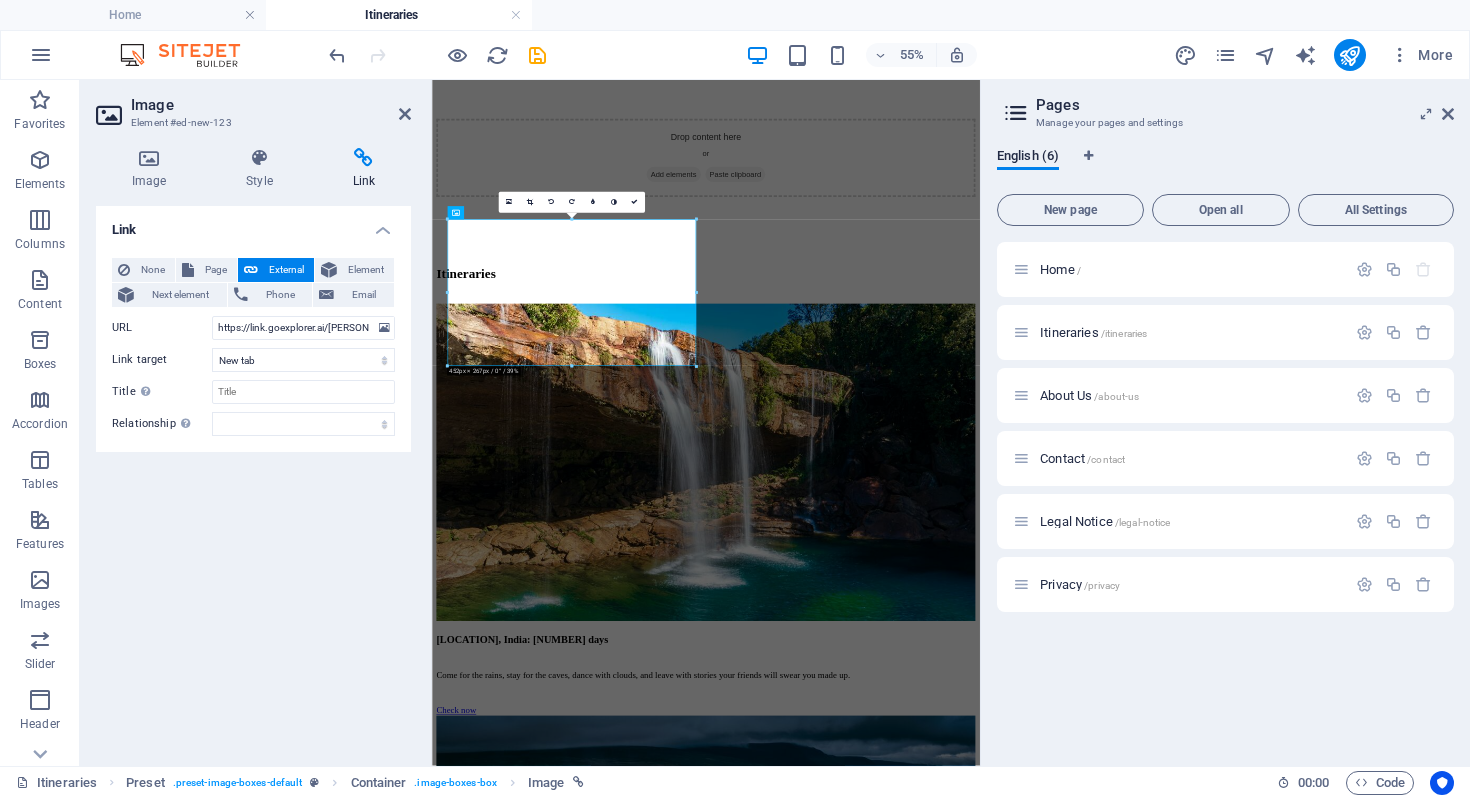 scroll, scrollTop: 2311, scrollLeft: 0, axis: vertical 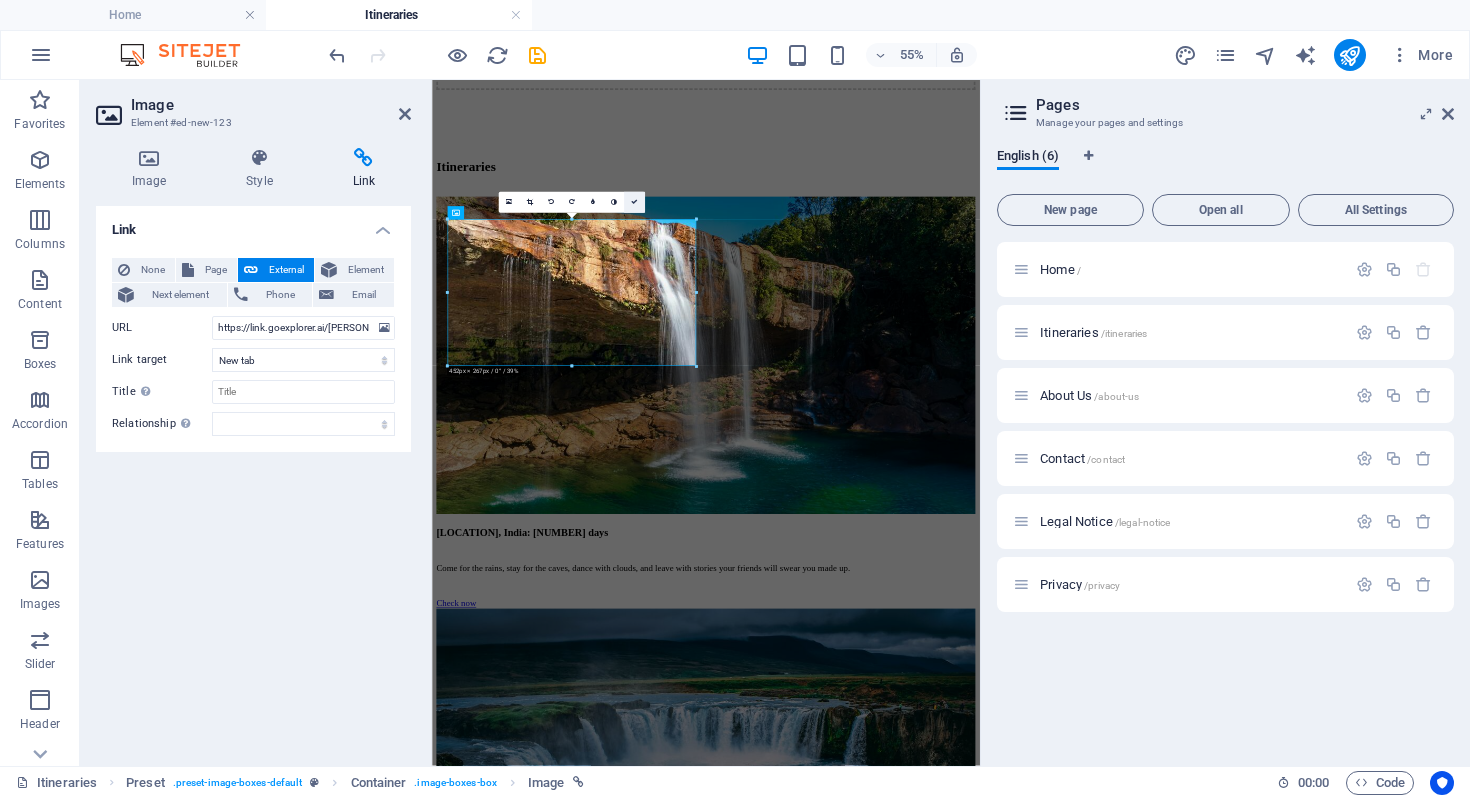 click at bounding box center (634, 202) 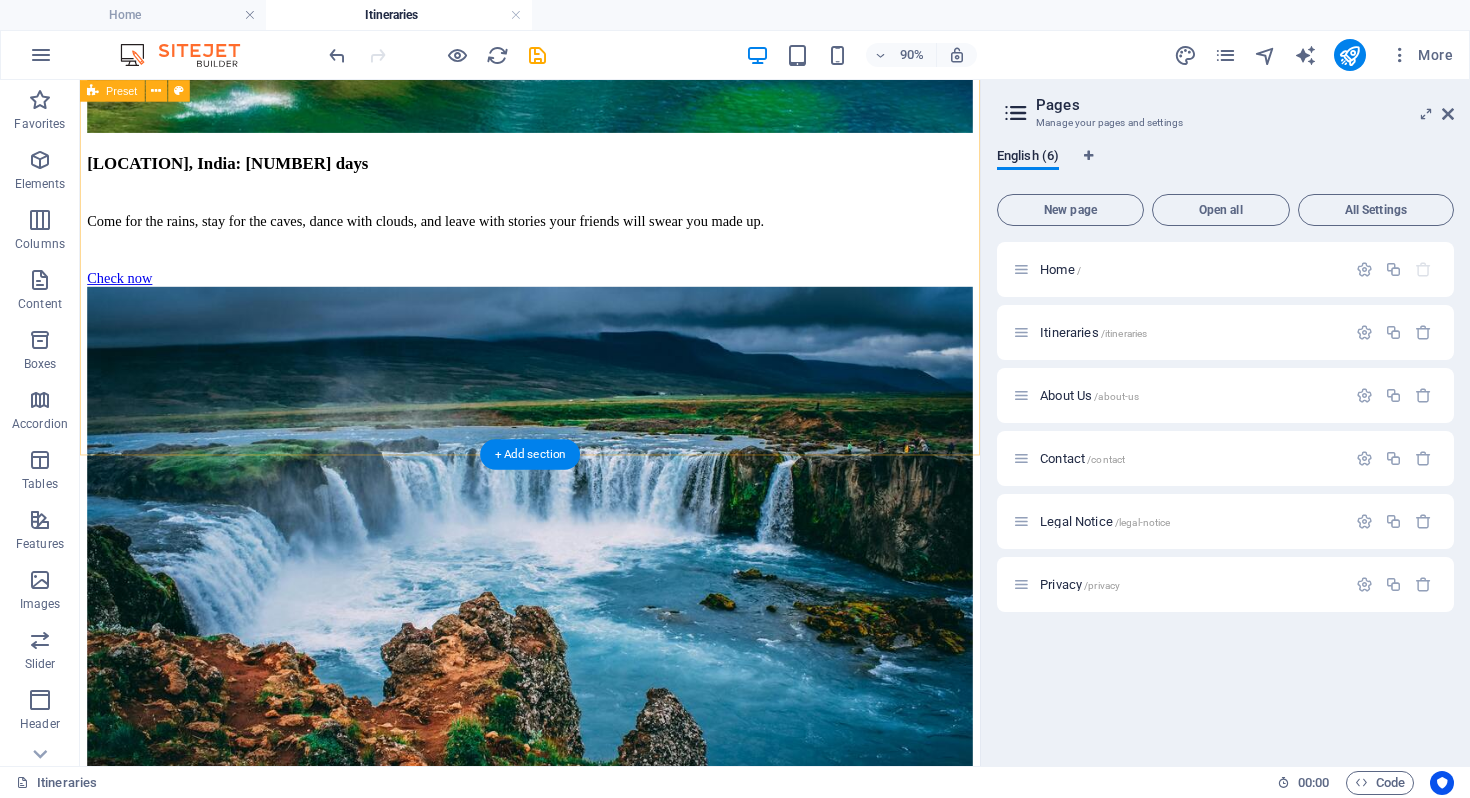 scroll, scrollTop: 2613, scrollLeft: 0, axis: vertical 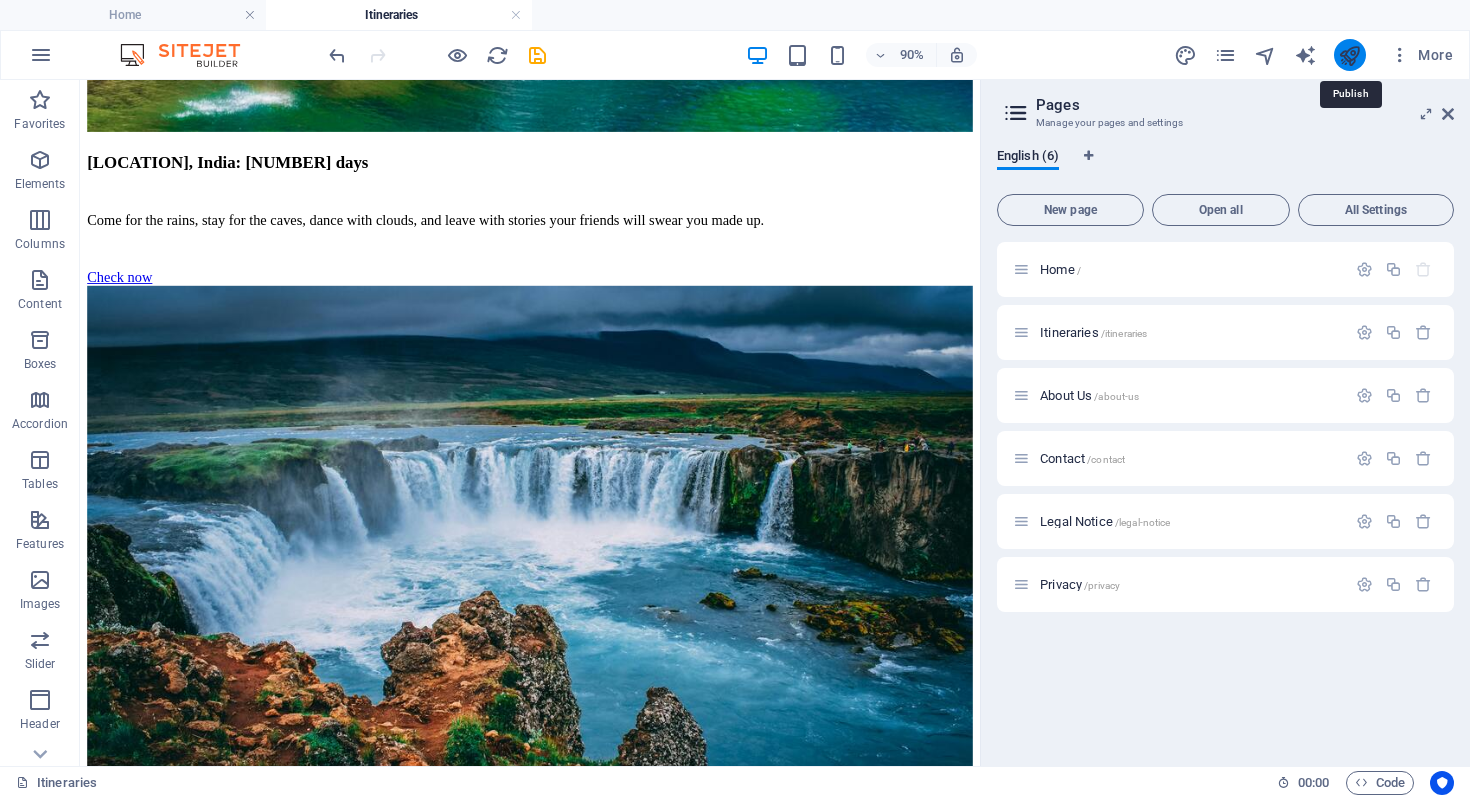 click at bounding box center (1349, 55) 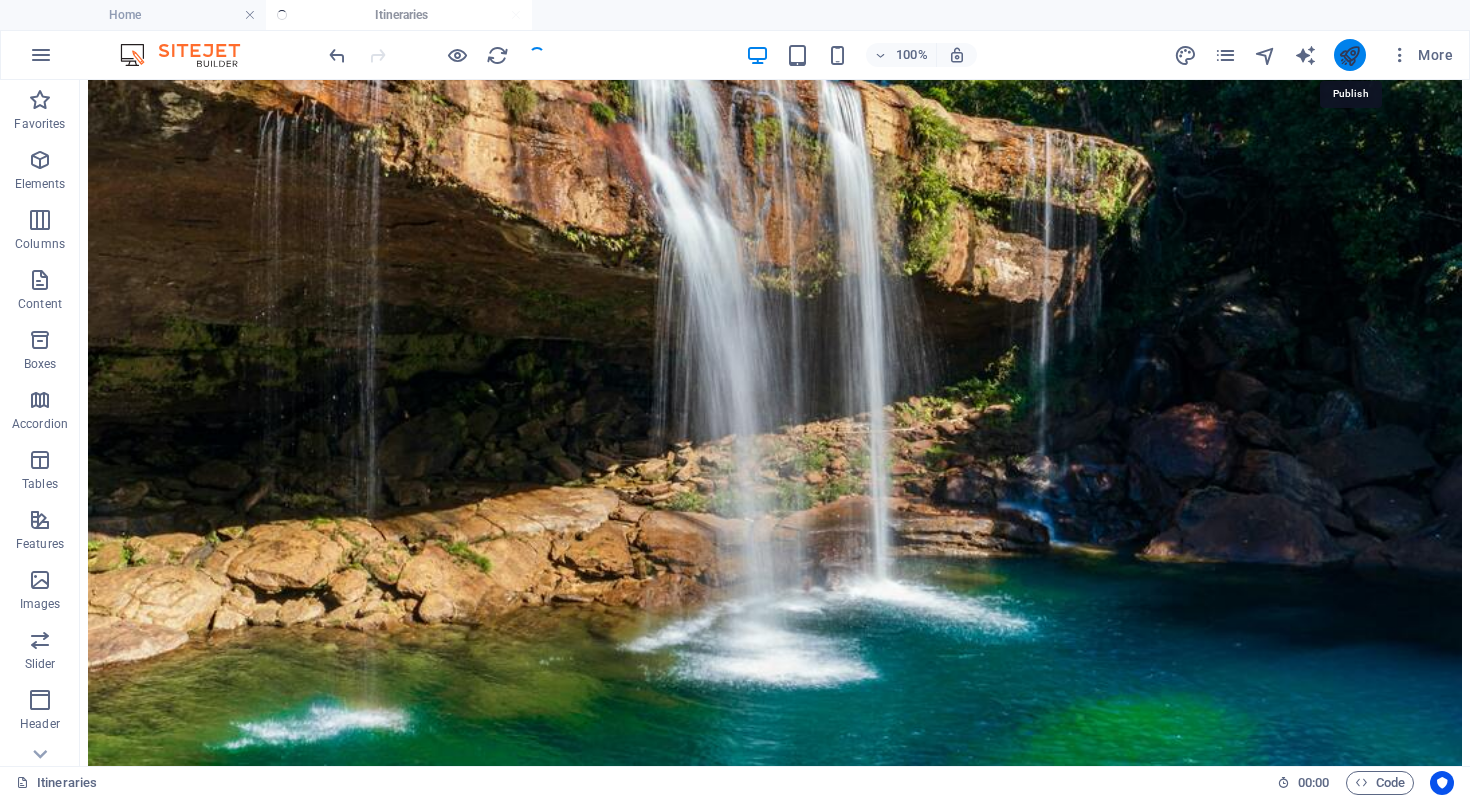scroll, scrollTop: 2610, scrollLeft: 0, axis: vertical 